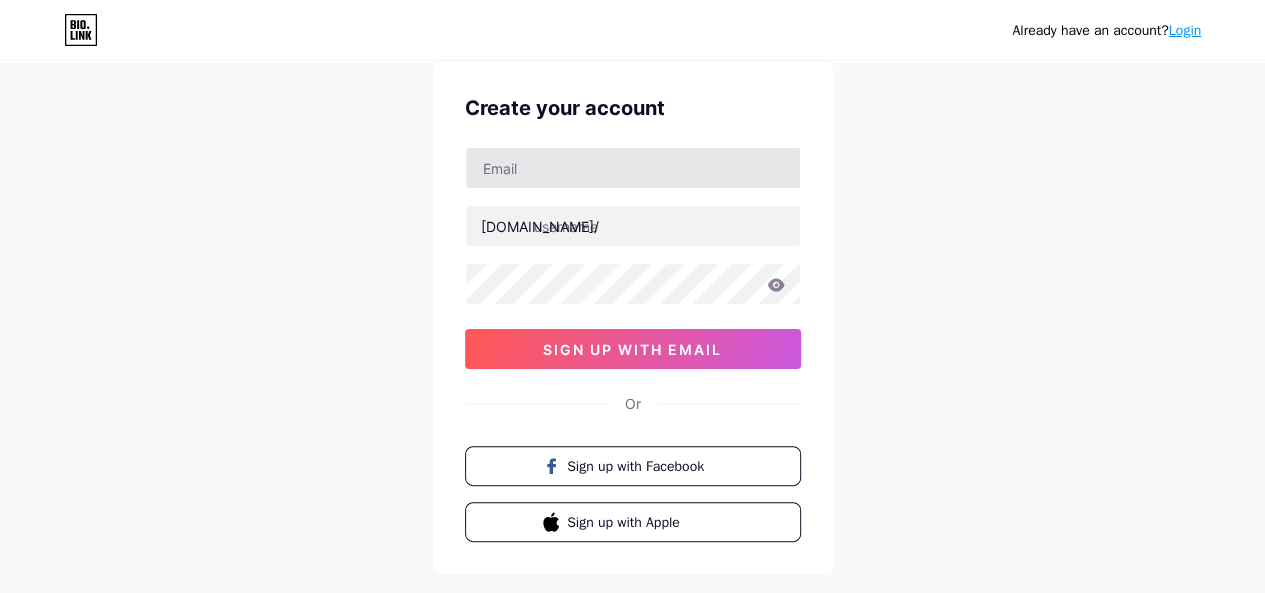 scroll, scrollTop: 66, scrollLeft: 0, axis: vertical 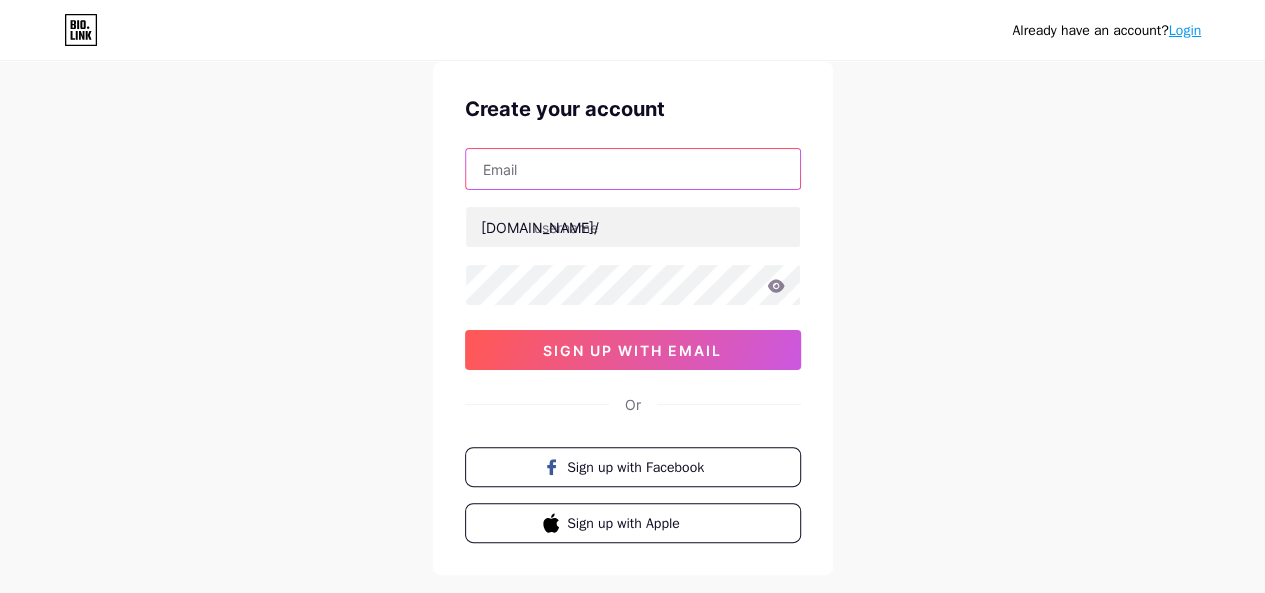 click at bounding box center (633, 169) 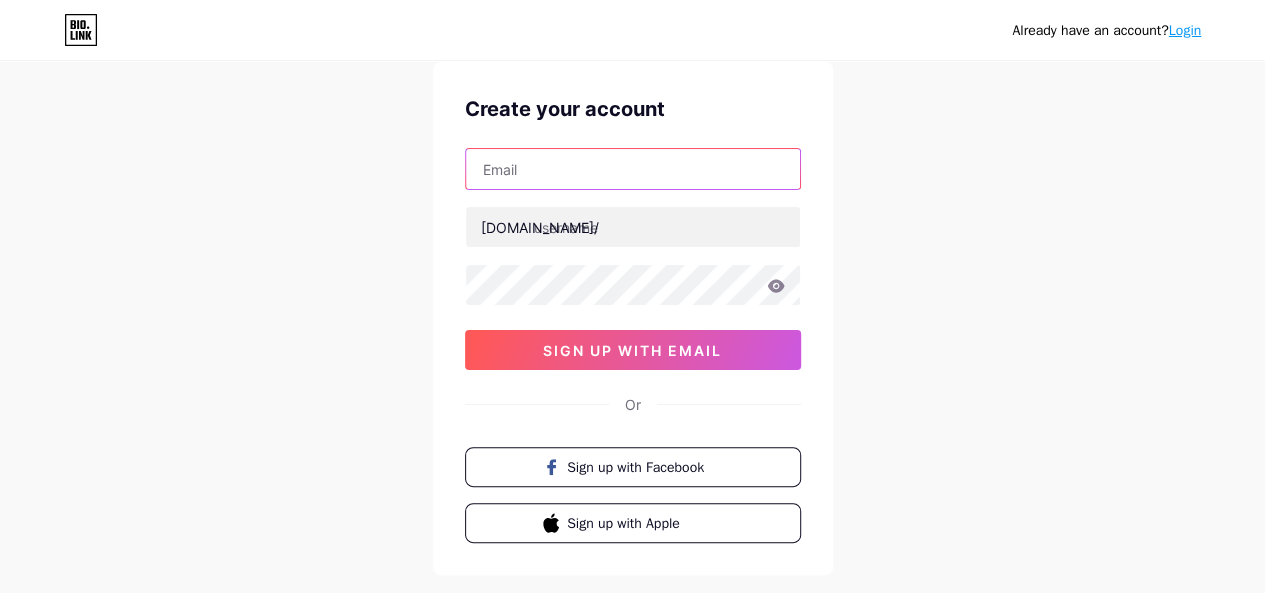 paste on "trendclassic.ai@gmail.com" 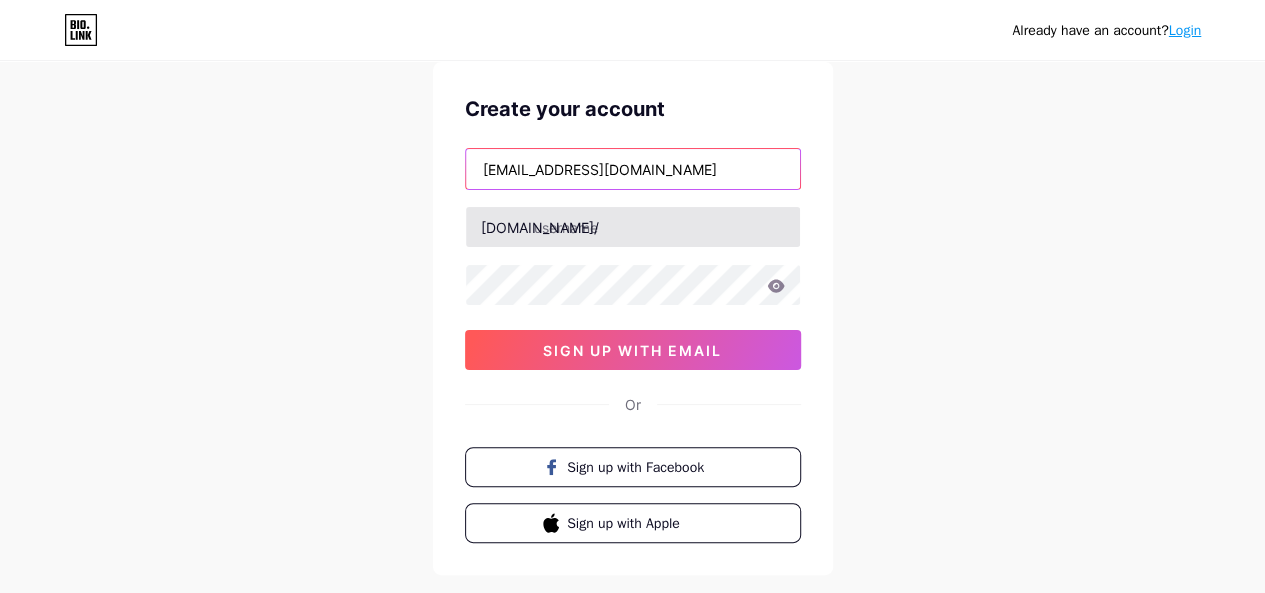 type on "trendclassic.ai@gmail.com" 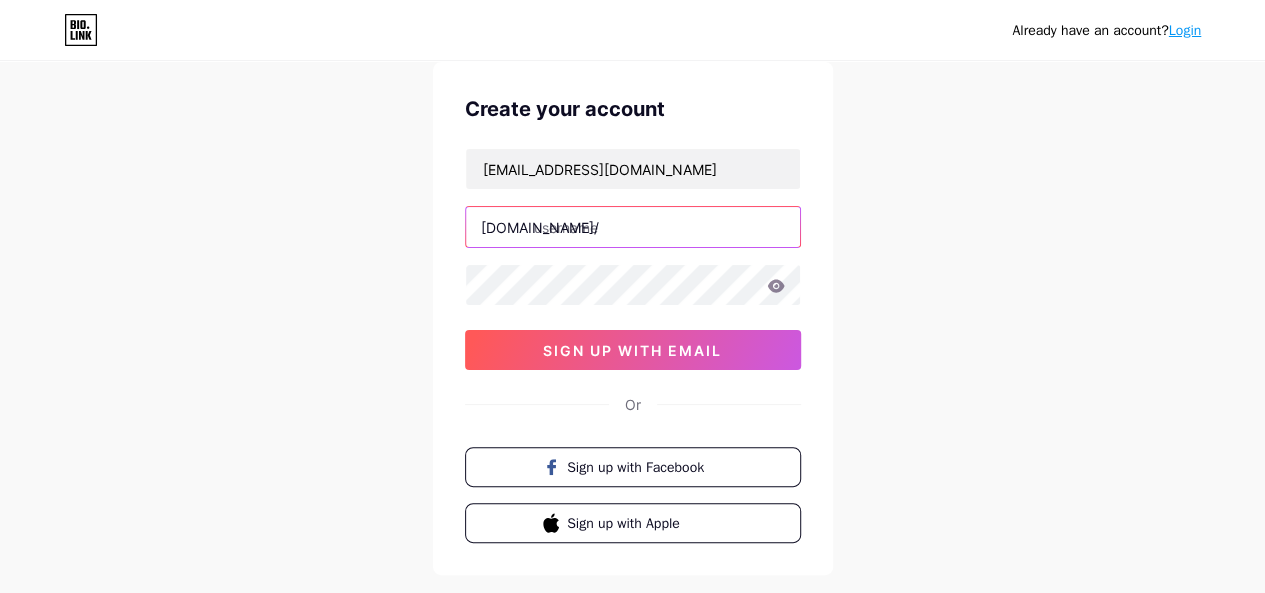 click at bounding box center [633, 227] 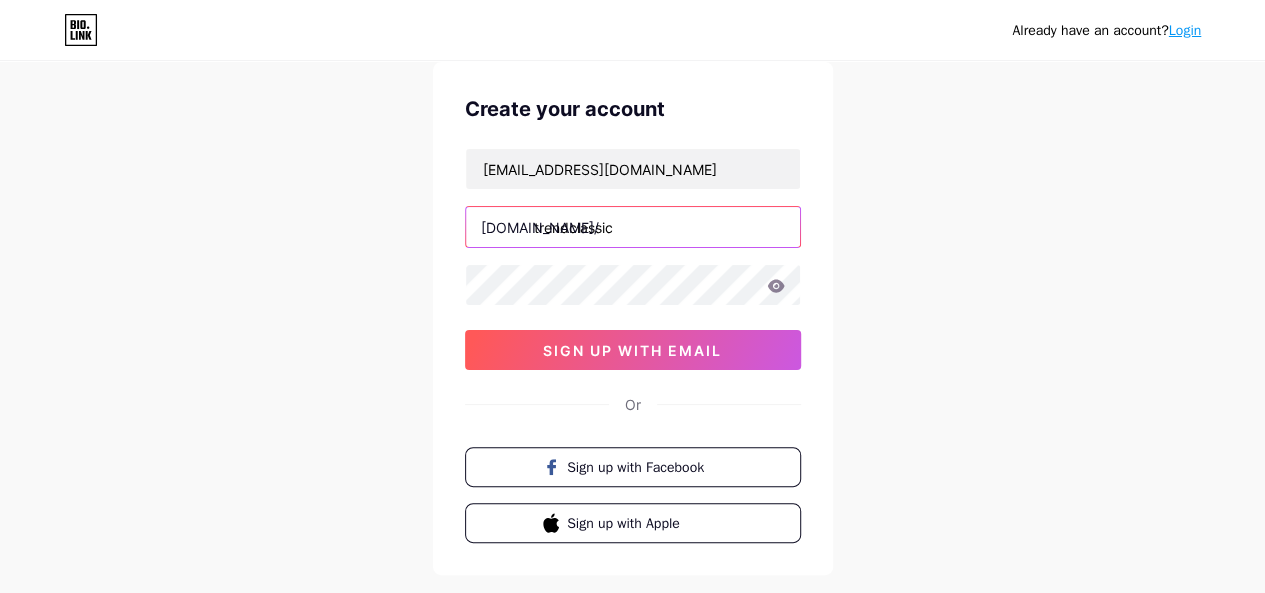 type on "trendclassic" 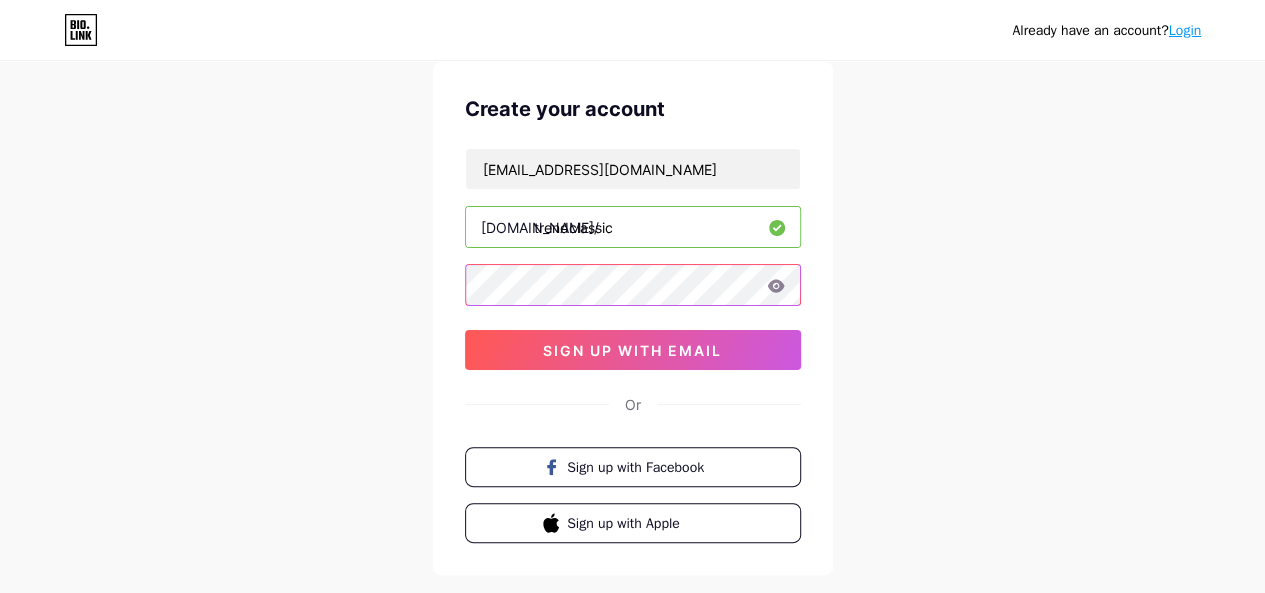 click on "Already have an account?  Login   Create your account     trendclassic.ai@gmail.com     bio.link/   trendclassic                     sign up with email         Or       Sign up with Facebook
Sign up with Apple
By signing up, you agree to our  Terms of Service  and  Privacy Policy ." at bounding box center (632, 316) 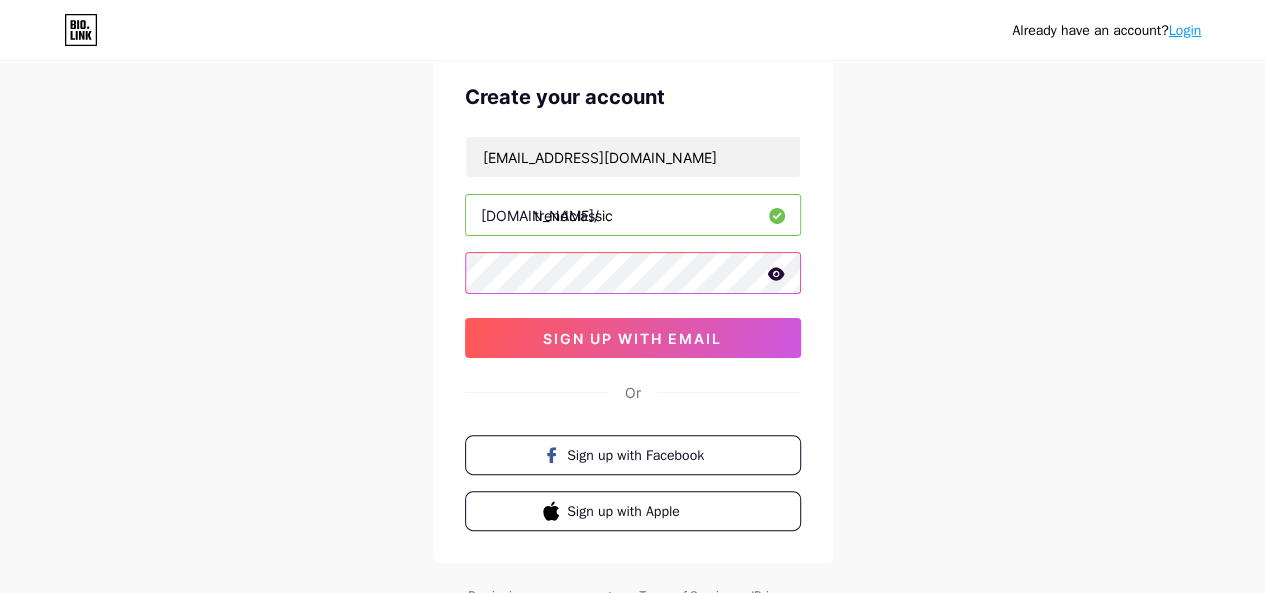 scroll, scrollTop: 70, scrollLeft: 0, axis: vertical 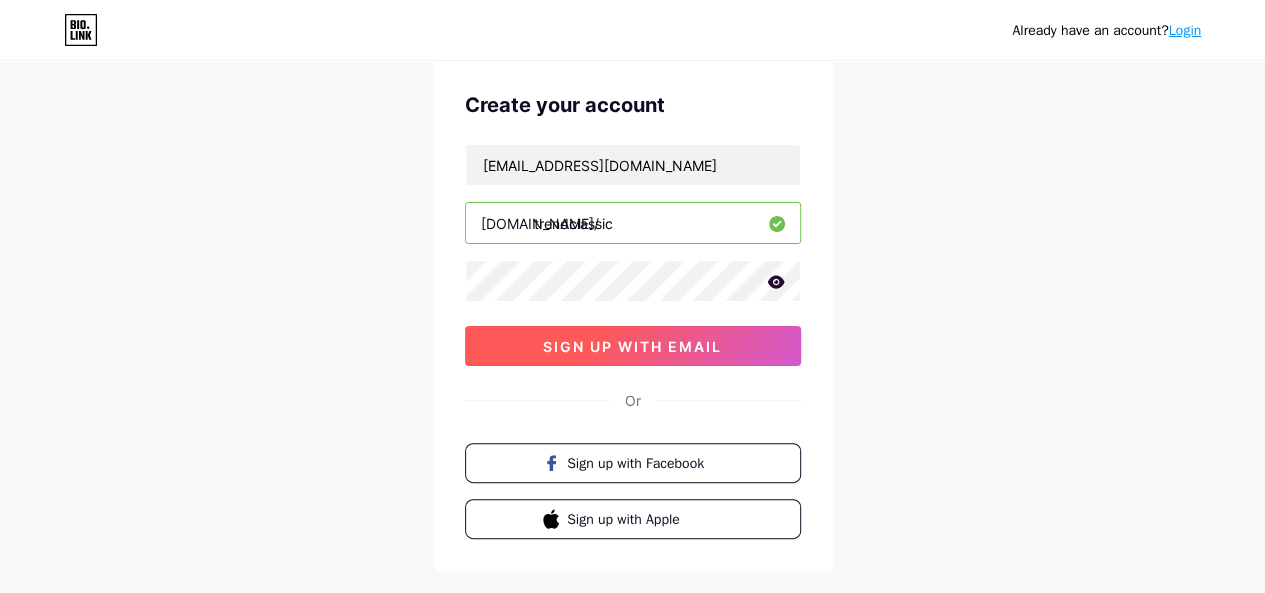 click on "sign up with email" at bounding box center (632, 346) 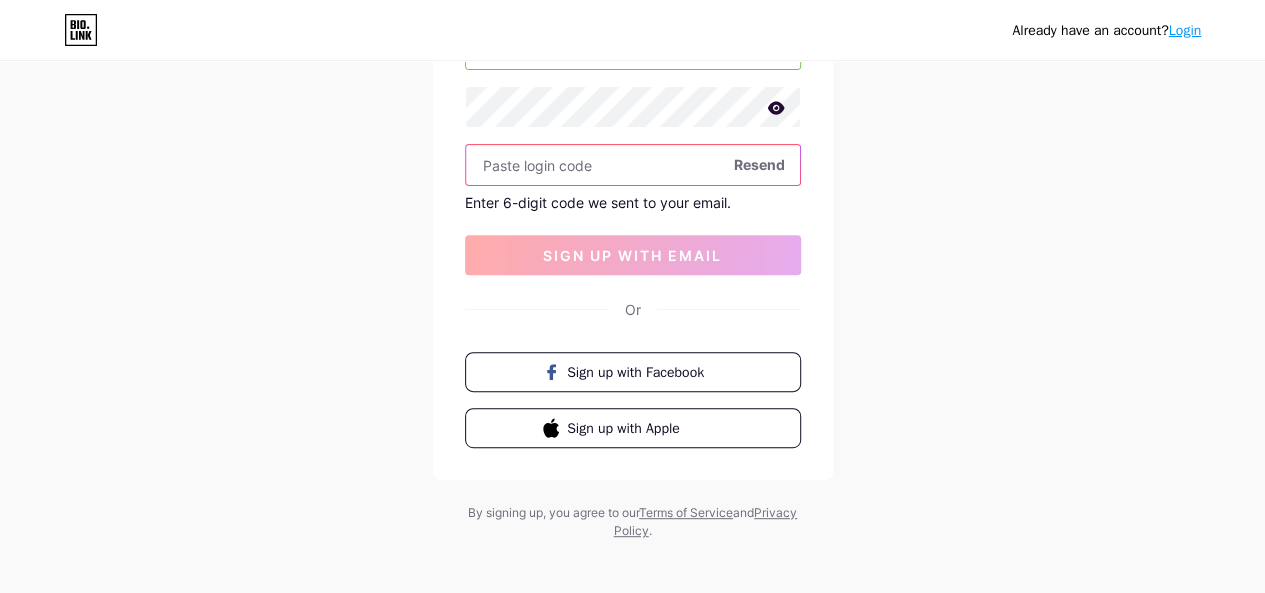 scroll, scrollTop: 252, scrollLeft: 0, axis: vertical 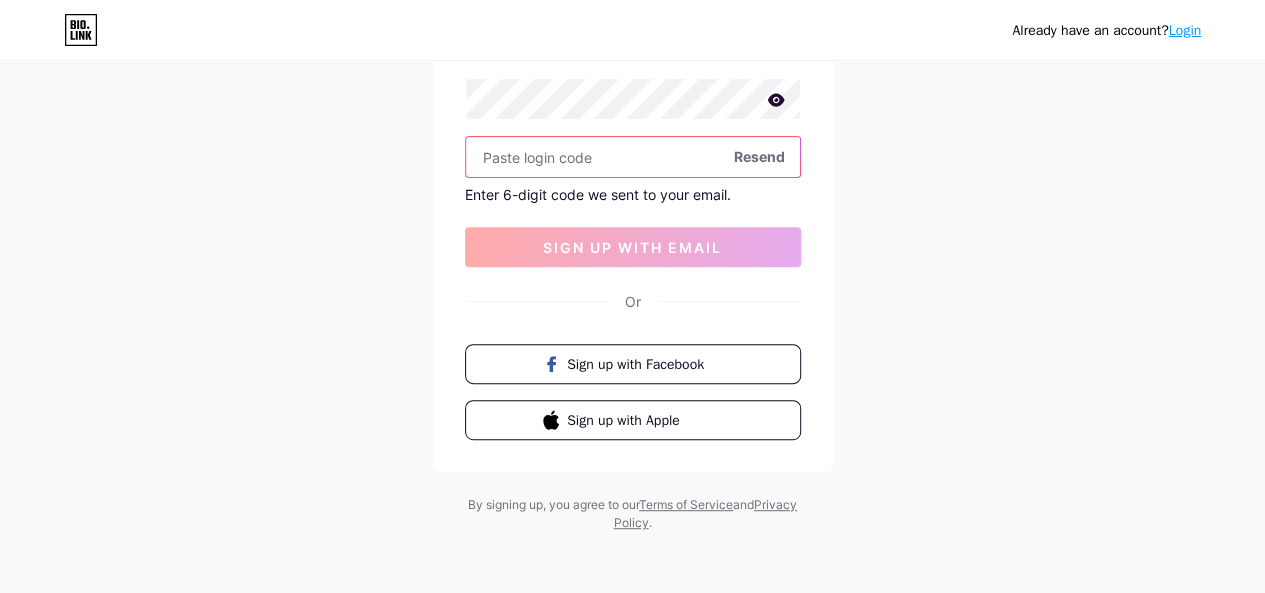 click at bounding box center (633, 157) 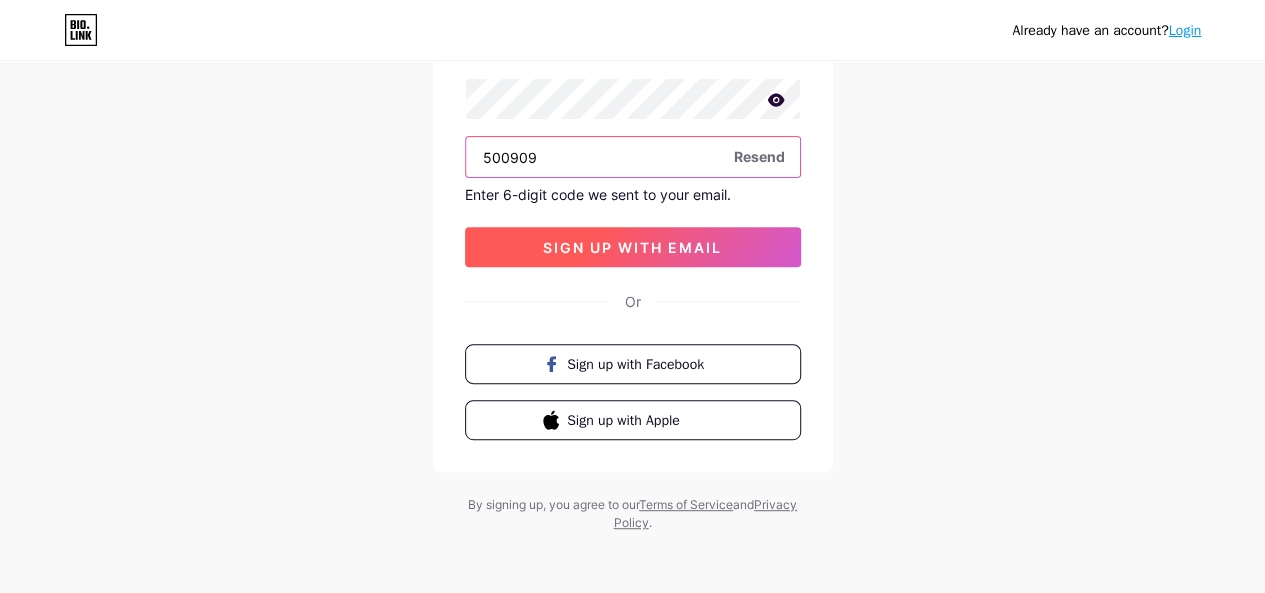 type on "500909" 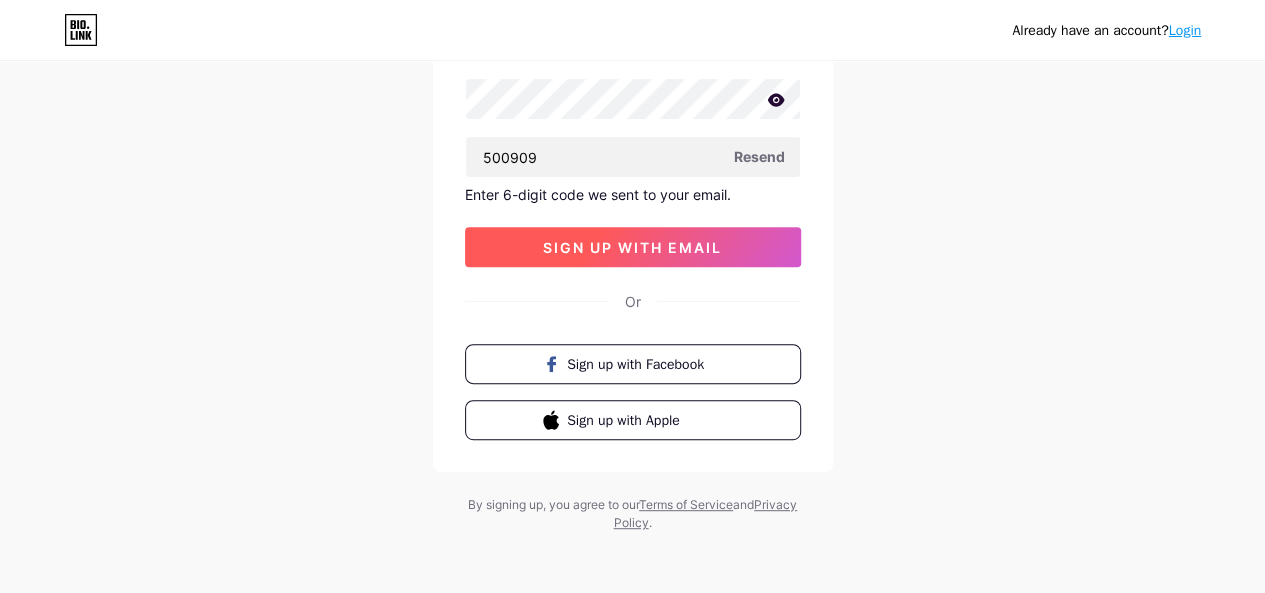 click on "sign up with email" at bounding box center (632, 247) 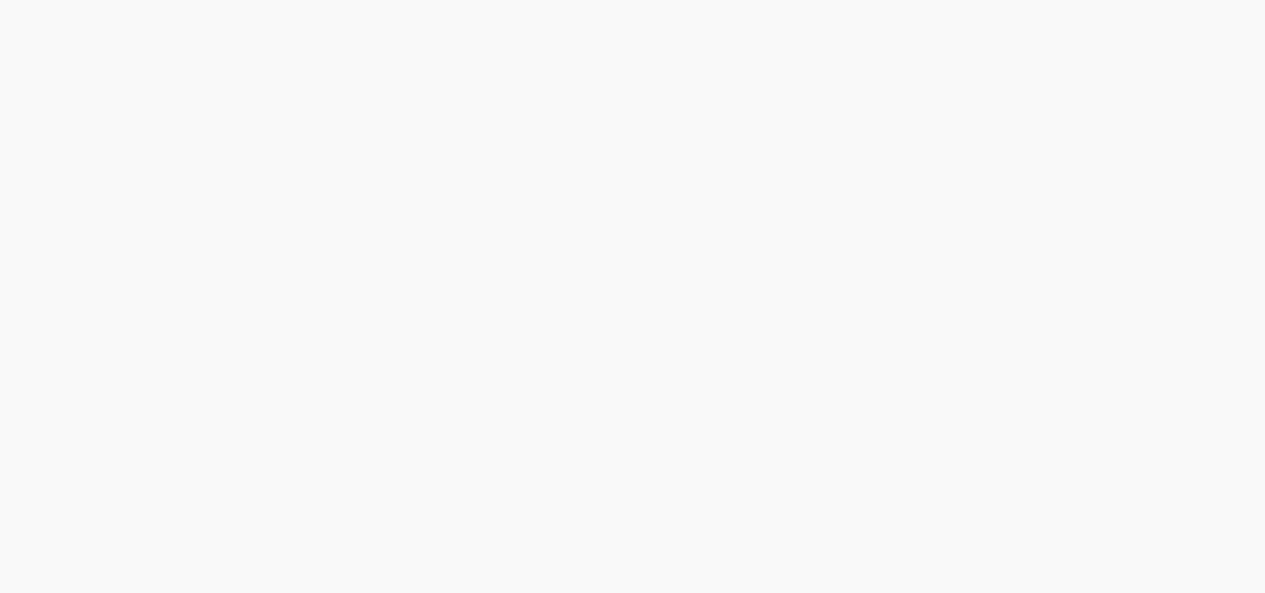 scroll, scrollTop: 0, scrollLeft: 0, axis: both 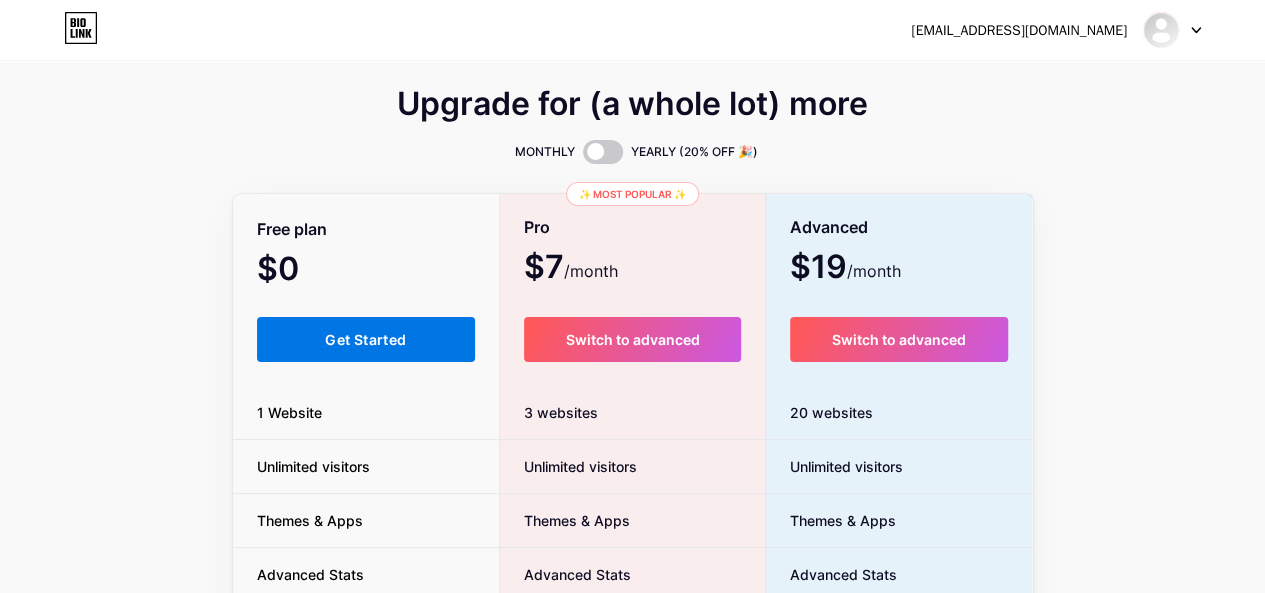 click on "Get Started" at bounding box center (365, 339) 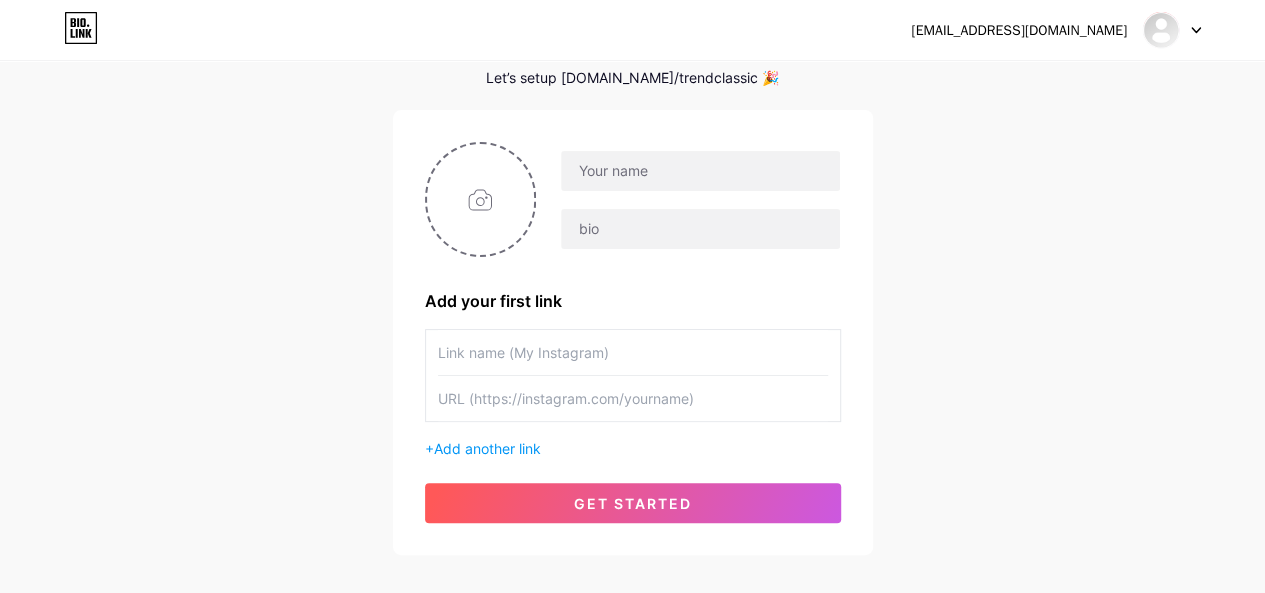 scroll, scrollTop: 100, scrollLeft: 0, axis: vertical 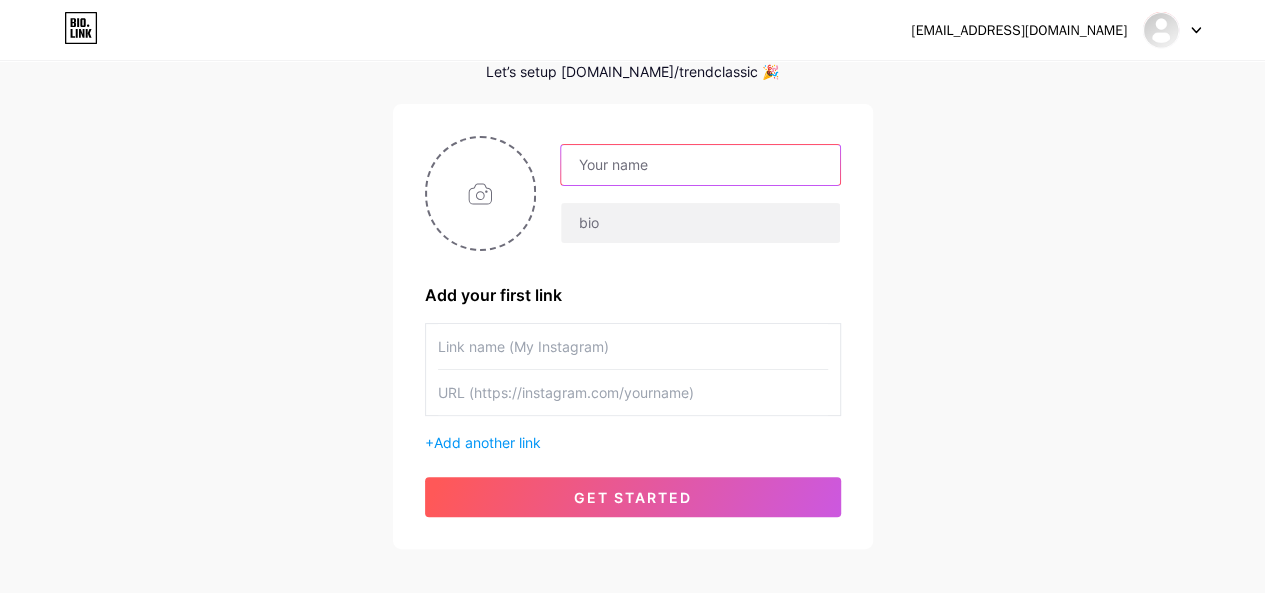 click at bounding box center (700, 165) 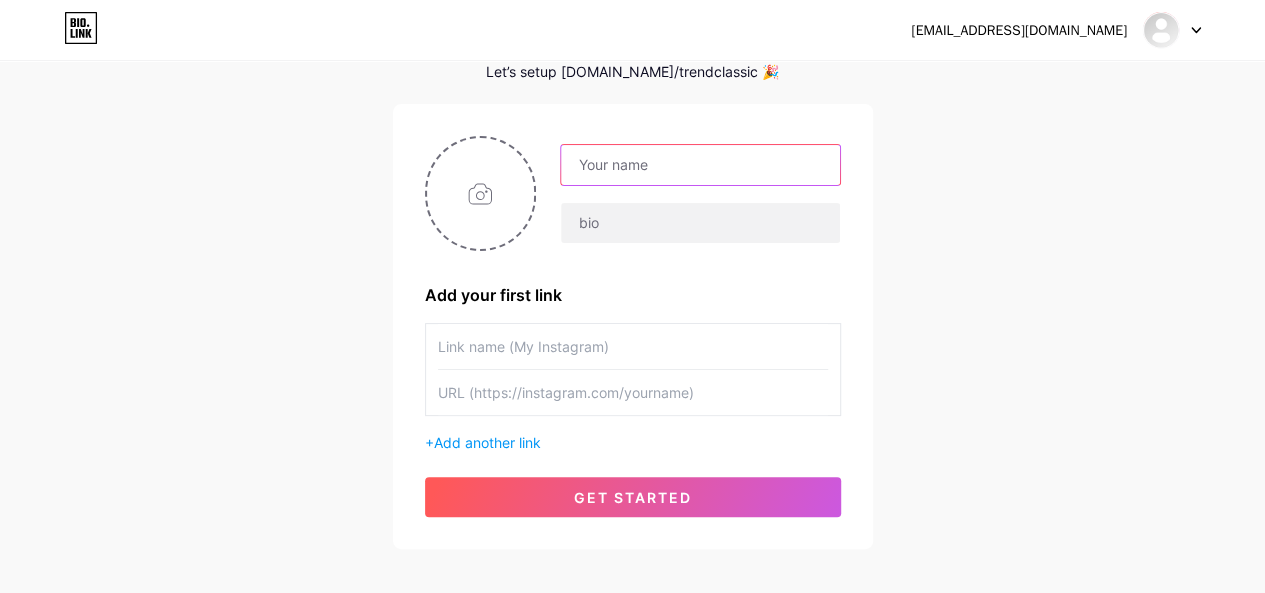 click at bounding box center [700, 165] 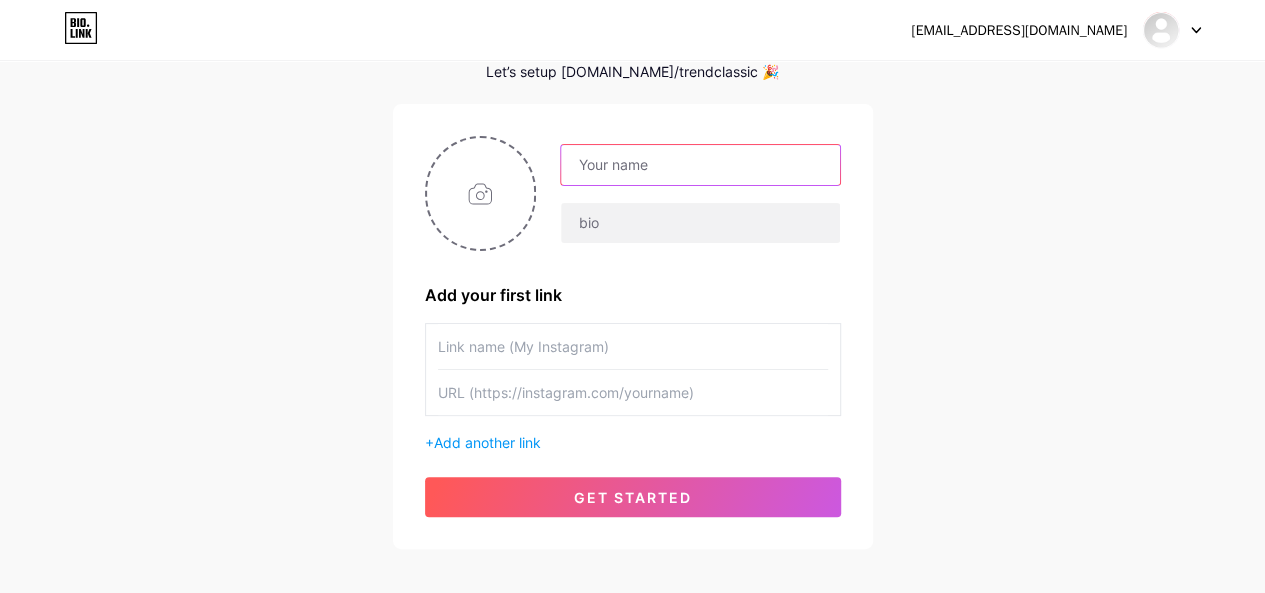 paste on "تريند كلاسيك | Trend Classic" 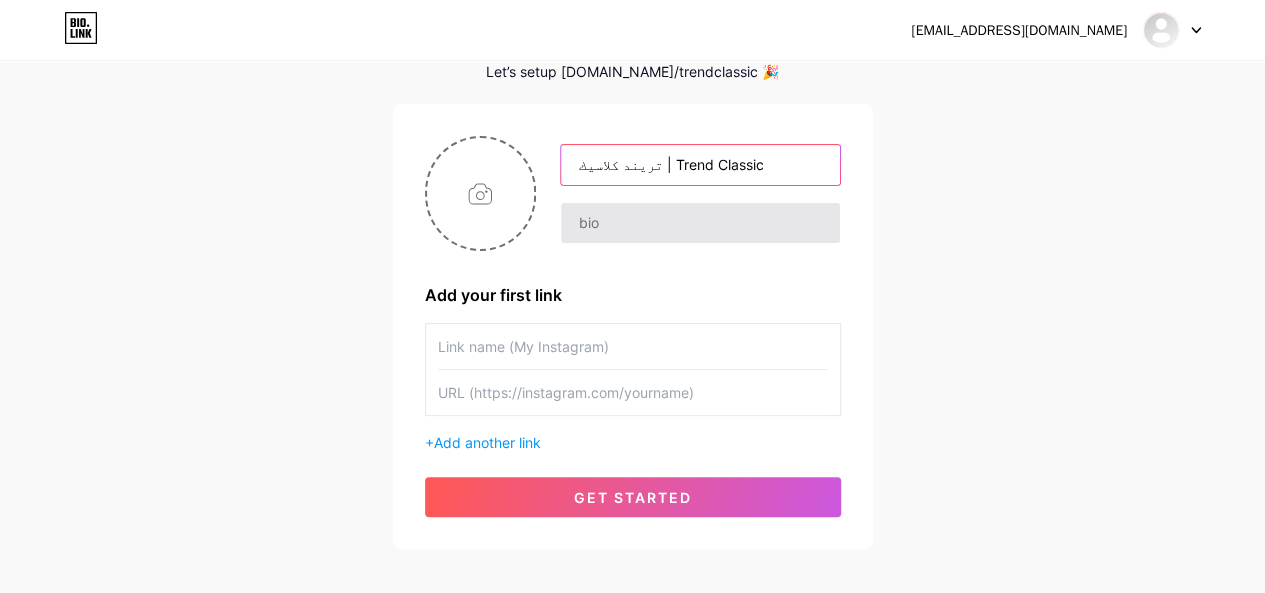 type on "تريند كلاسيك | Trend Classic" 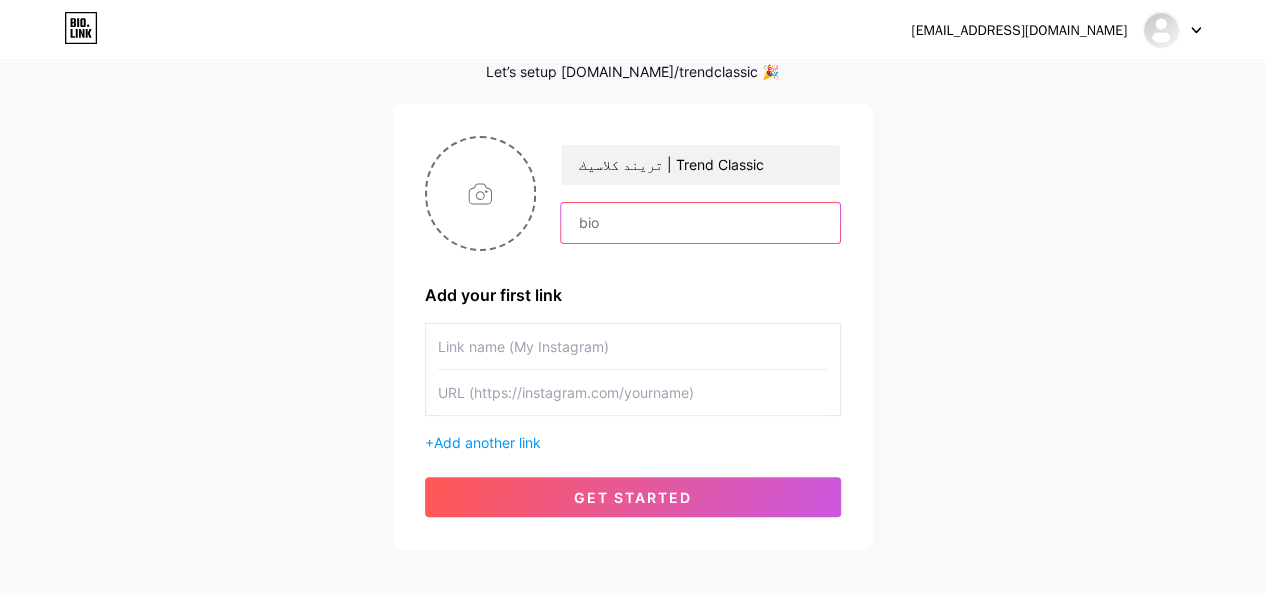 click at bounding box center [700, 223] 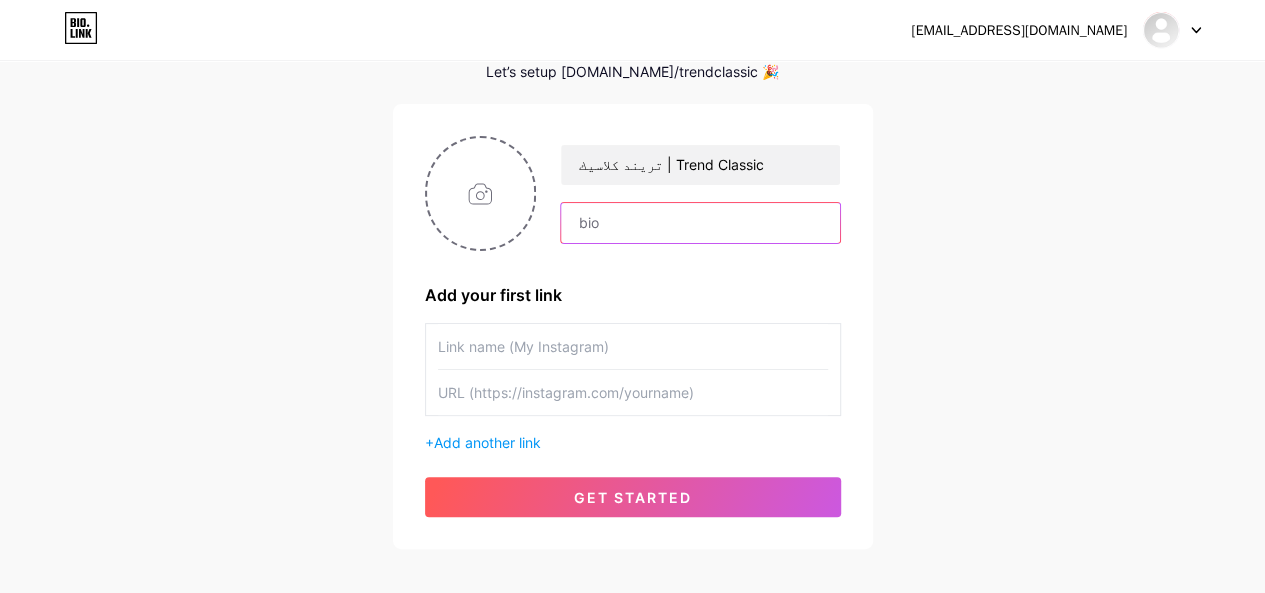 paste on "أقوى المشاهد بشكل جديد ✨ | 3D AI Recreations" 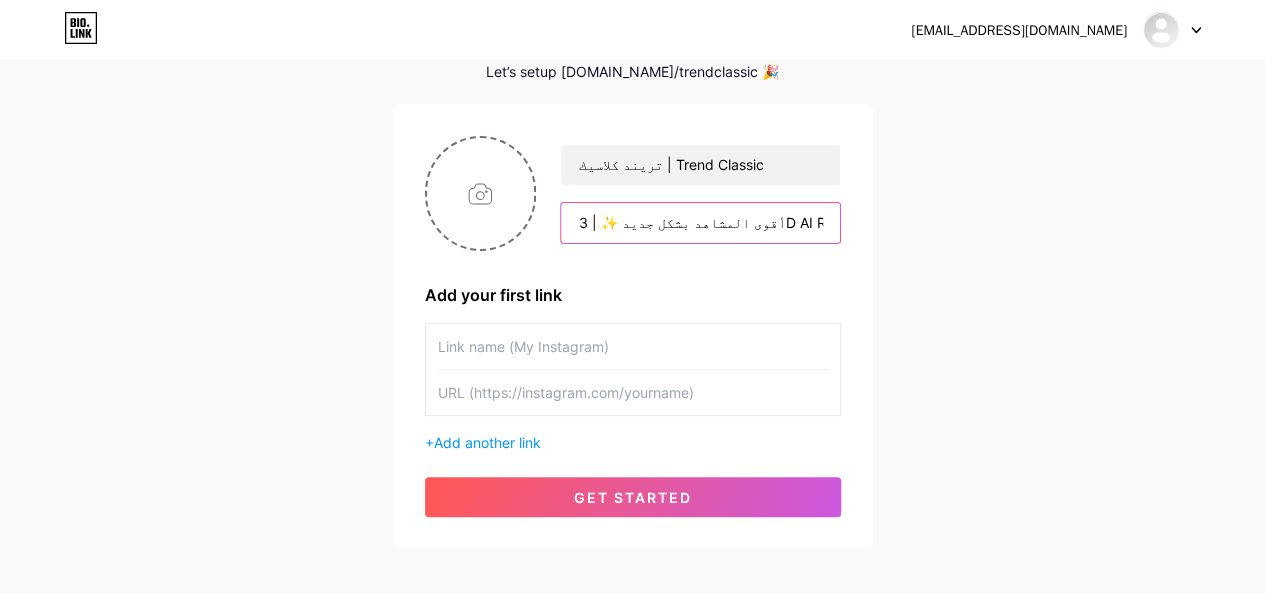 scroll, scrollTop: 0, scrollLeft: 18, axis: horizontal 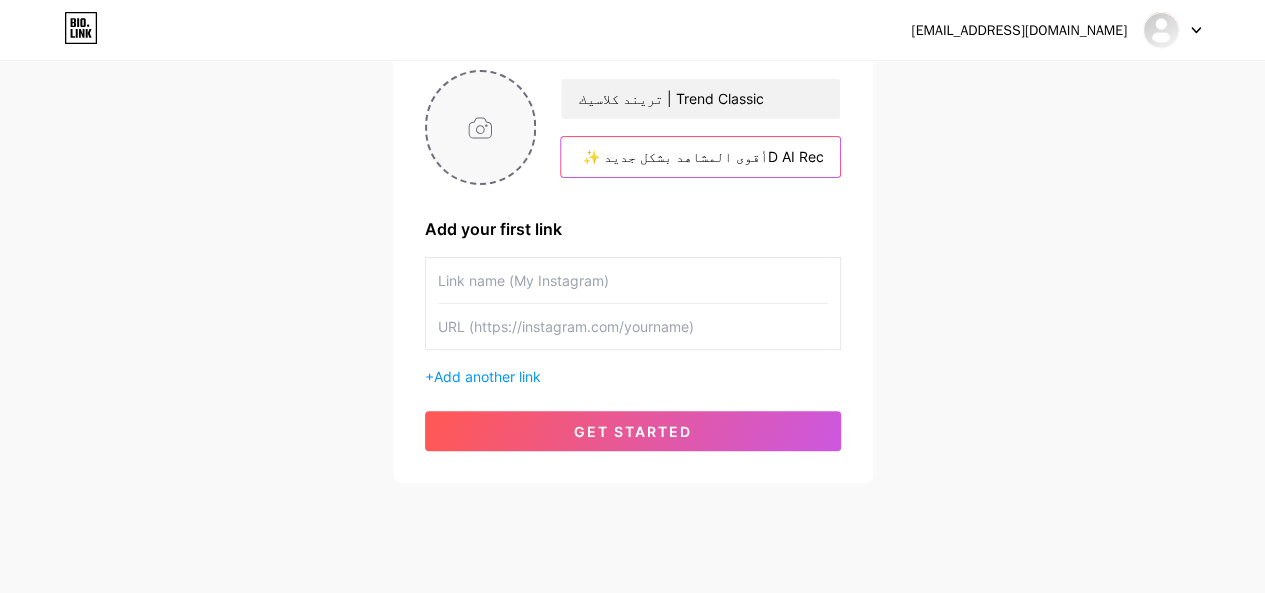 type on "أقوى المشاهد بشكل جديد ✨ | 3D AI Recreations" 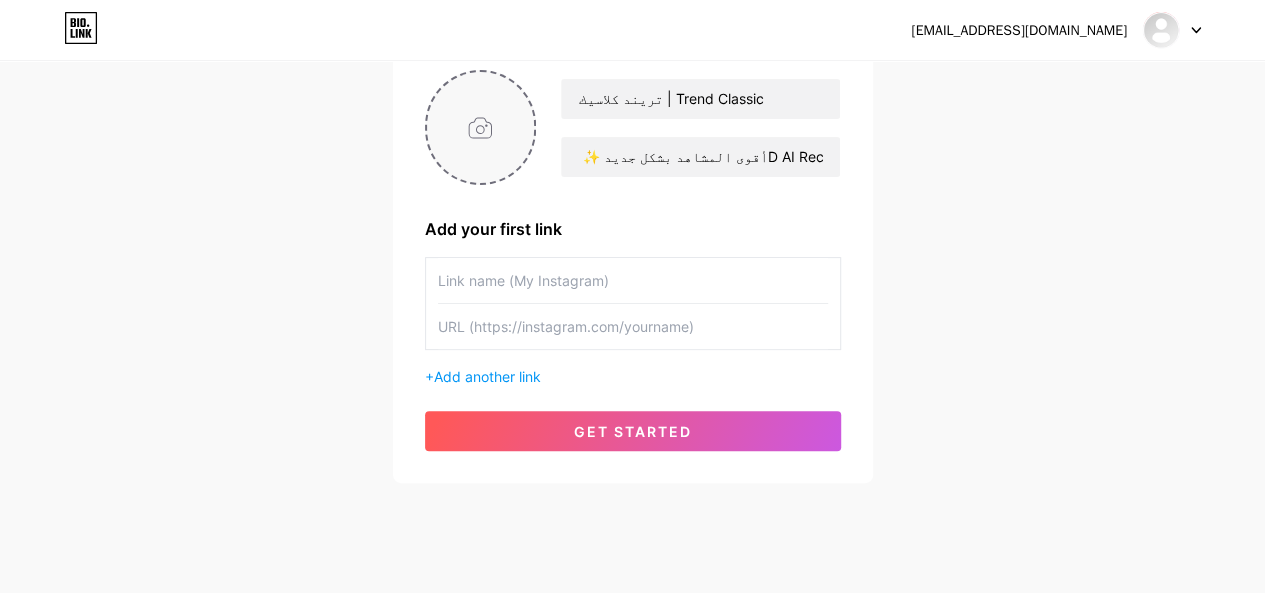 click at bounding box center [481, 127] 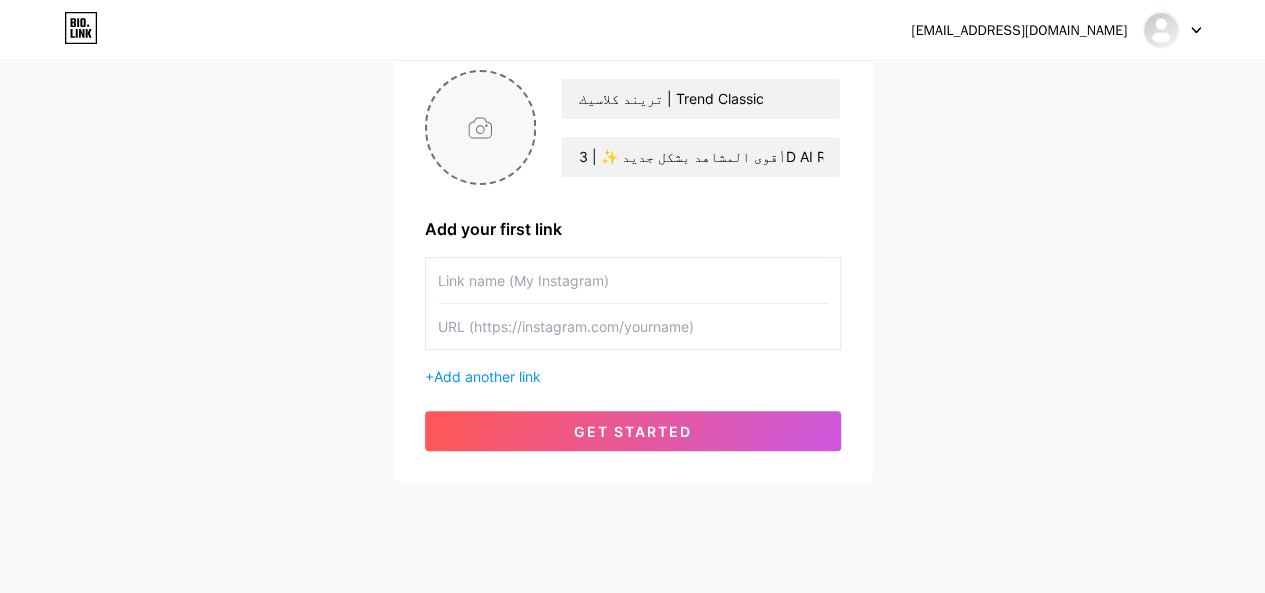 type on "C:\fakepath\logo Trend Classic.jpg" 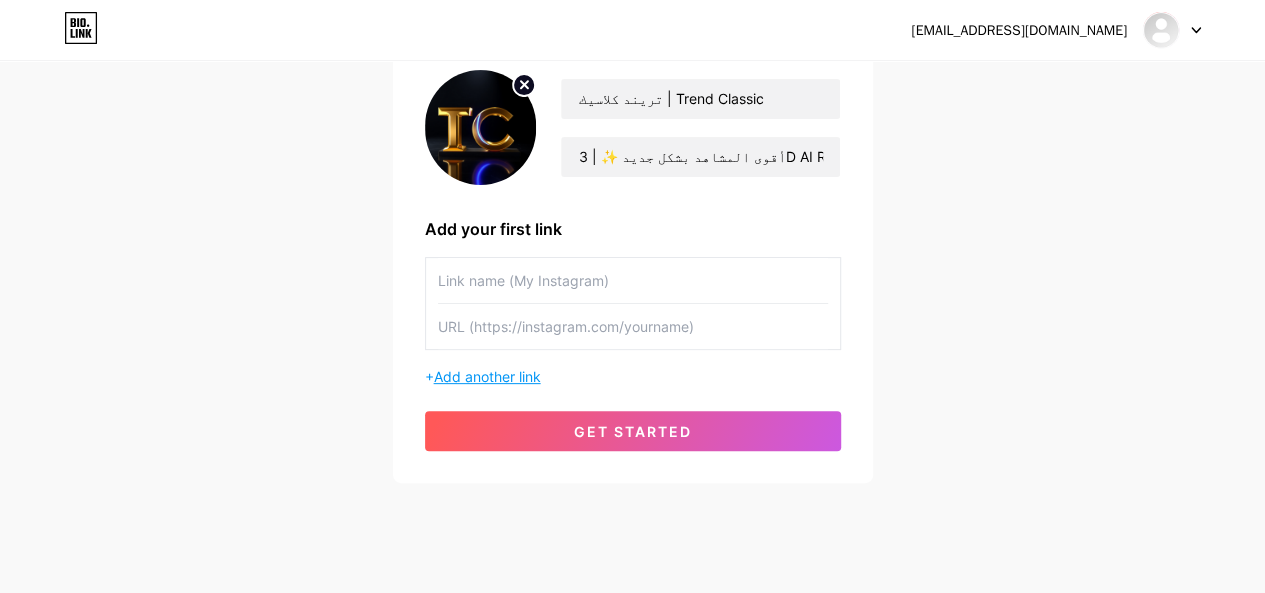 click on "Add another link" at bounding box center (487, 376) 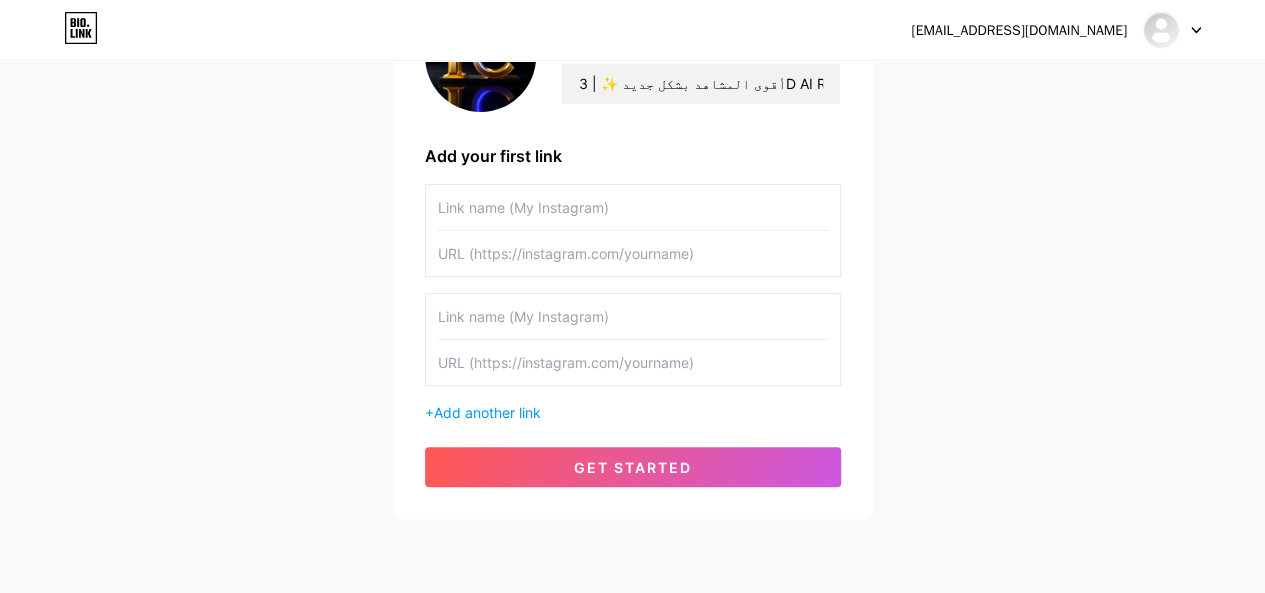 scroll, scrollTop: 266, scrollLeft: 0, axis: vertical 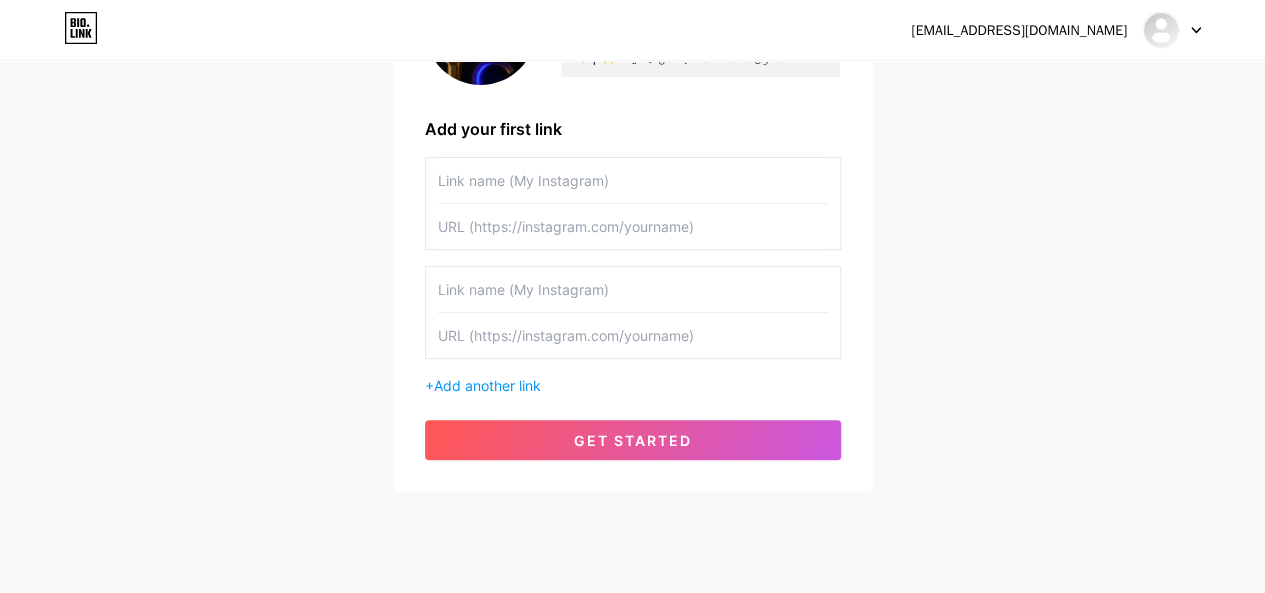 click at bounding box center (633, 180) 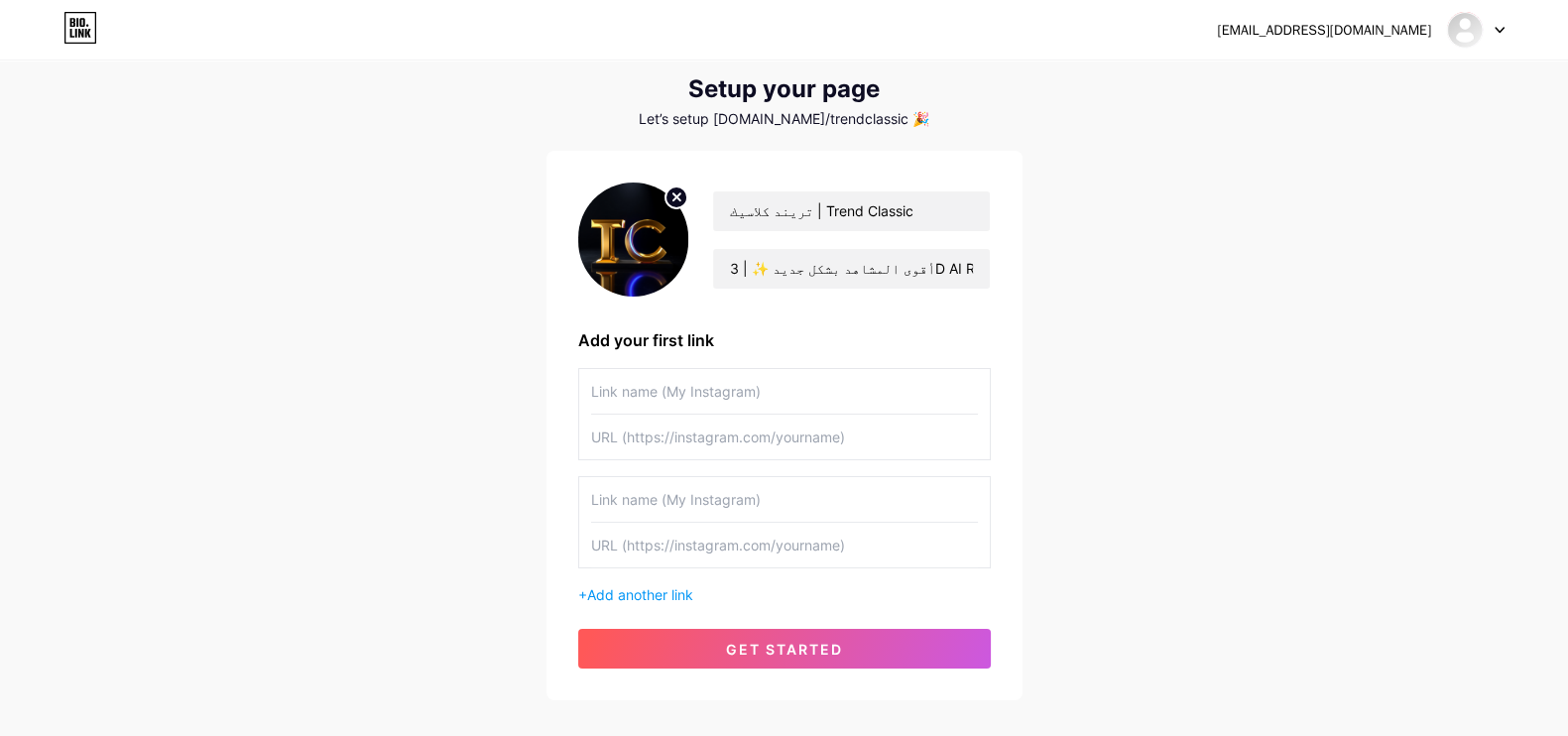 scroll, scrollTop: 49, scrollLeft: 0, axis: vertical 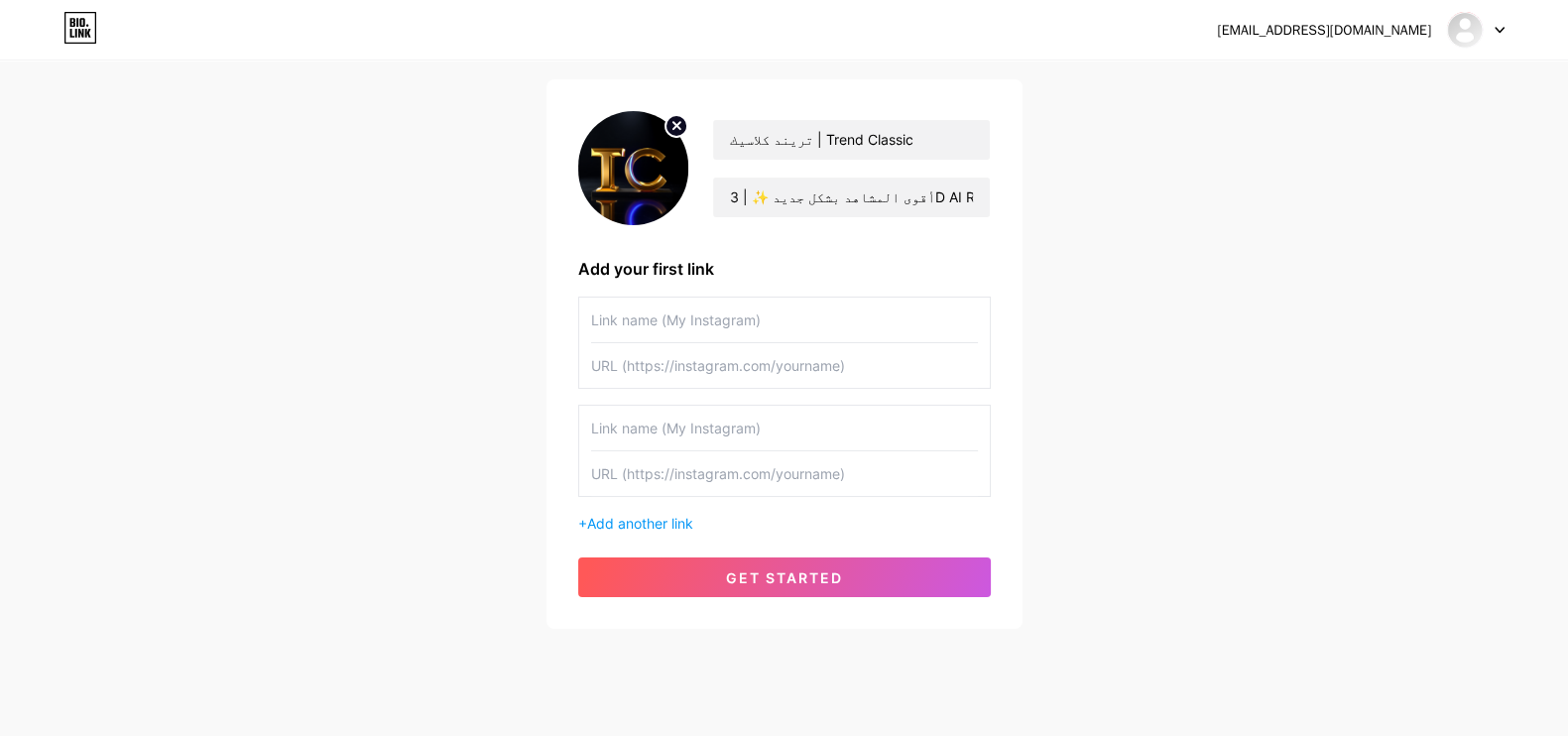 paste on "قناتنا على يوتيوب | YouTube Channel 🎬" 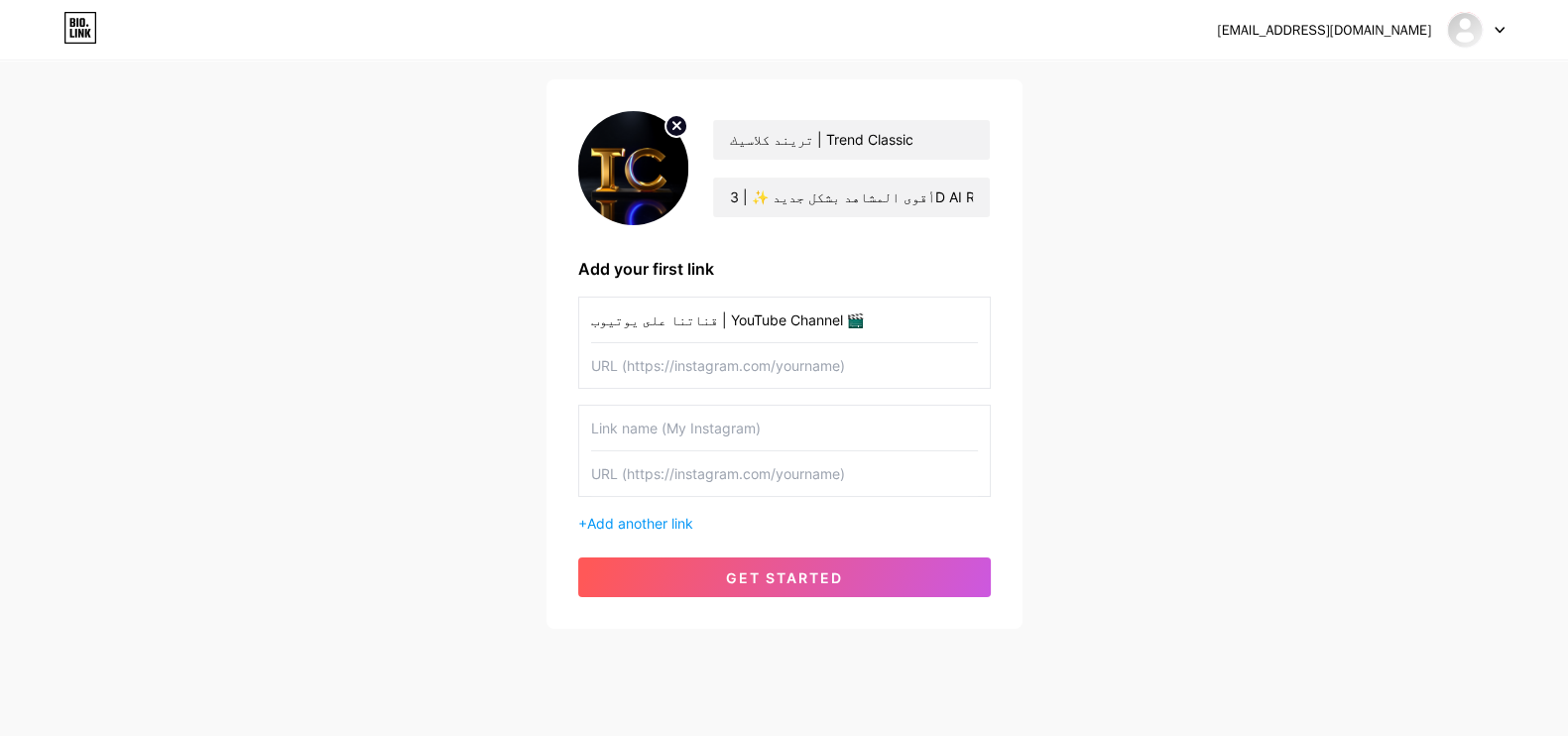 type on "قناتنا على يوتيوب | YouTube Channel 🎬" 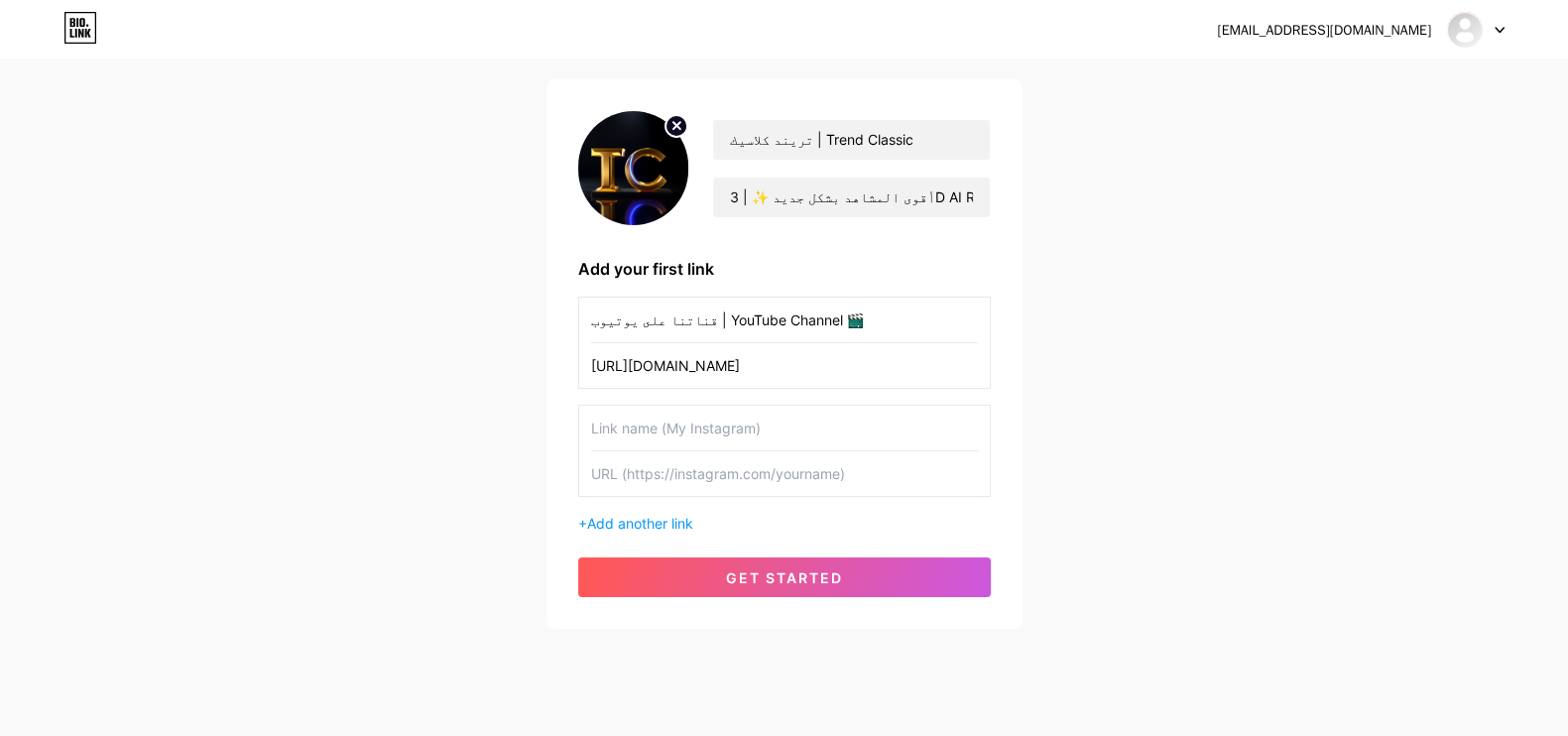 type on "[URL][DOMAIN_NAME]" 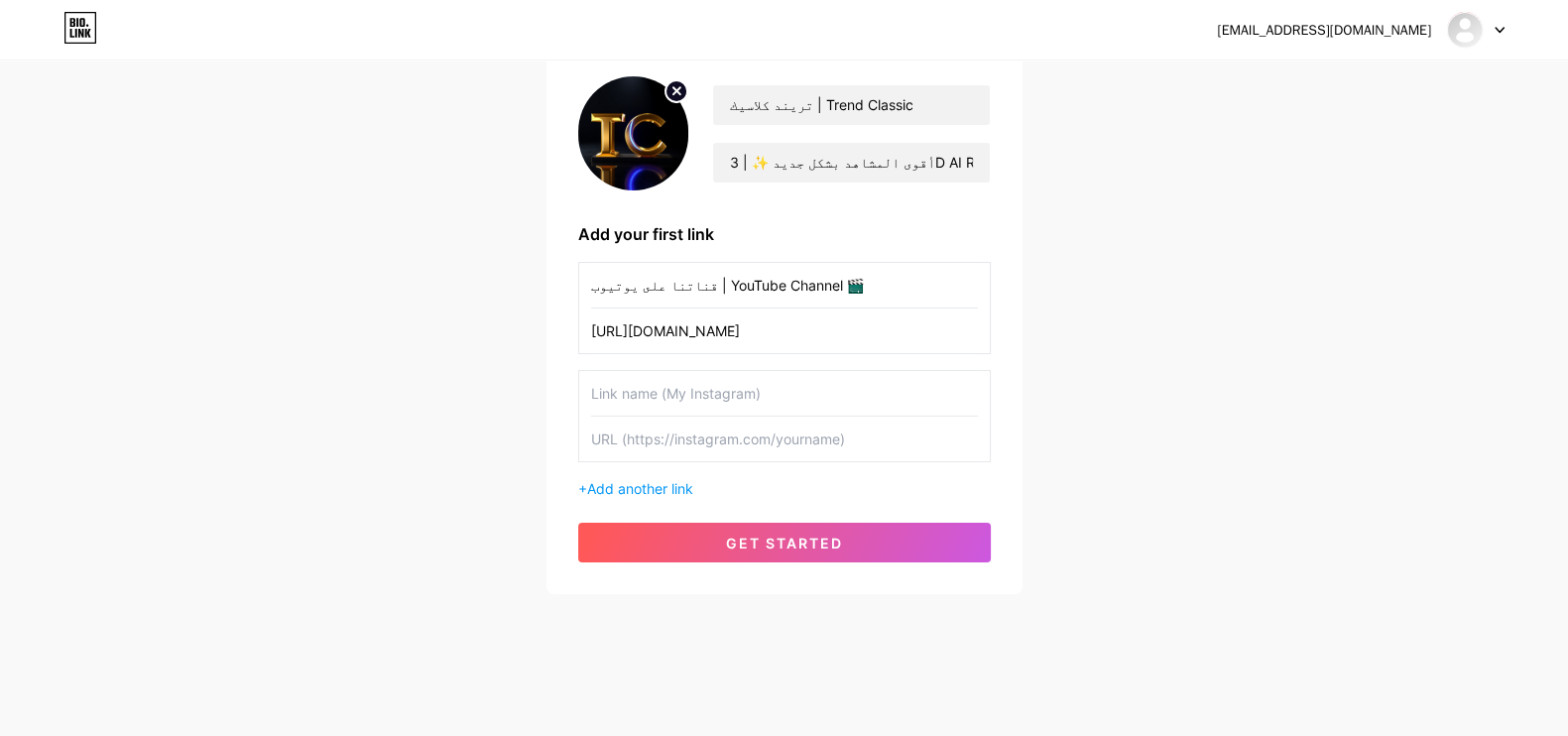 paste on "صفحتنا على فيسبوك | Facebook Page" 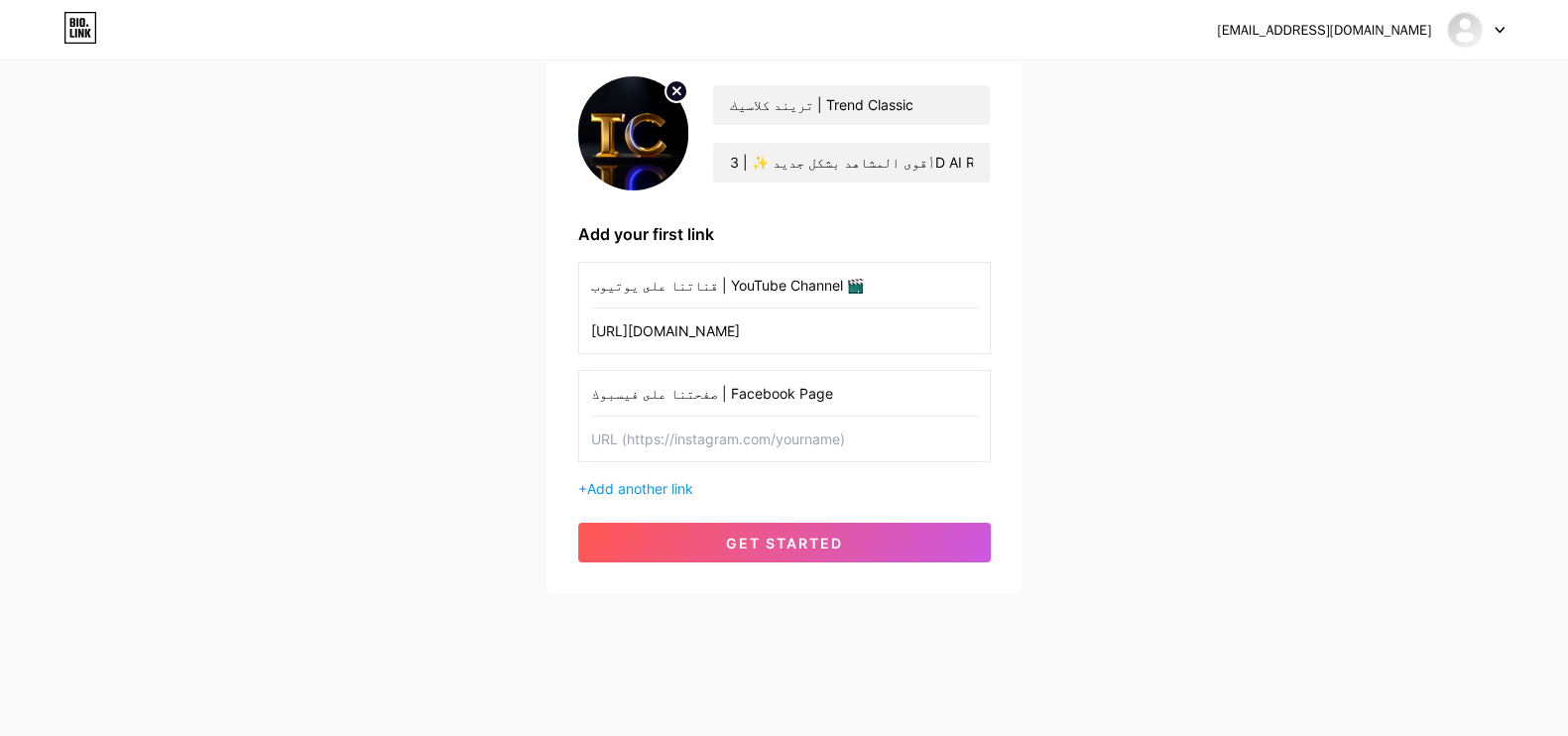 type on "صفحتنا على فيسبوك | Facebook Page" 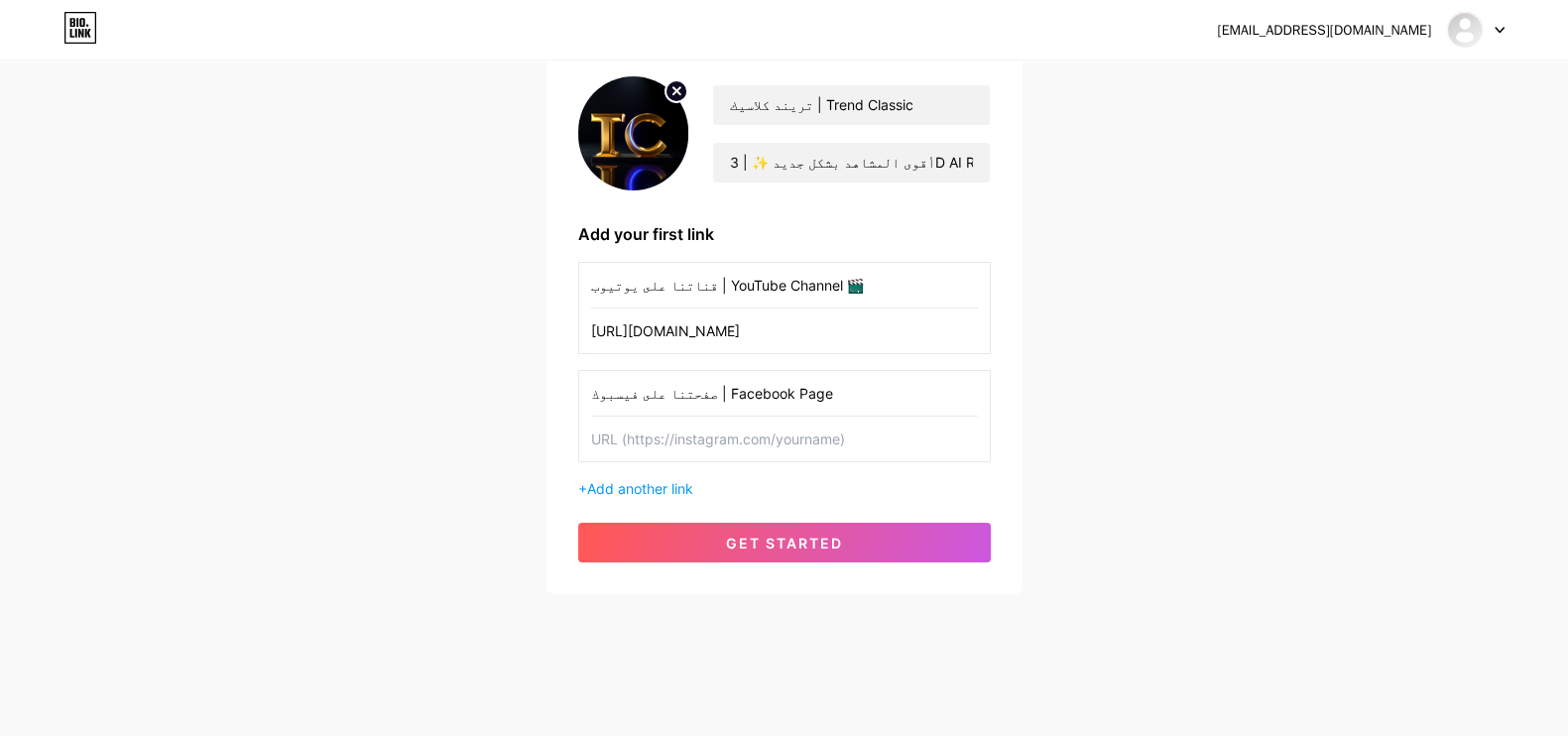 paste on "[URL][DOMAIN_NAME]" 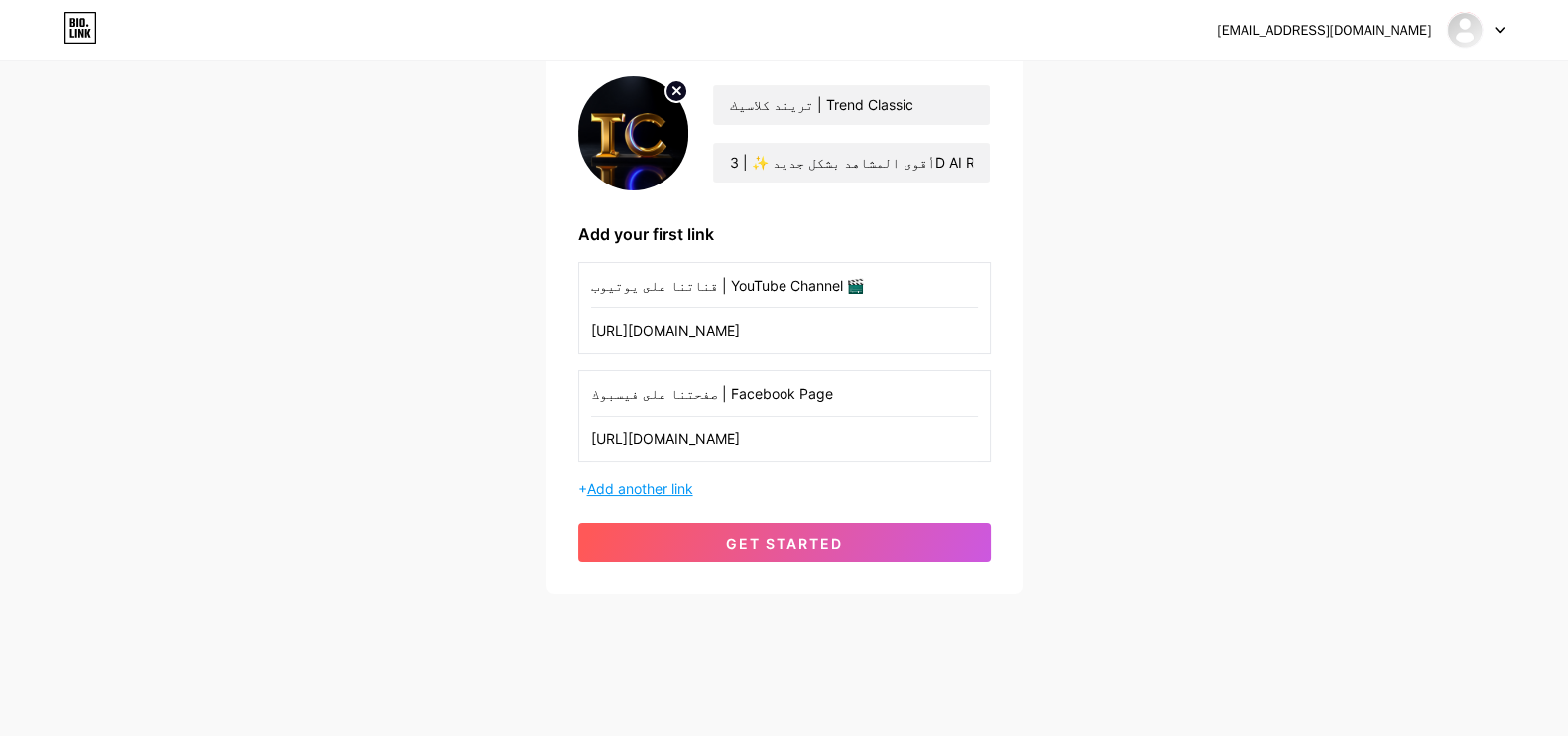 type on "[URL][DOMAIN_NAME]" 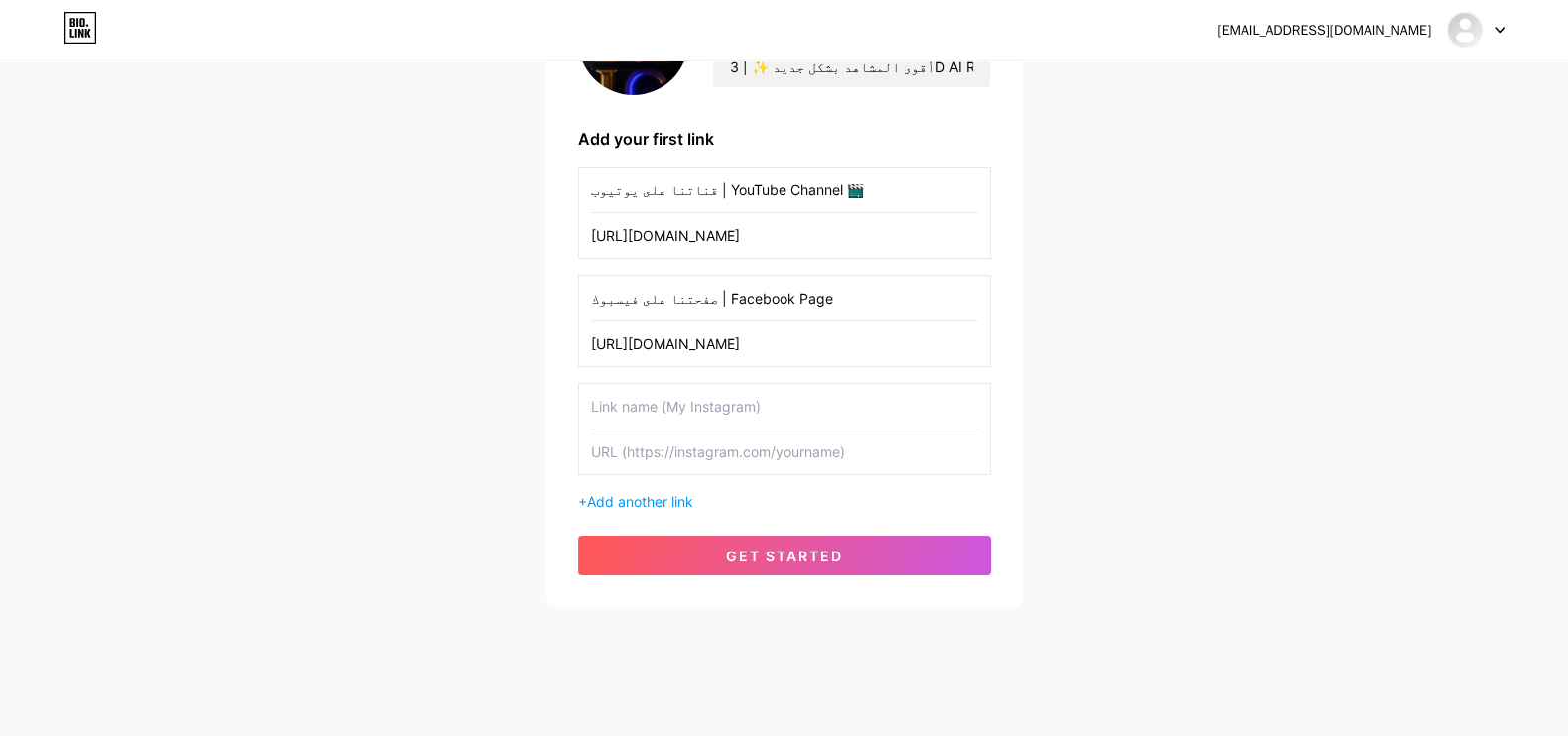 scroll, scrollTop: 265, scrollLeft: 0, axis: vertical 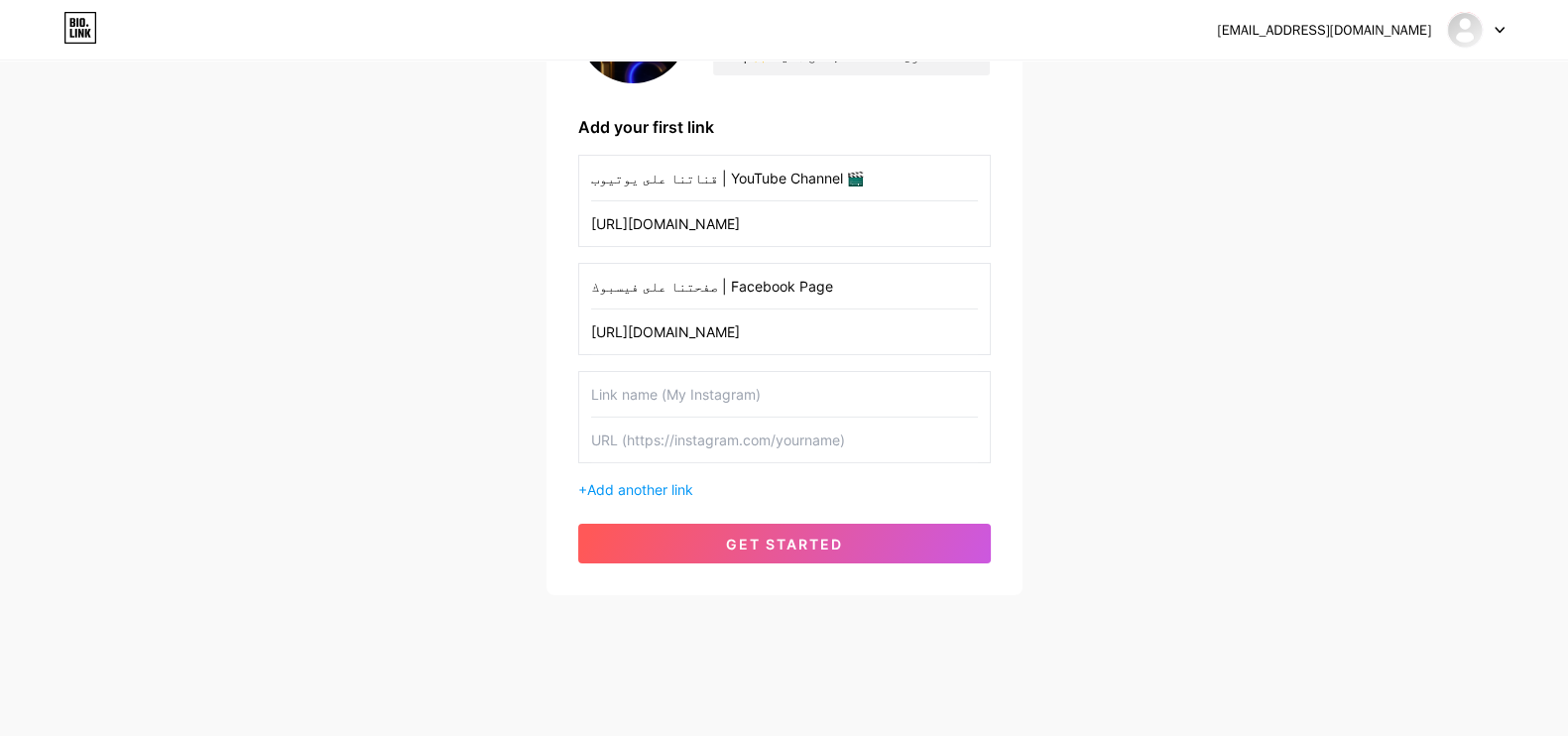 paste on "حسابنا على تيك توك | TikTok" 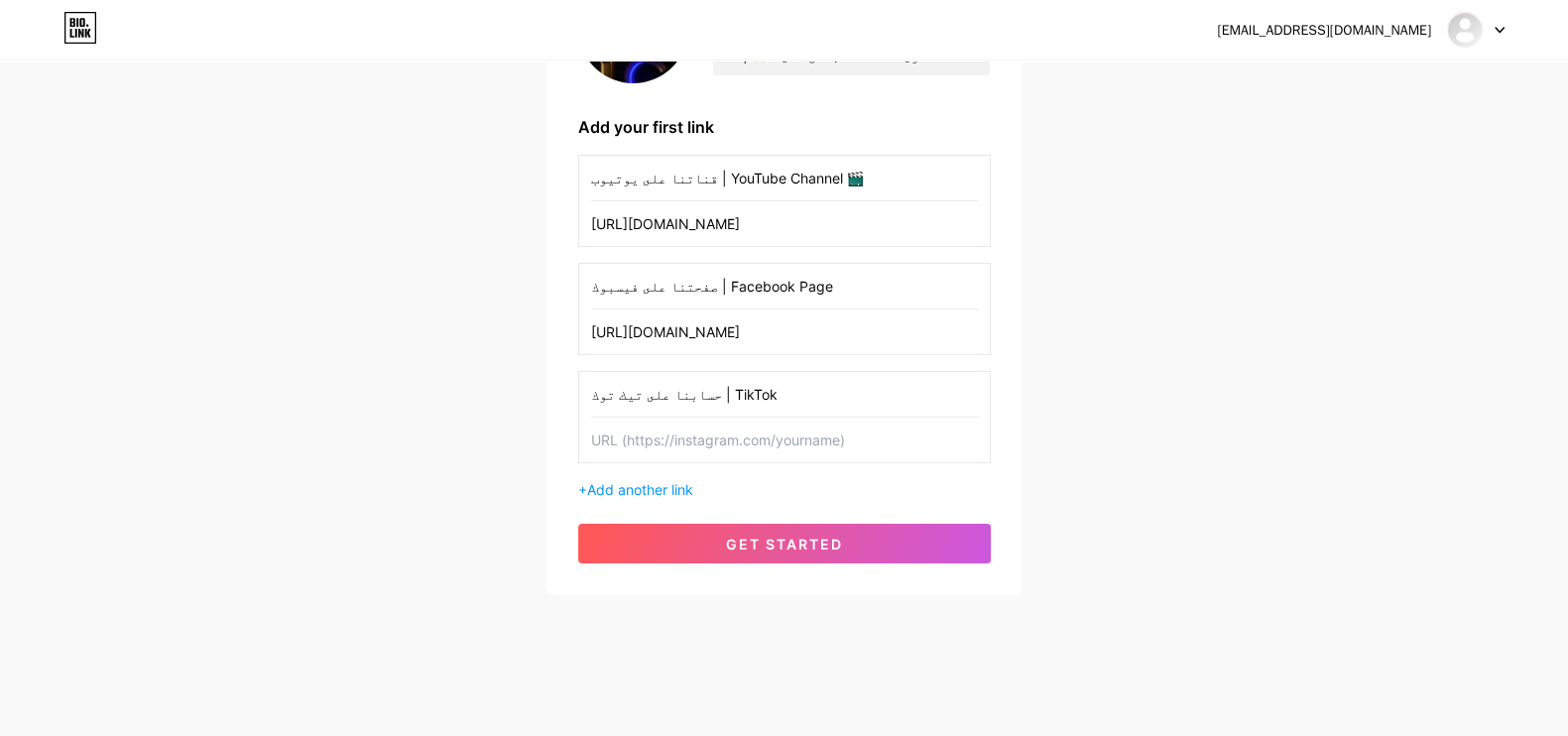 type on "حسابنا على تيك توك | TikTok" 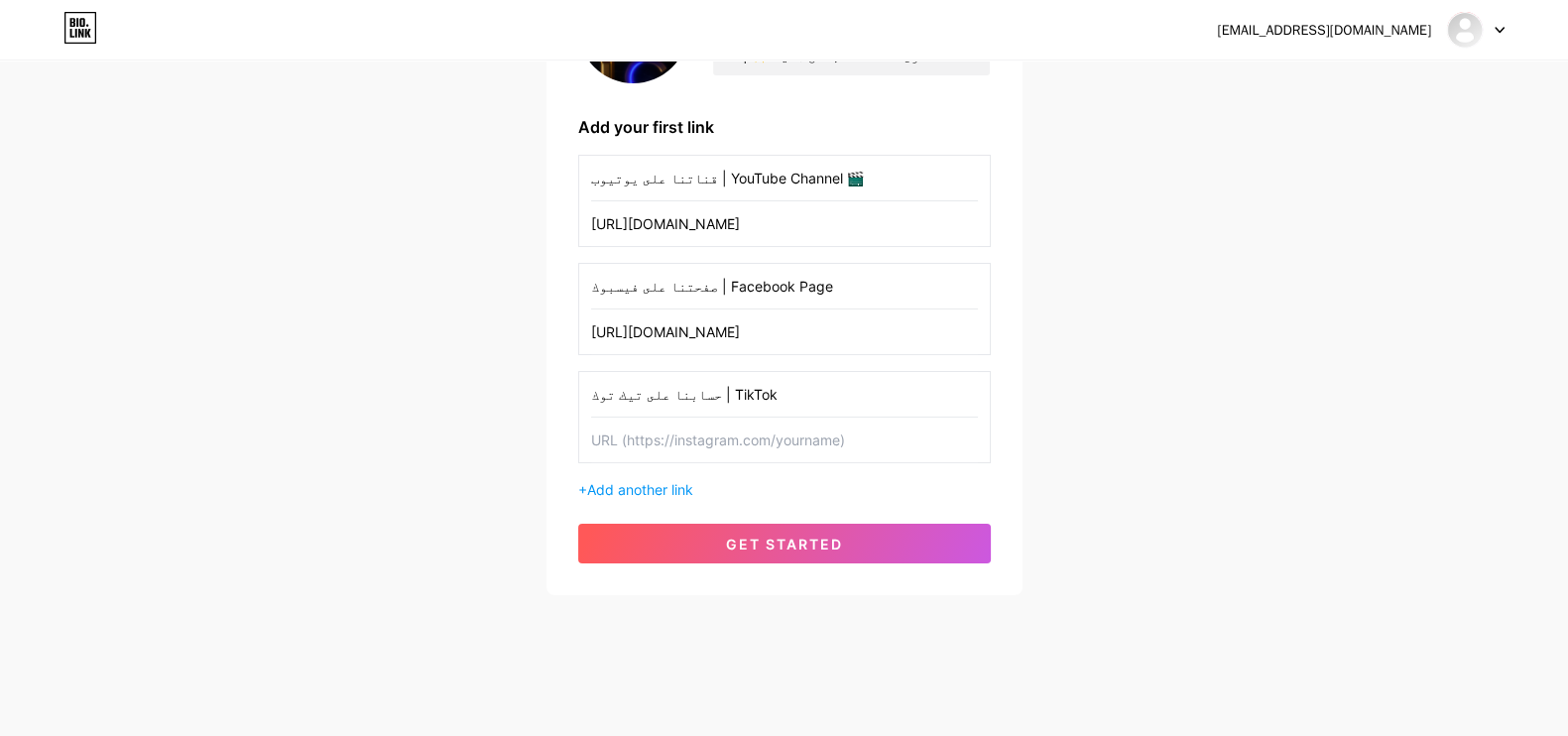 paste on "[URL][DOMAIN_NAME]" 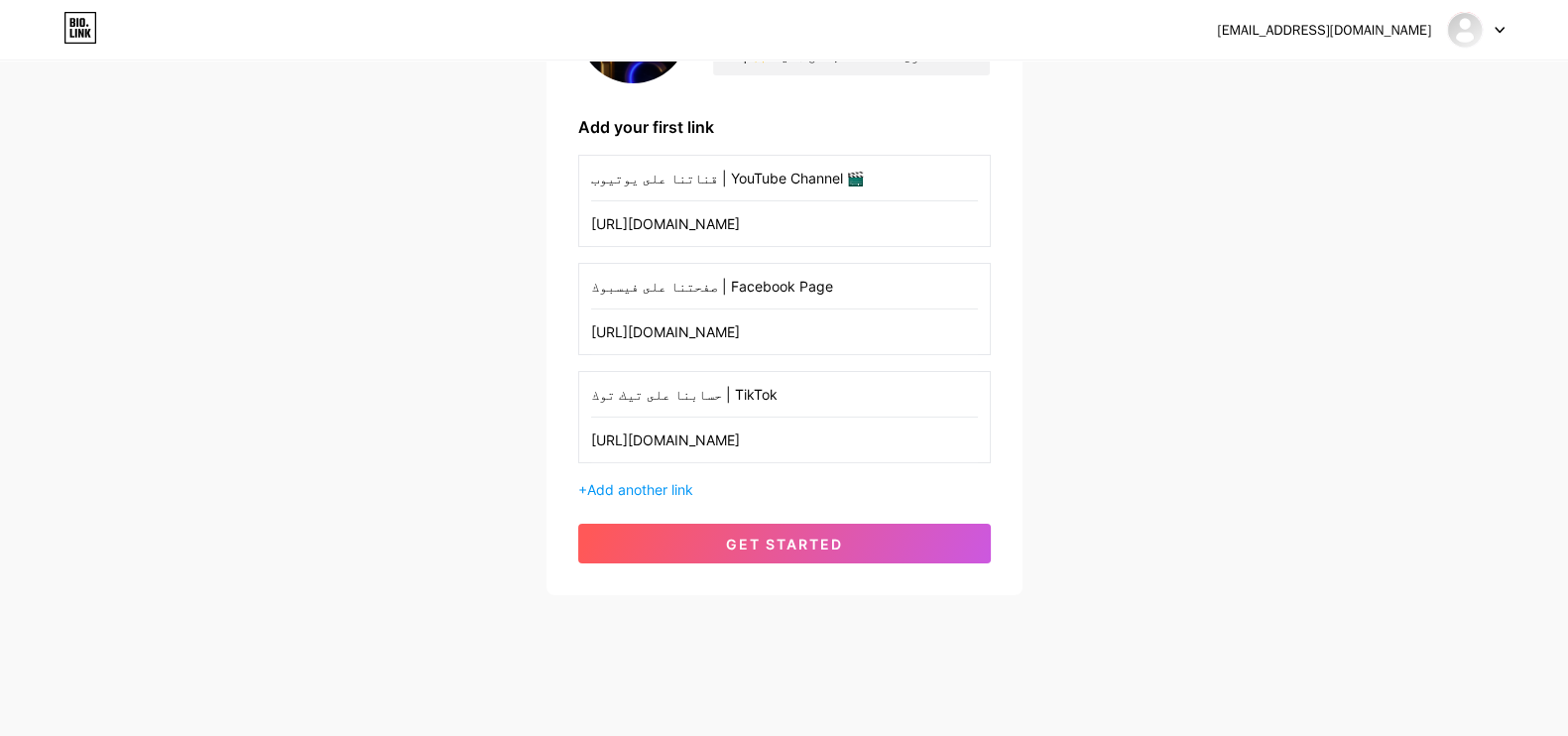 type on "[URL][DOMAIN_NAME]" 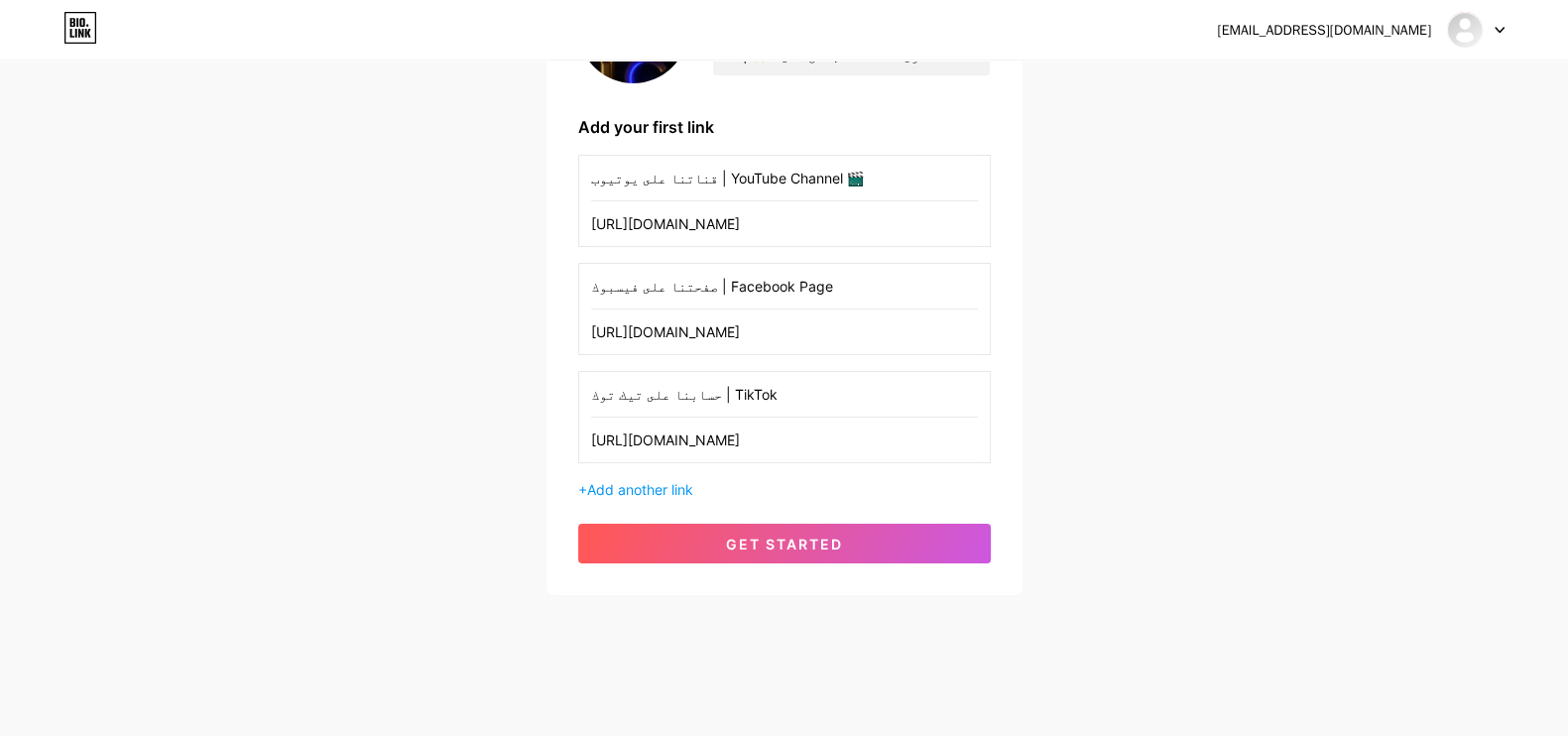 click on "+  Add another link" at bounding box center (784, 489) 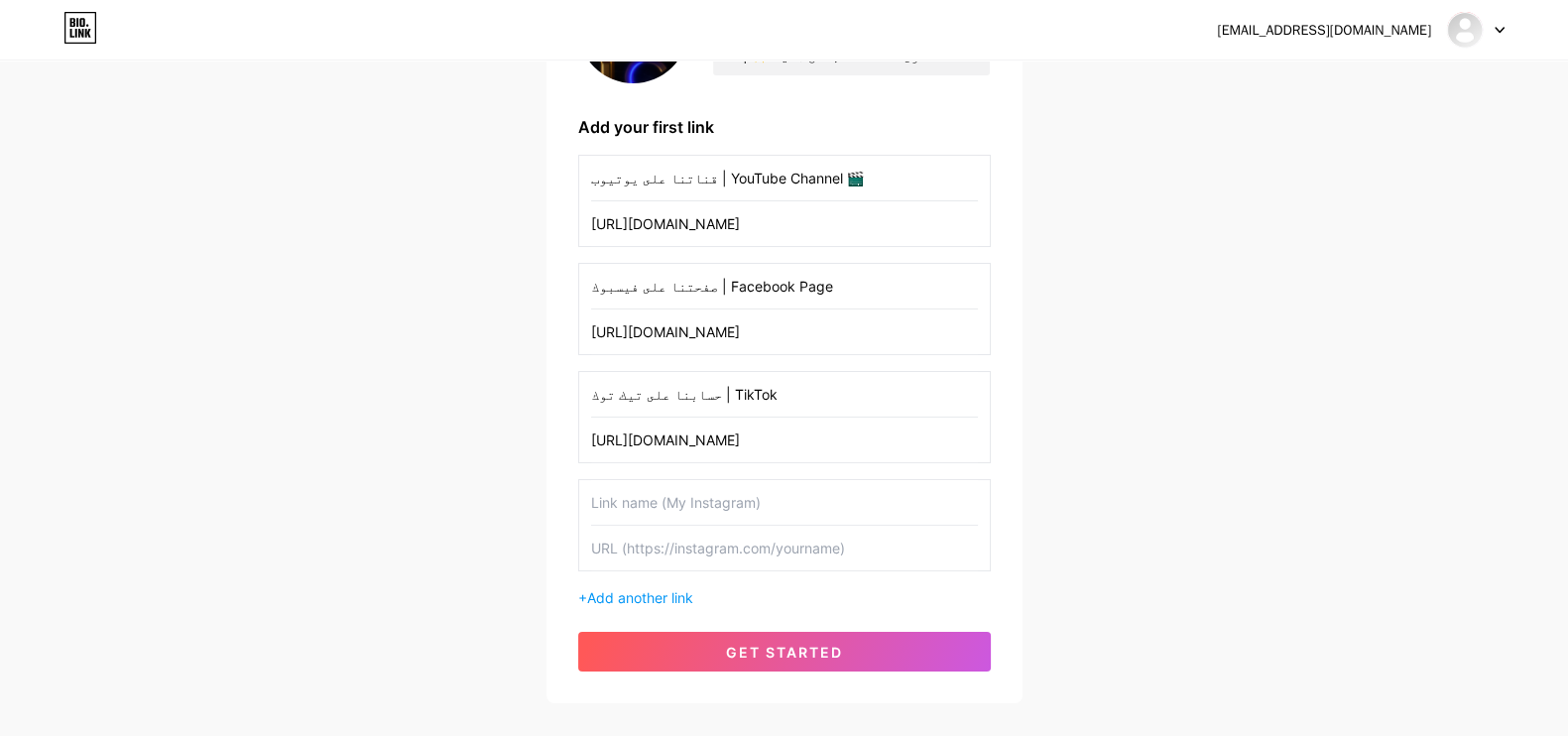 click at bounding box center [784, 502] 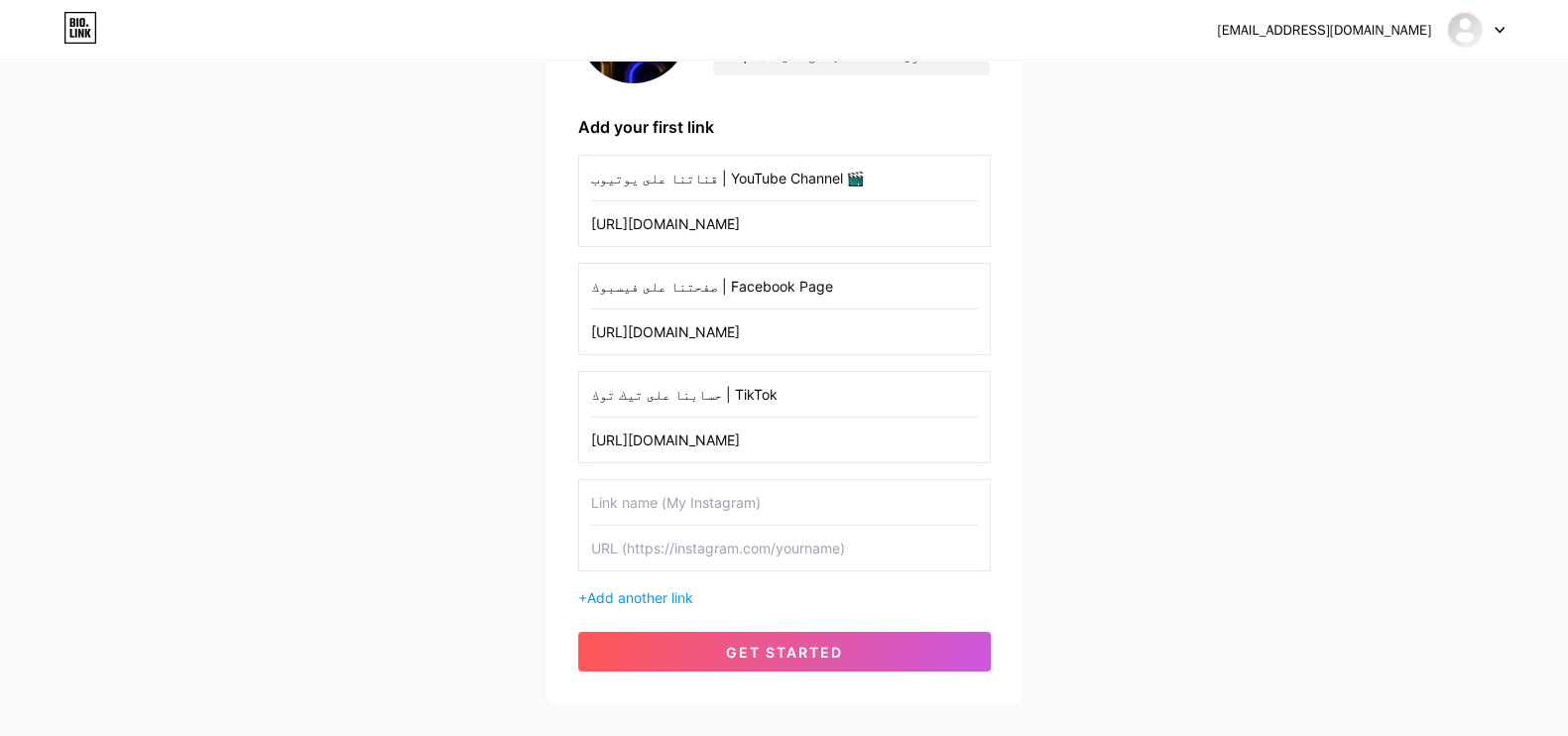 paste on "حسابنا على إنستغرام | Instagram" 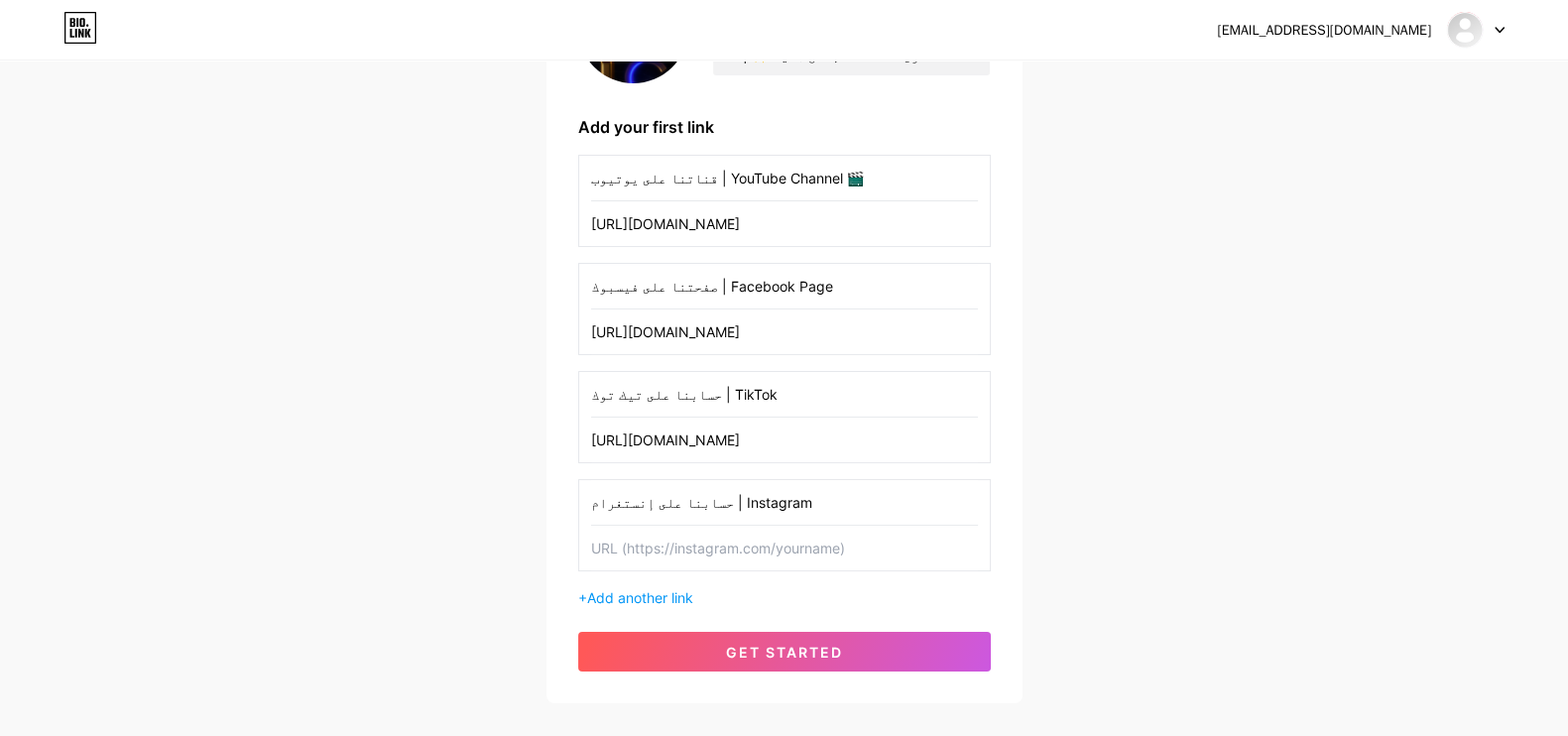 type on "حسابنا على إنستغرام | Instagram" 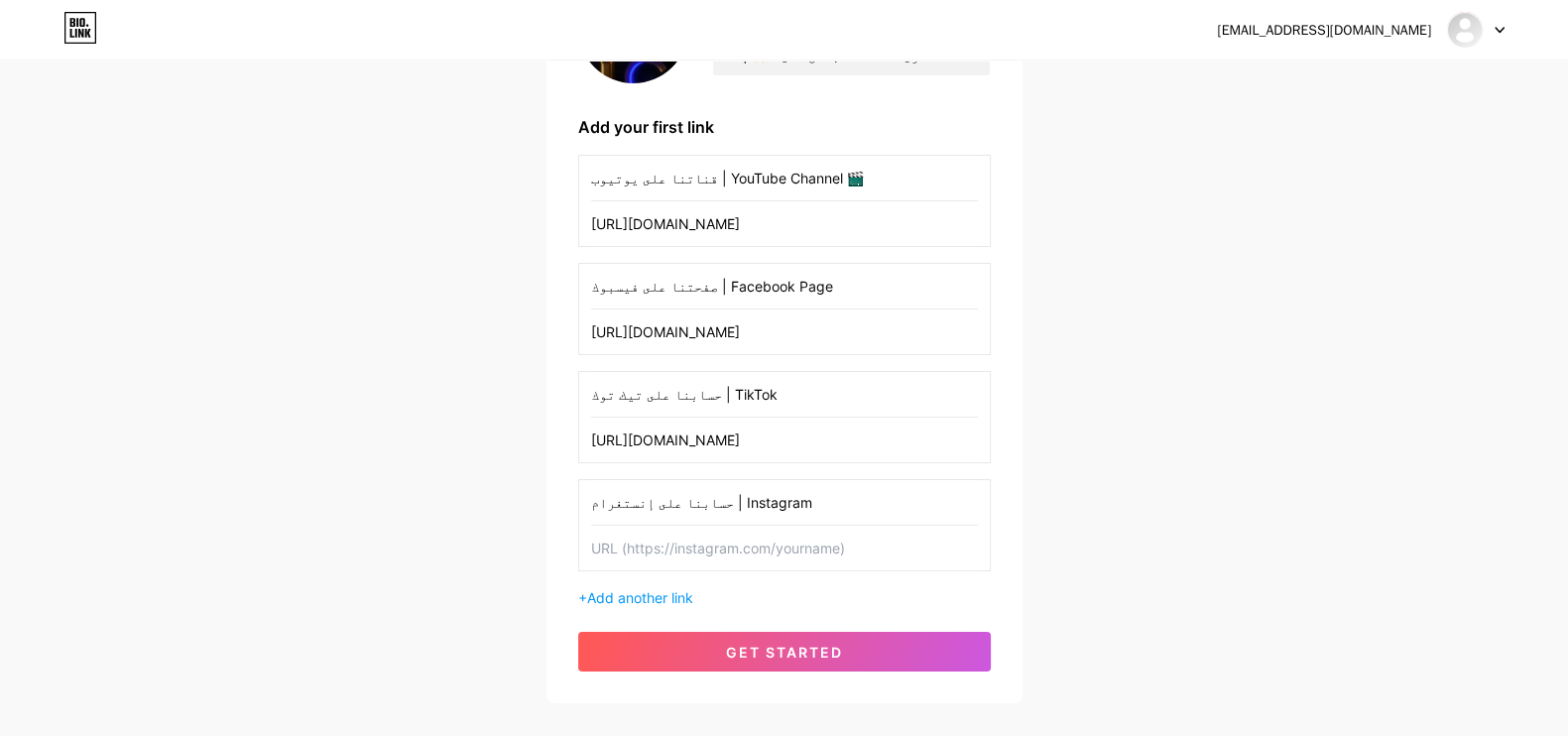 paste on "[URL][DOMAIN_NAME]" 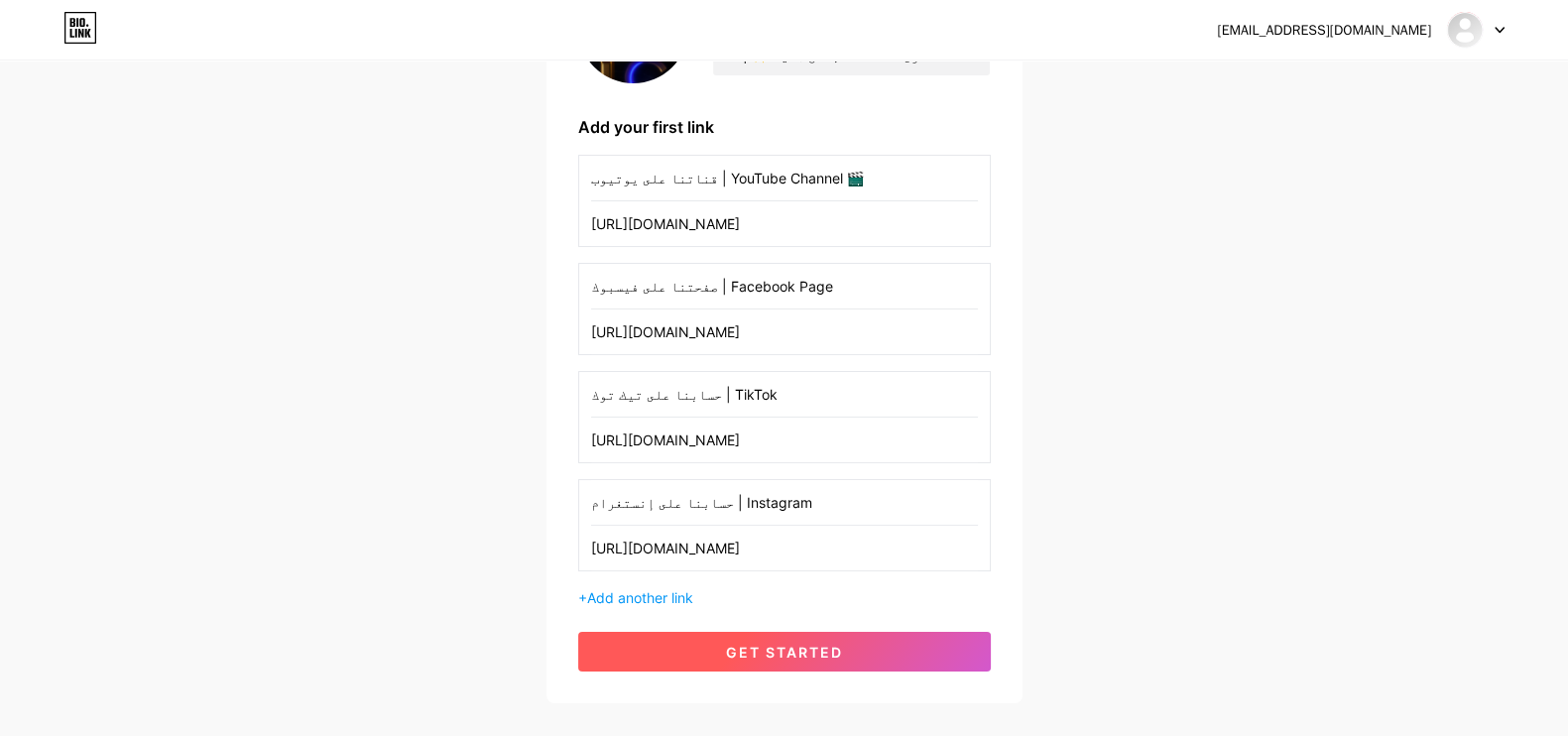 type on "[URL][DOMAIN_NAME]" 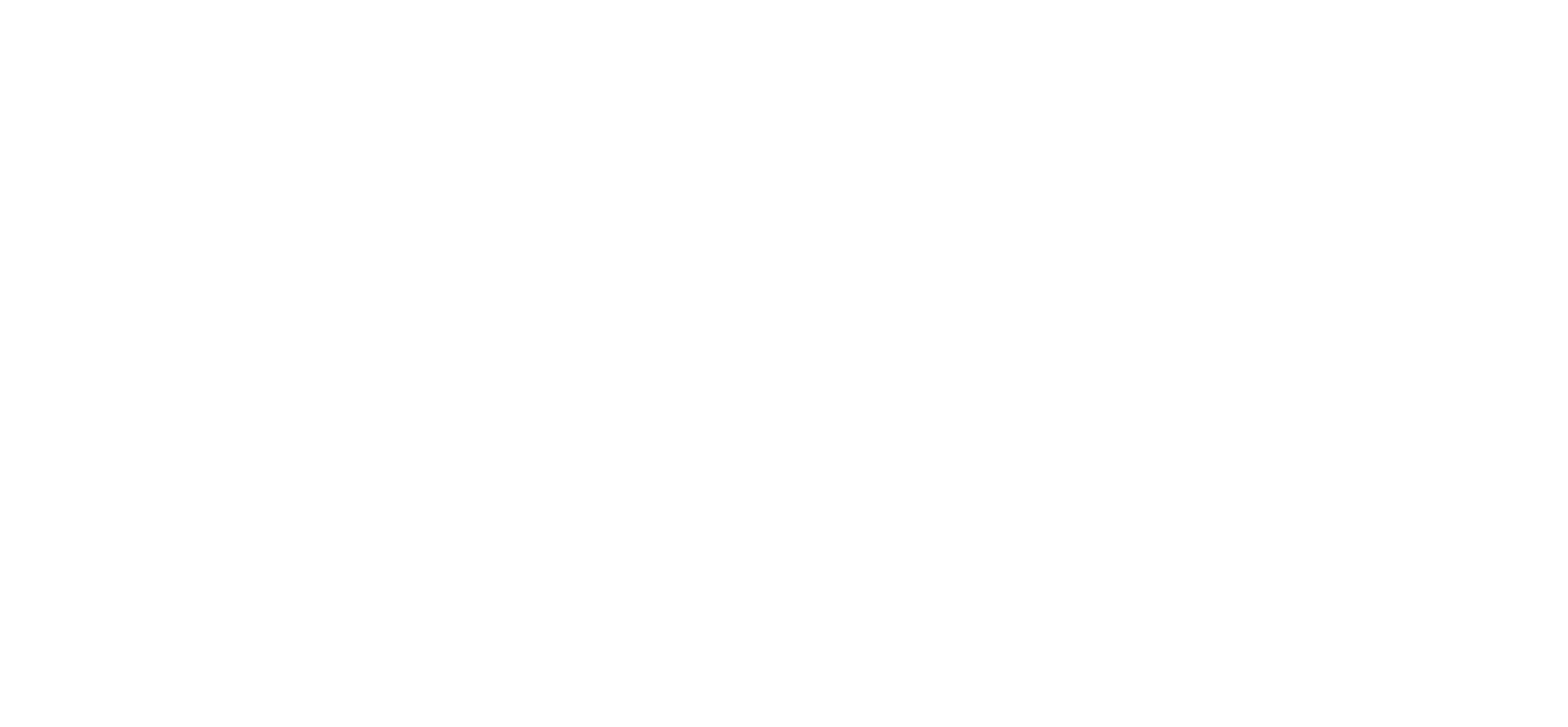 scroll, scrollTop: 0, scrollLeft: 0, axis: both 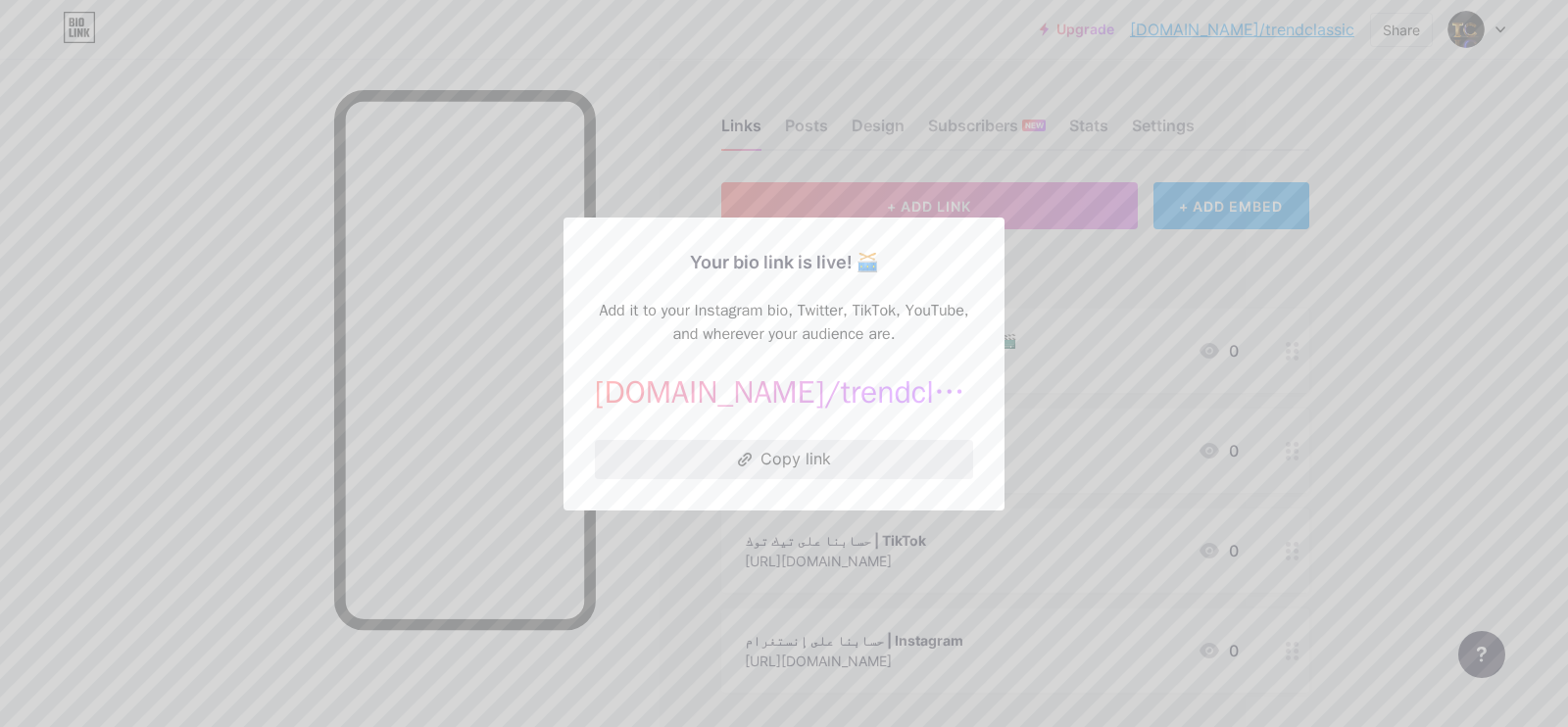 click on "Copy link" at bounding box center (784, 460) 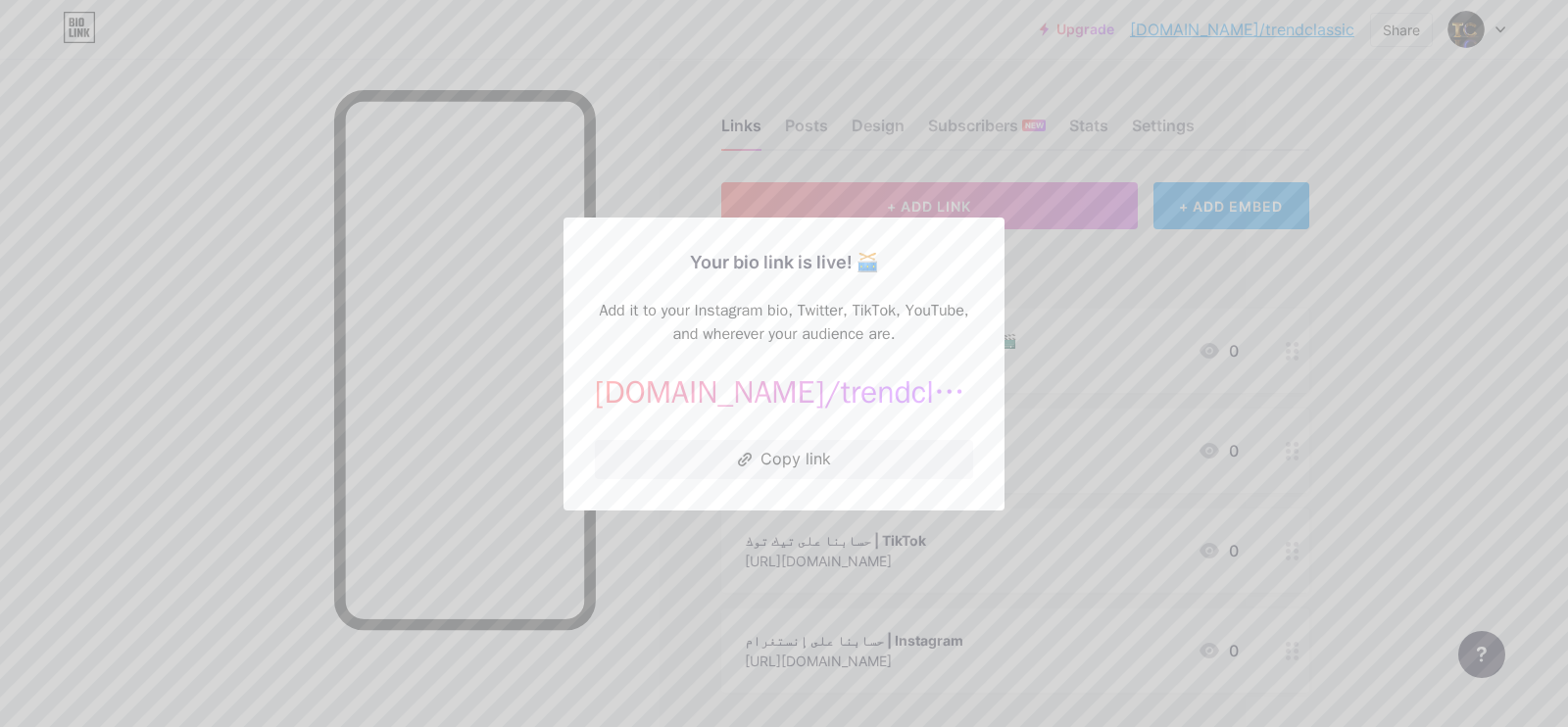 click at bounding box center [784, 364] 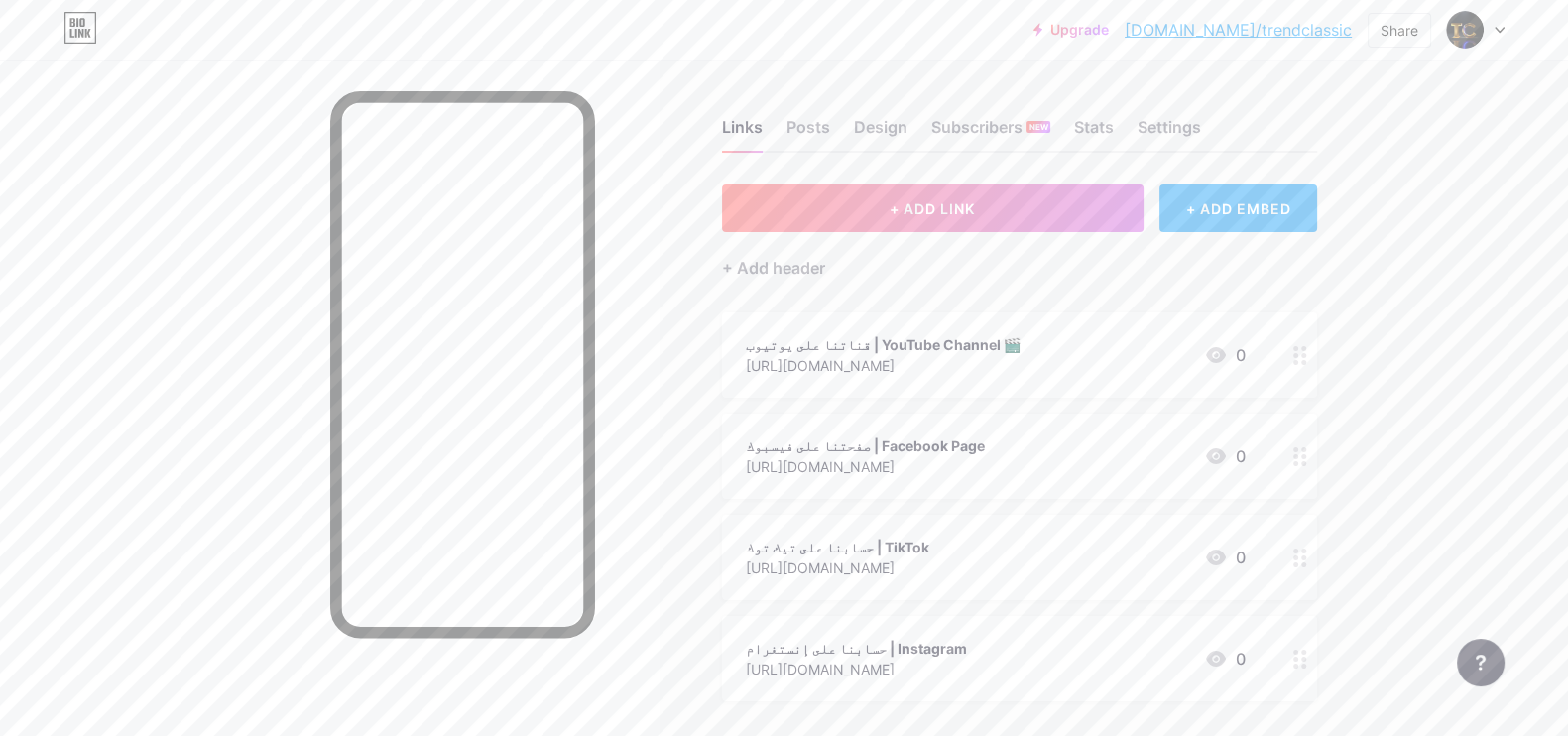 click at bounding box center (1300, 355) 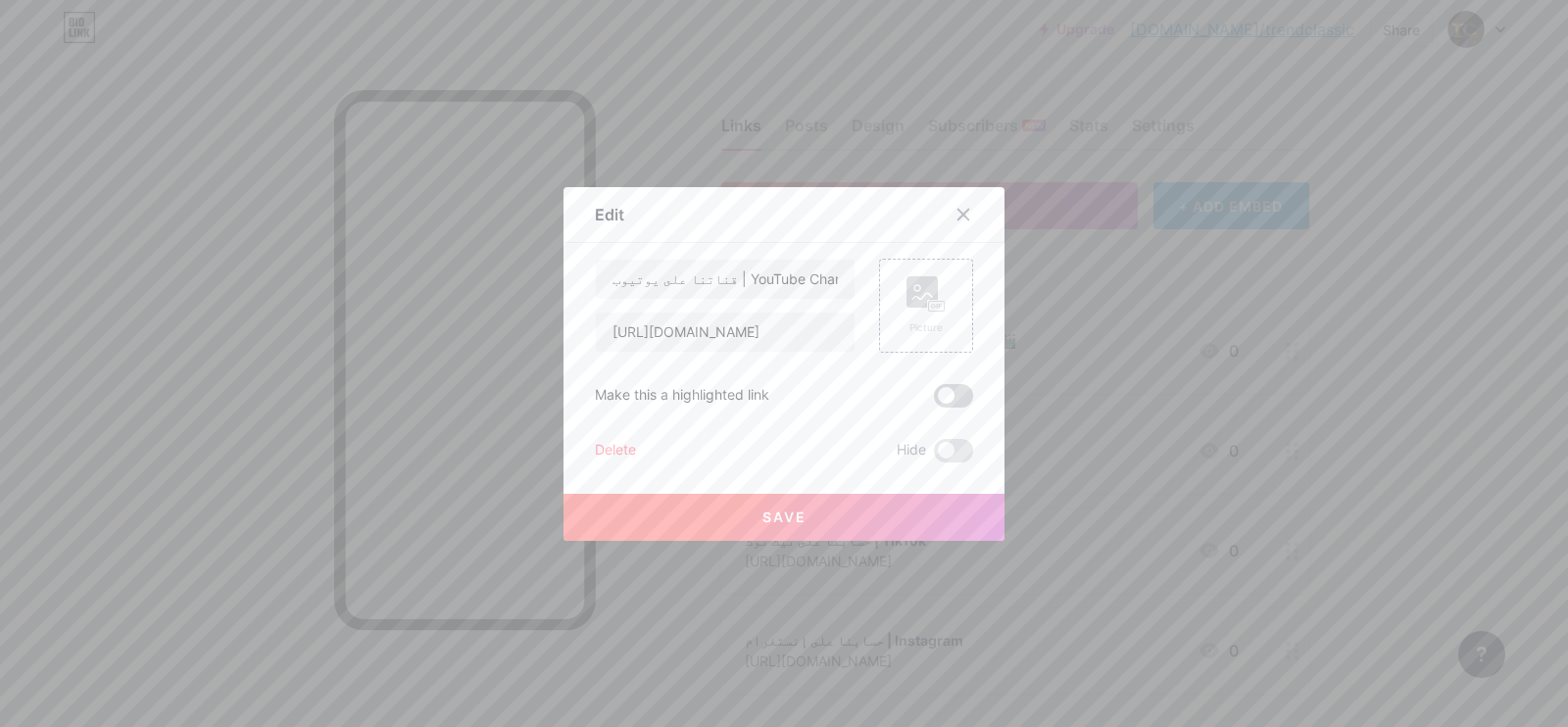 click at bounding box center (954, 396) 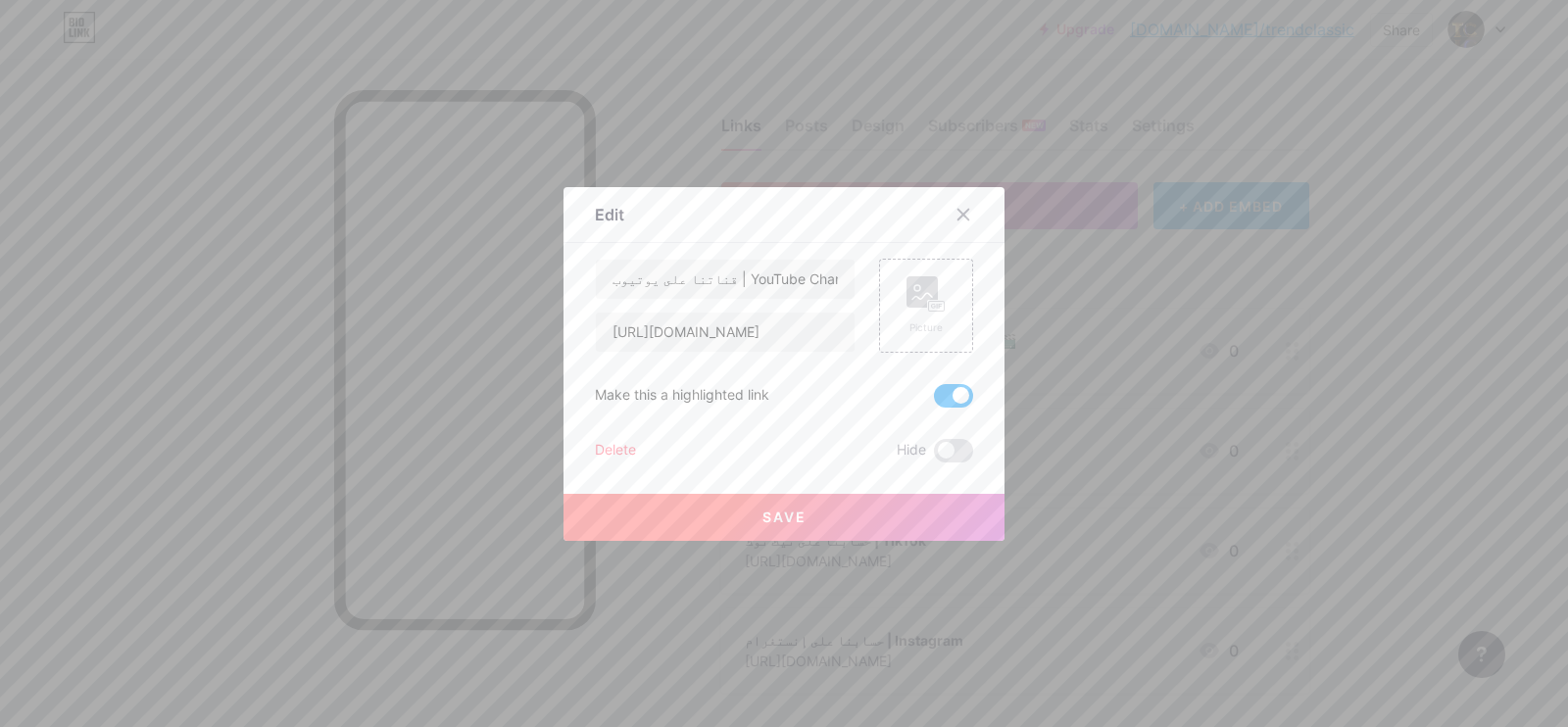click at bounding box center [954, 396] 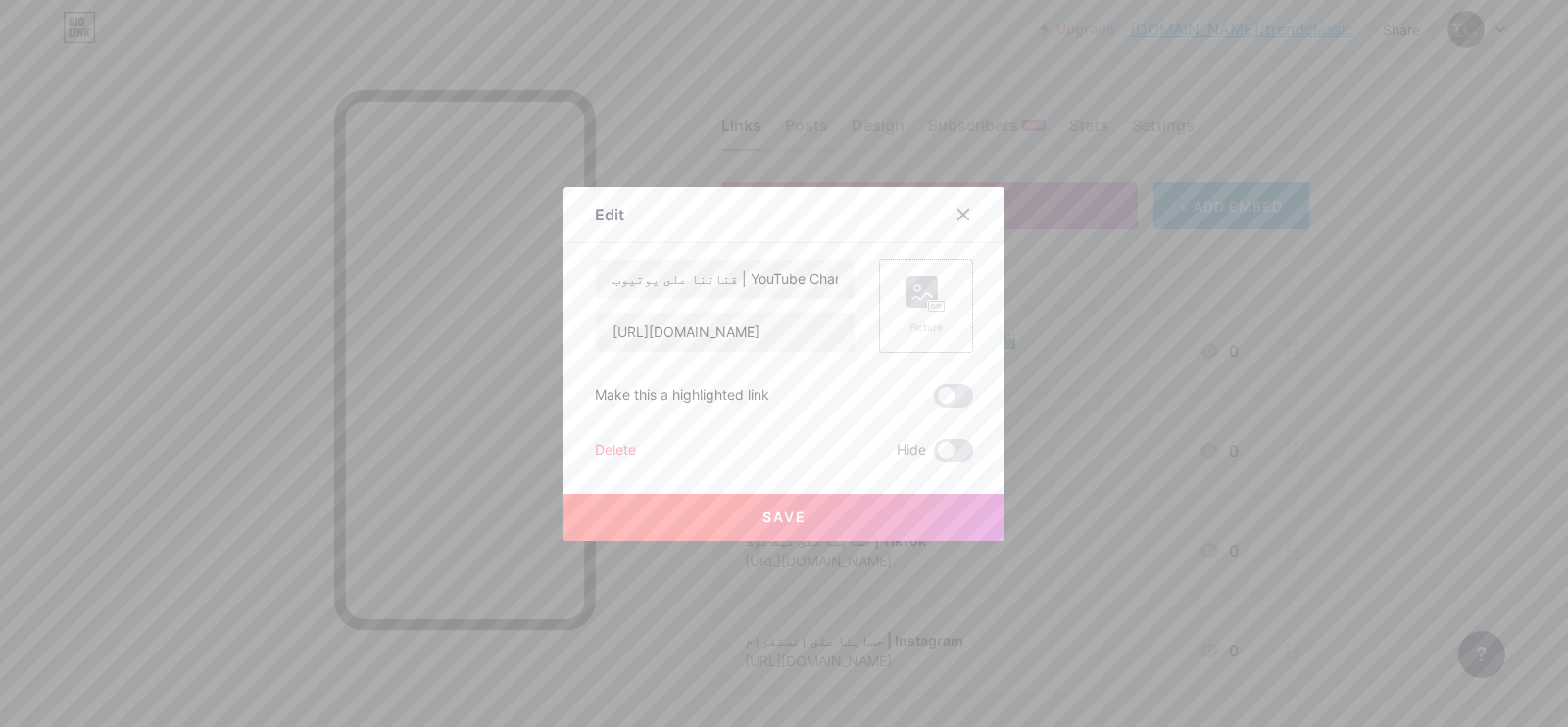 click on "Picture" at bounding box center (926, 327) 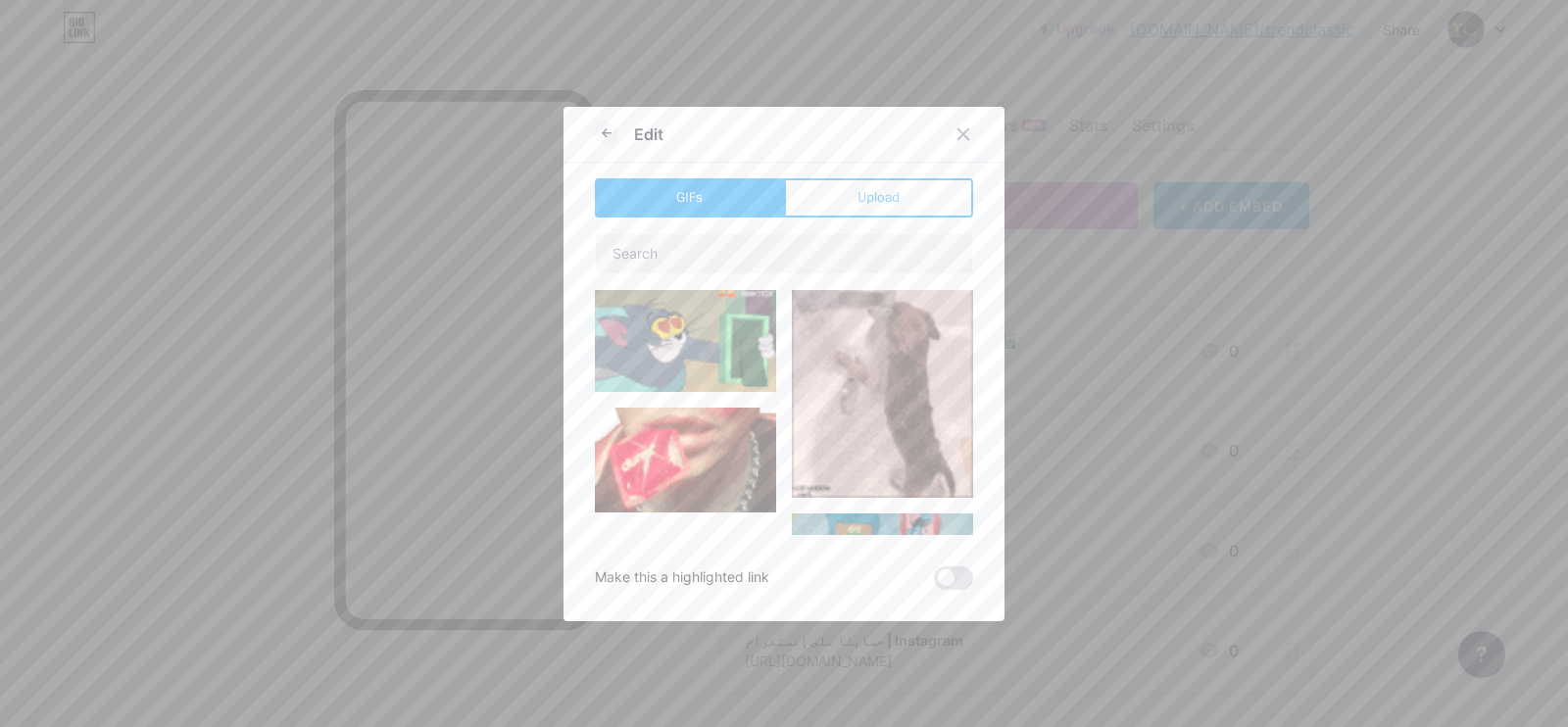 scroll, scrollTop: 0, scrollLeft: 0, axis: both 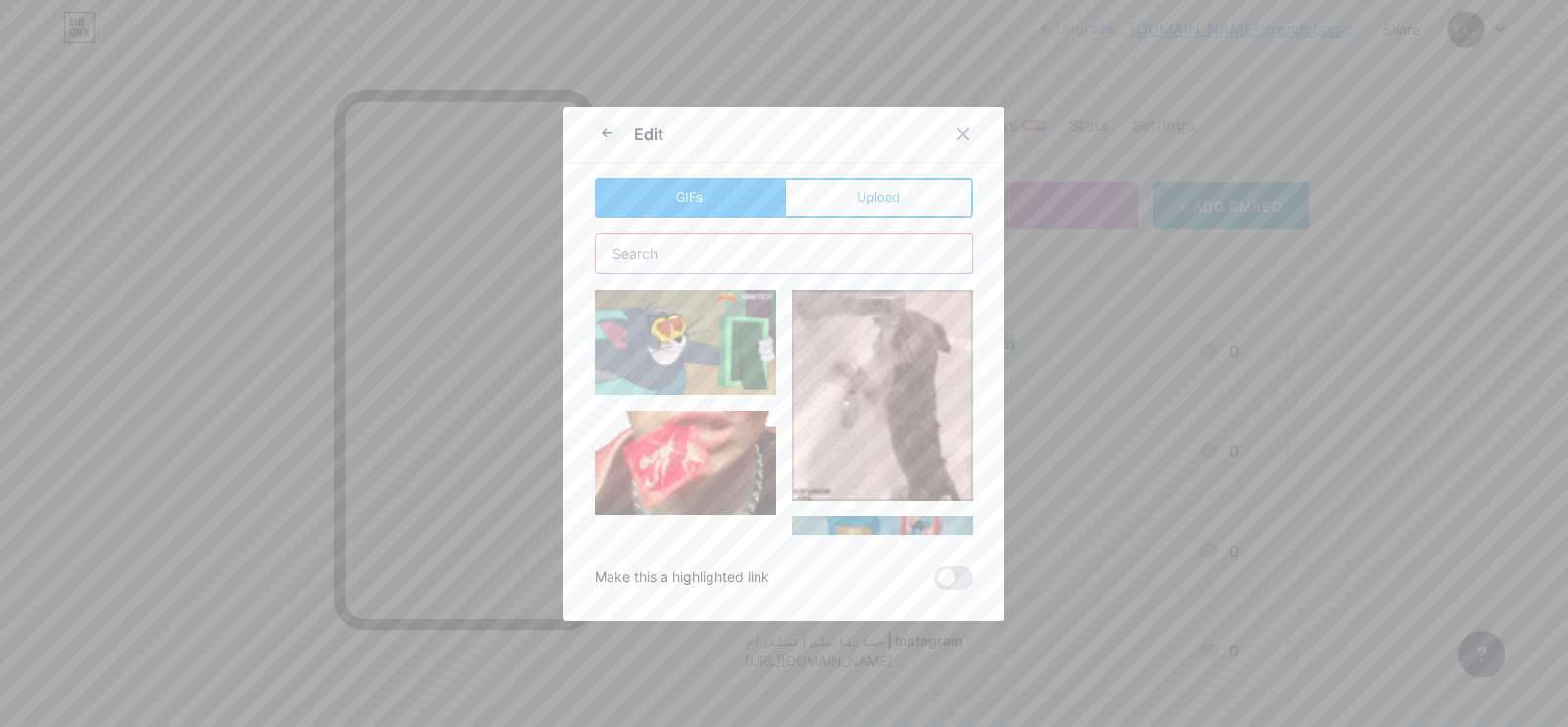 click at bounding box center (784, 254) 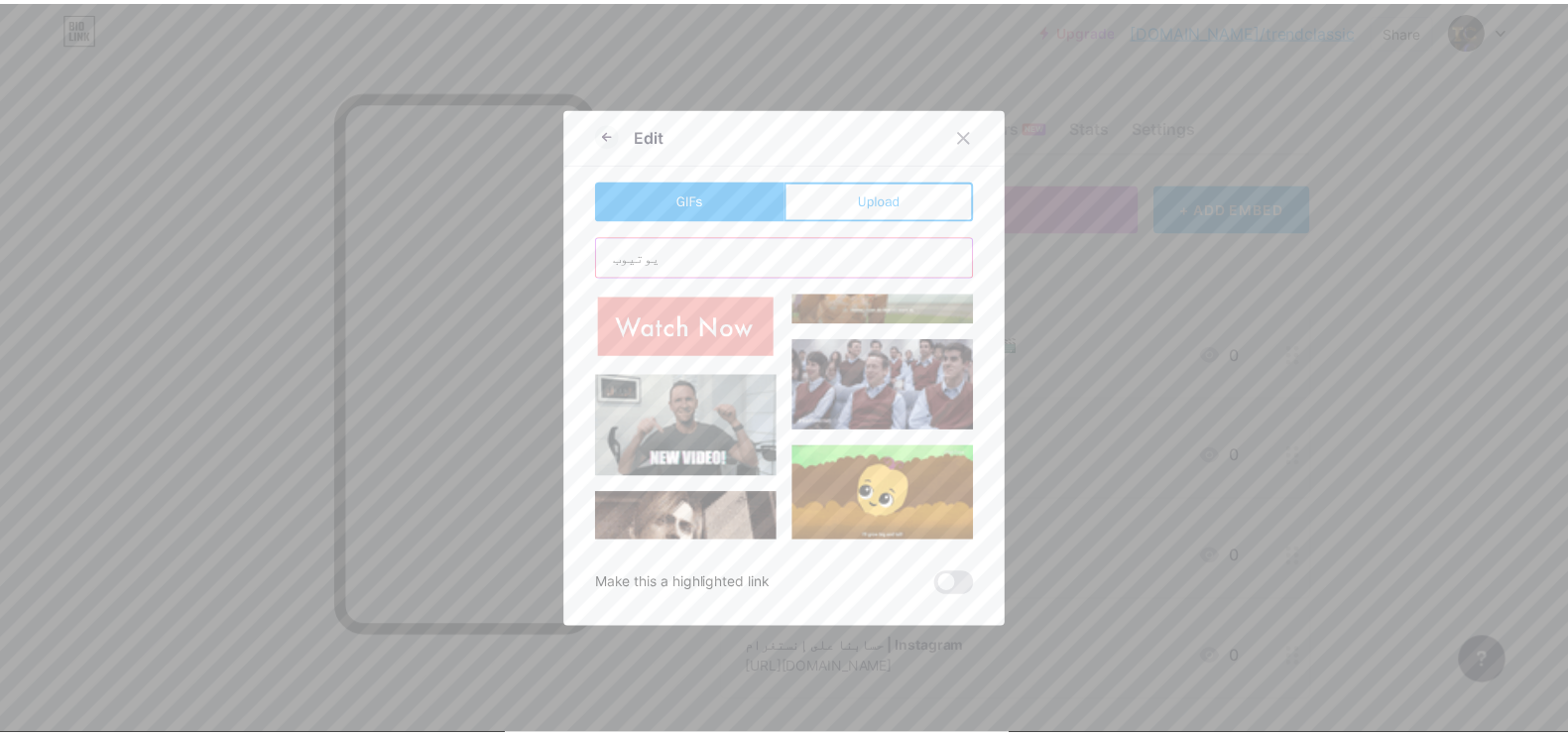 scroll, scrollTop: 1000, scrollLeft: 0, axis: vertical 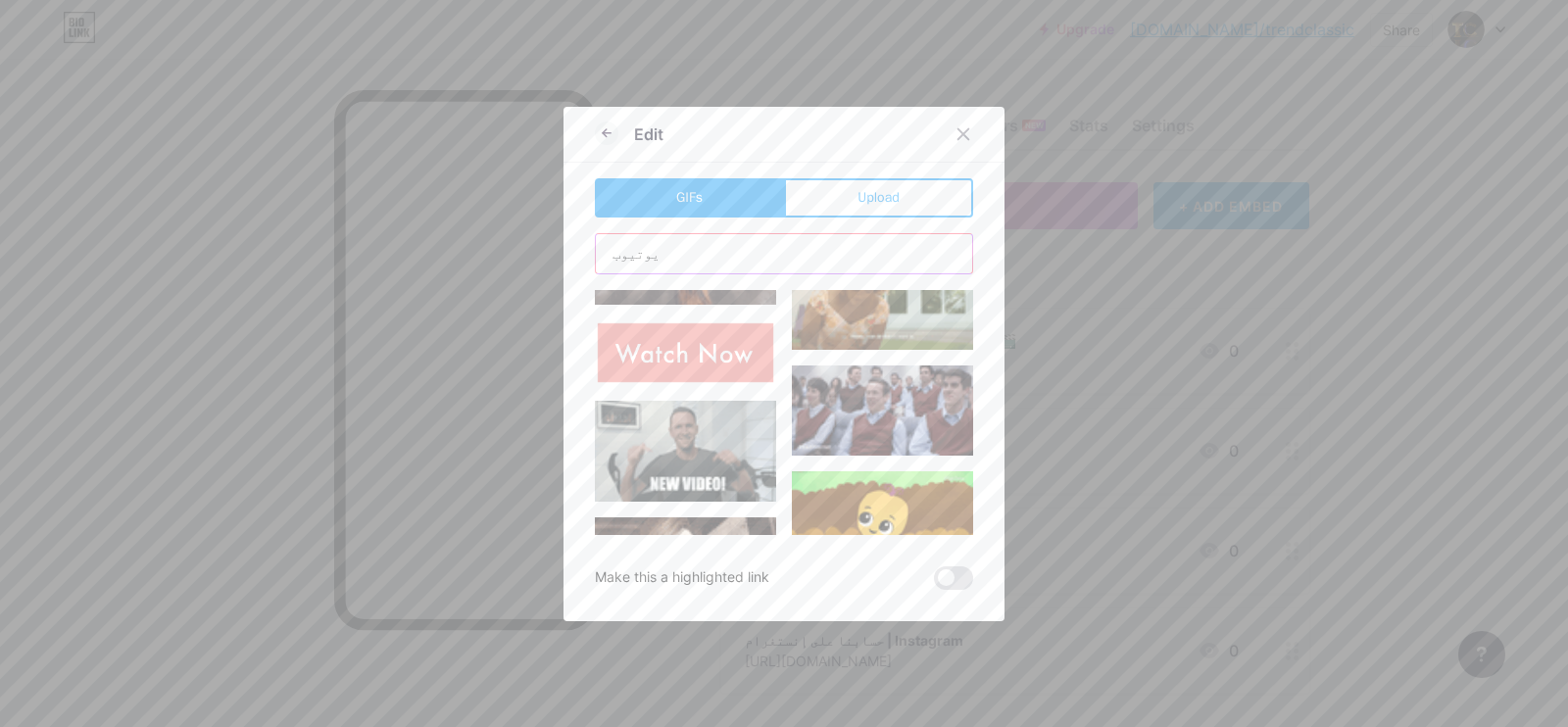 type on "يوتيوب" 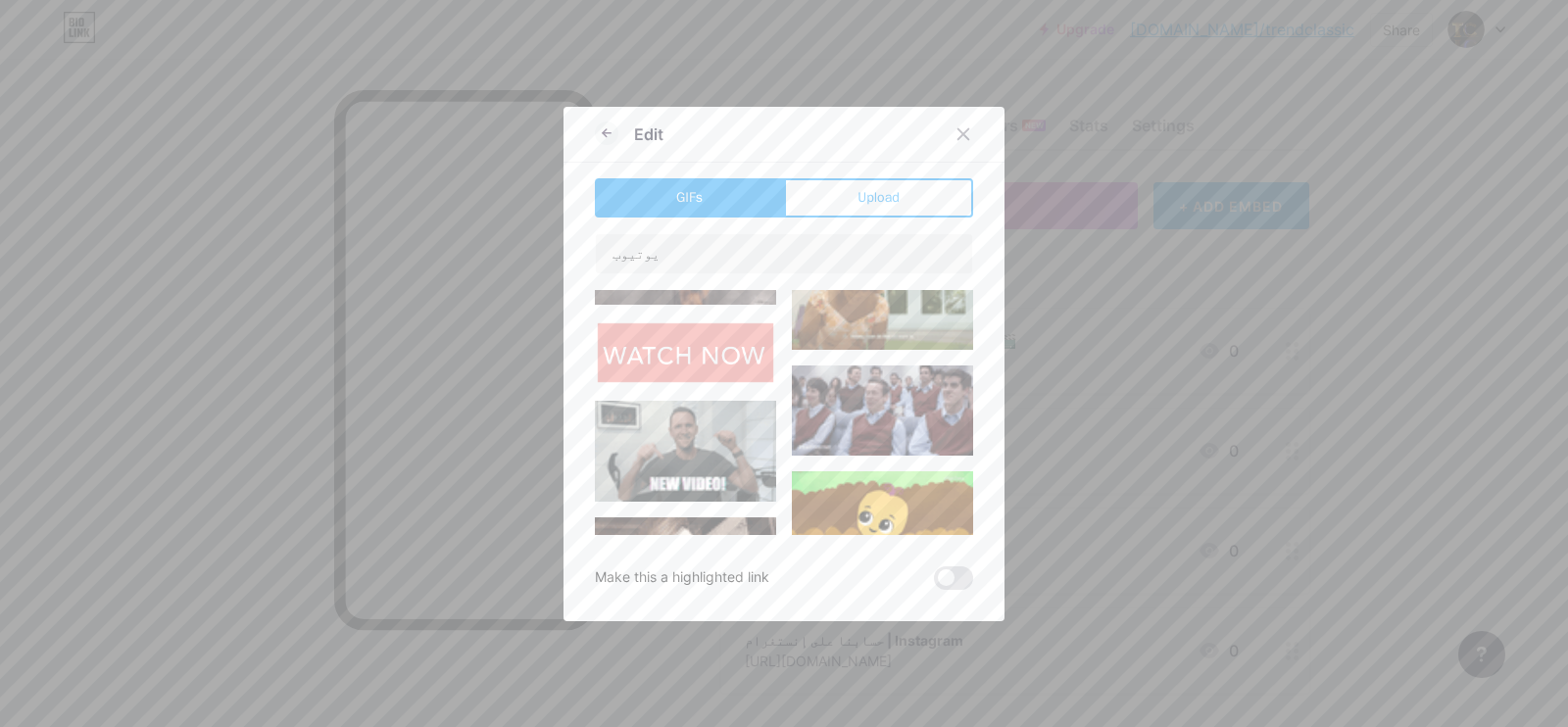 click on "GIFs" at bounding box center (689, 198) 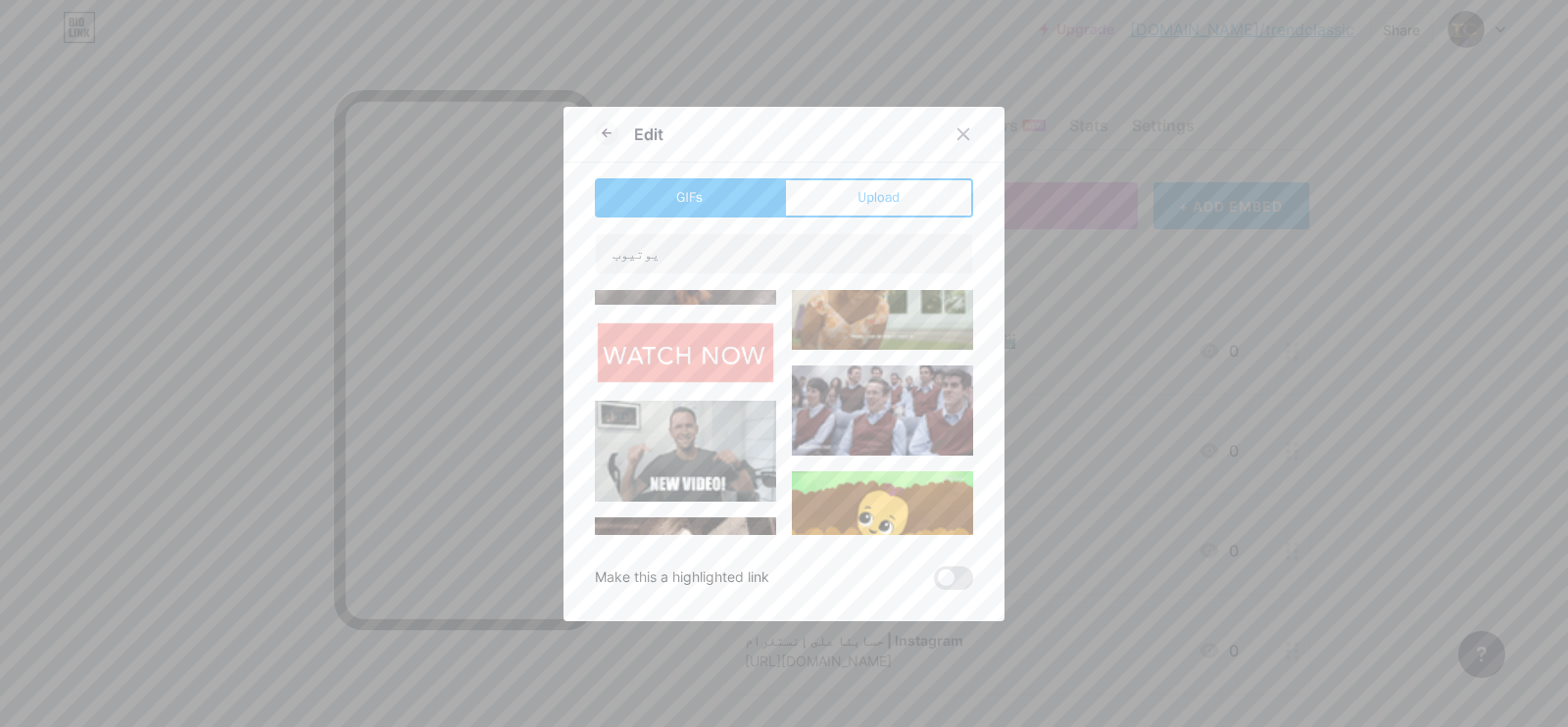 click on "Upload" at bounding box center (878, 198) 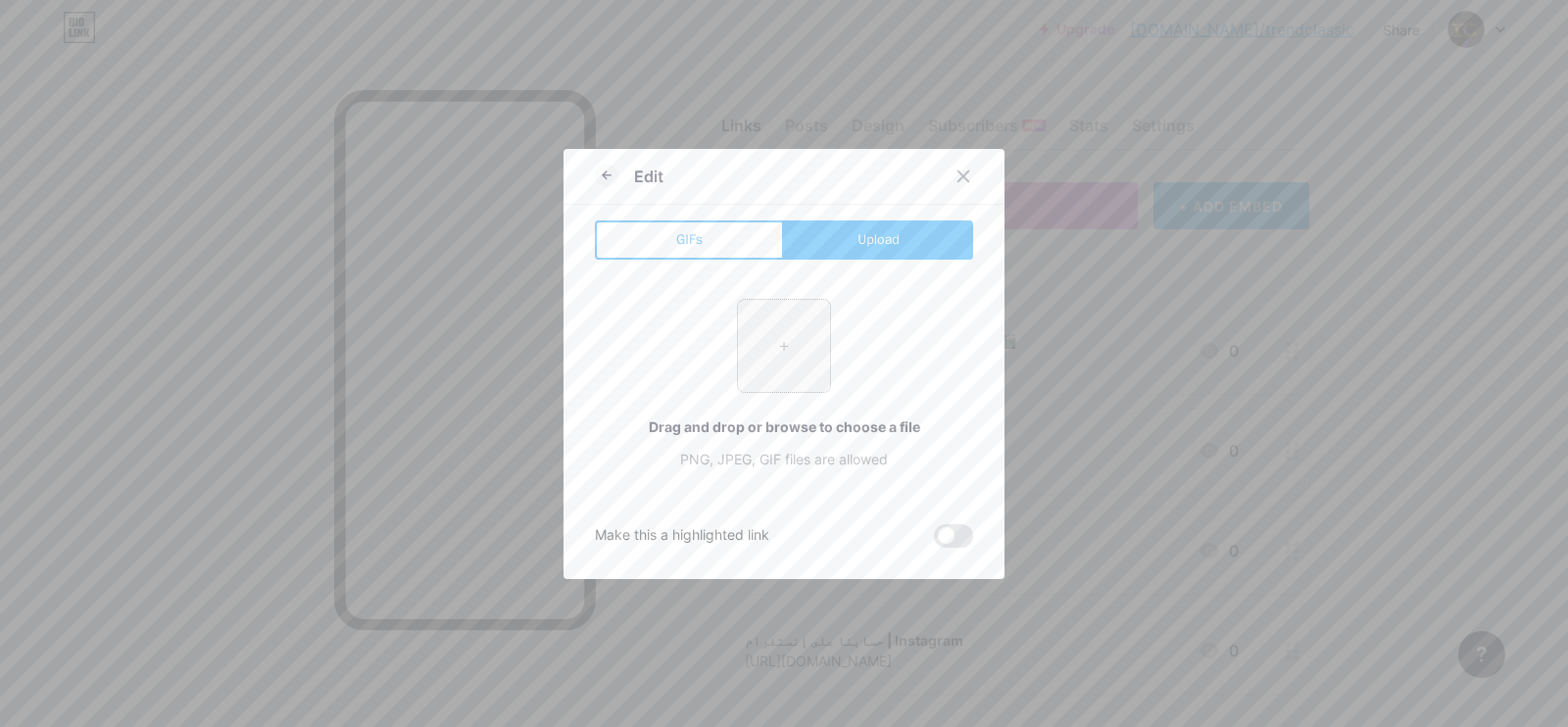 click at bounding box center (784, 346) 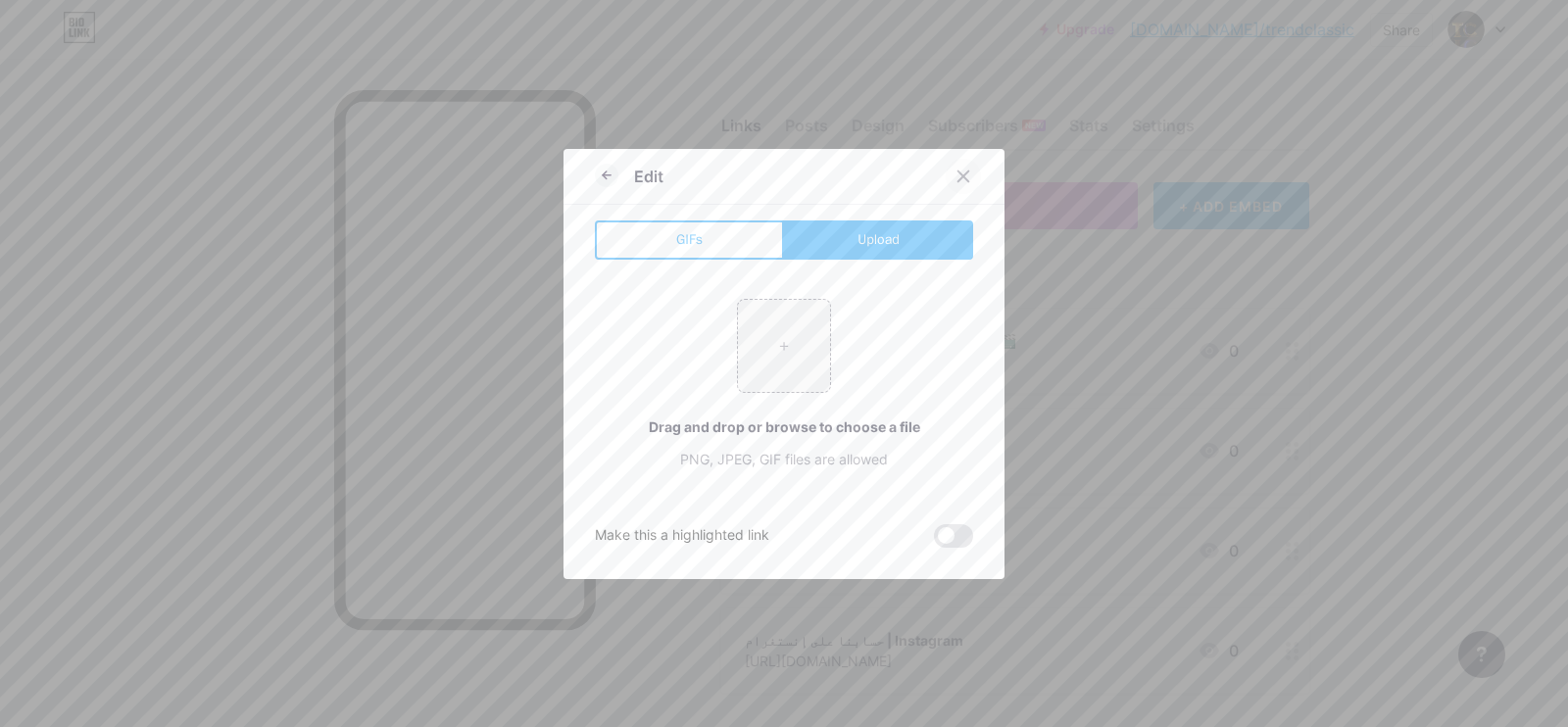 click 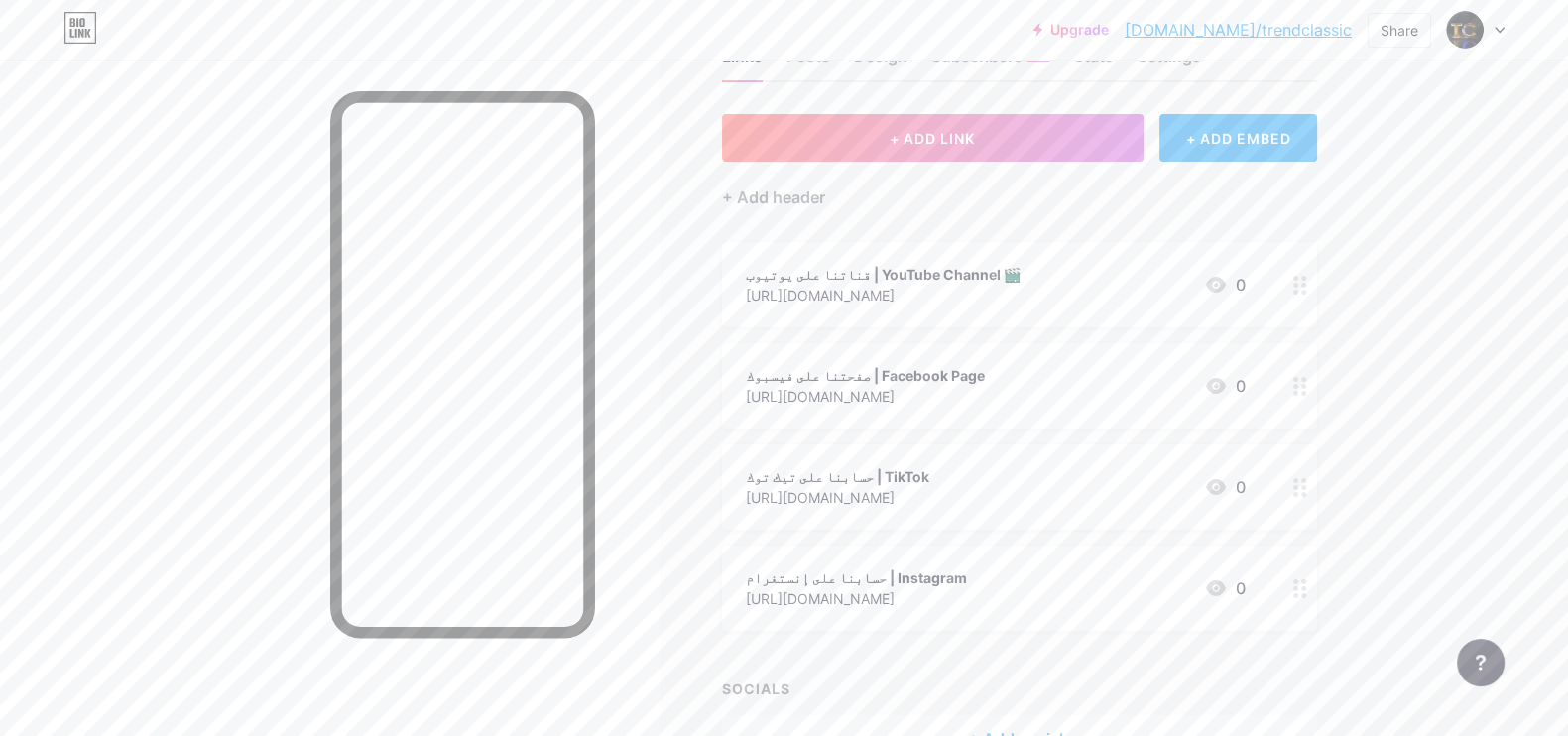 scroll, scrollTop: 0, scrollLeft: 0, axis: both 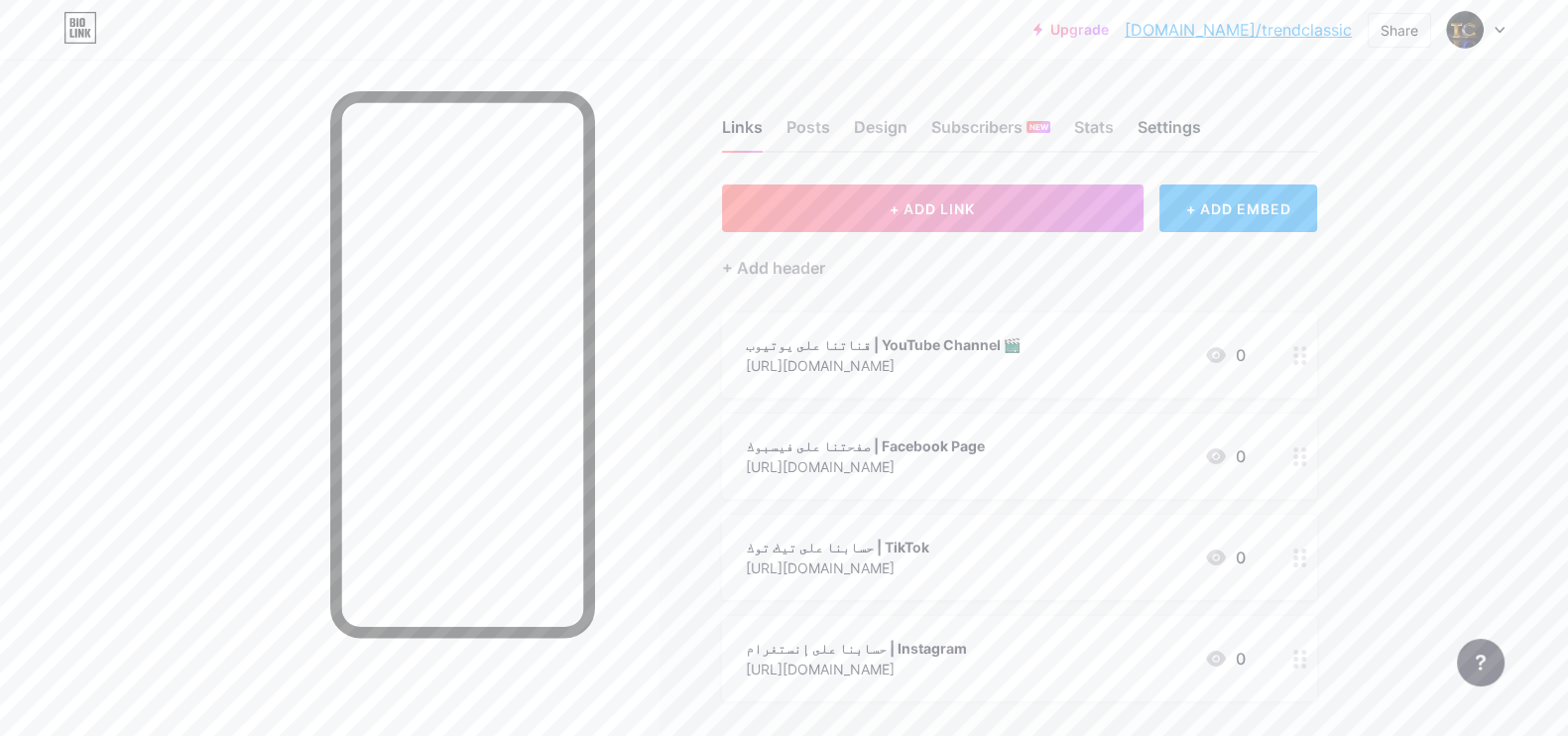 click on "Settings" at bounding box center (1169, 133) 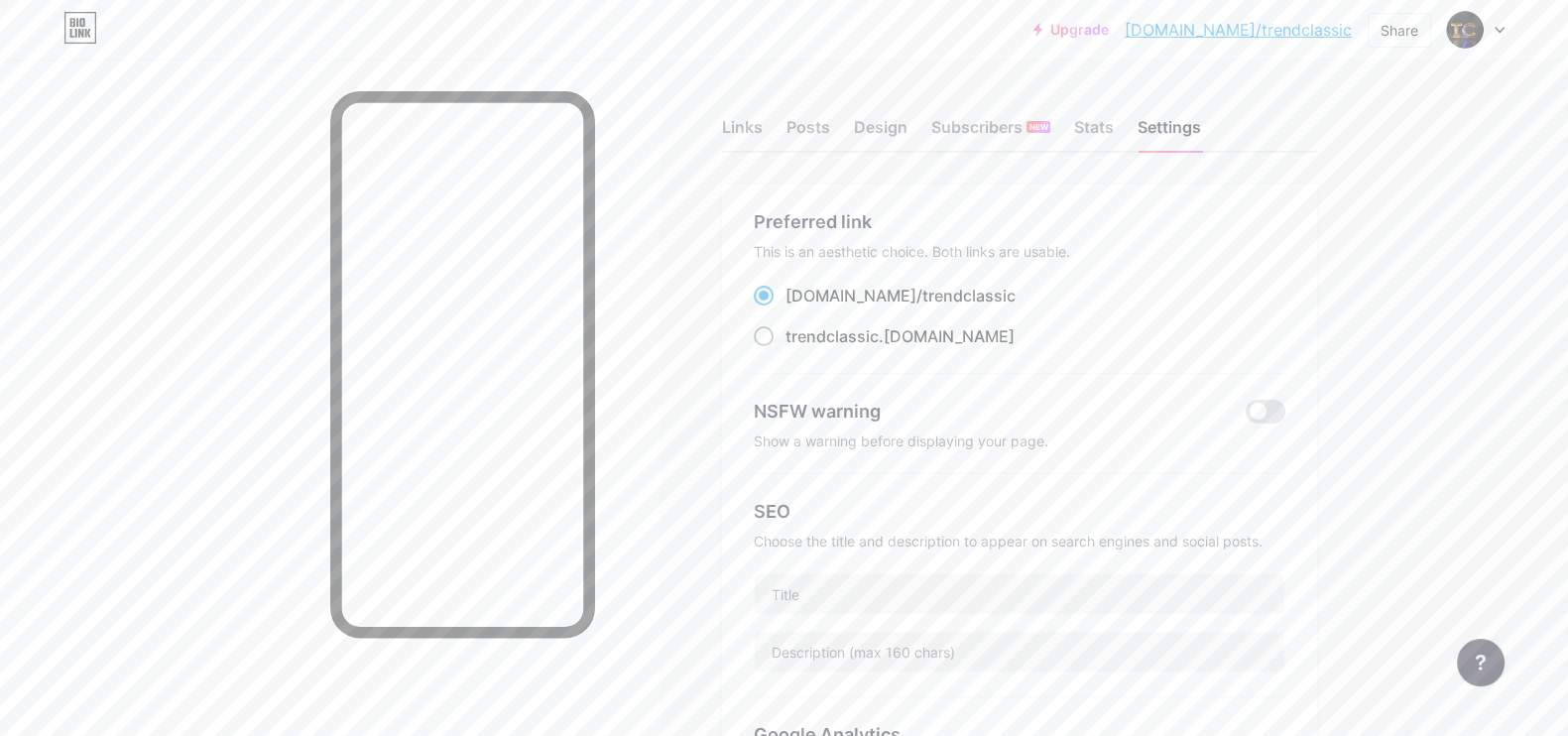click on "trendclassic" at bounding box center [832, 336] 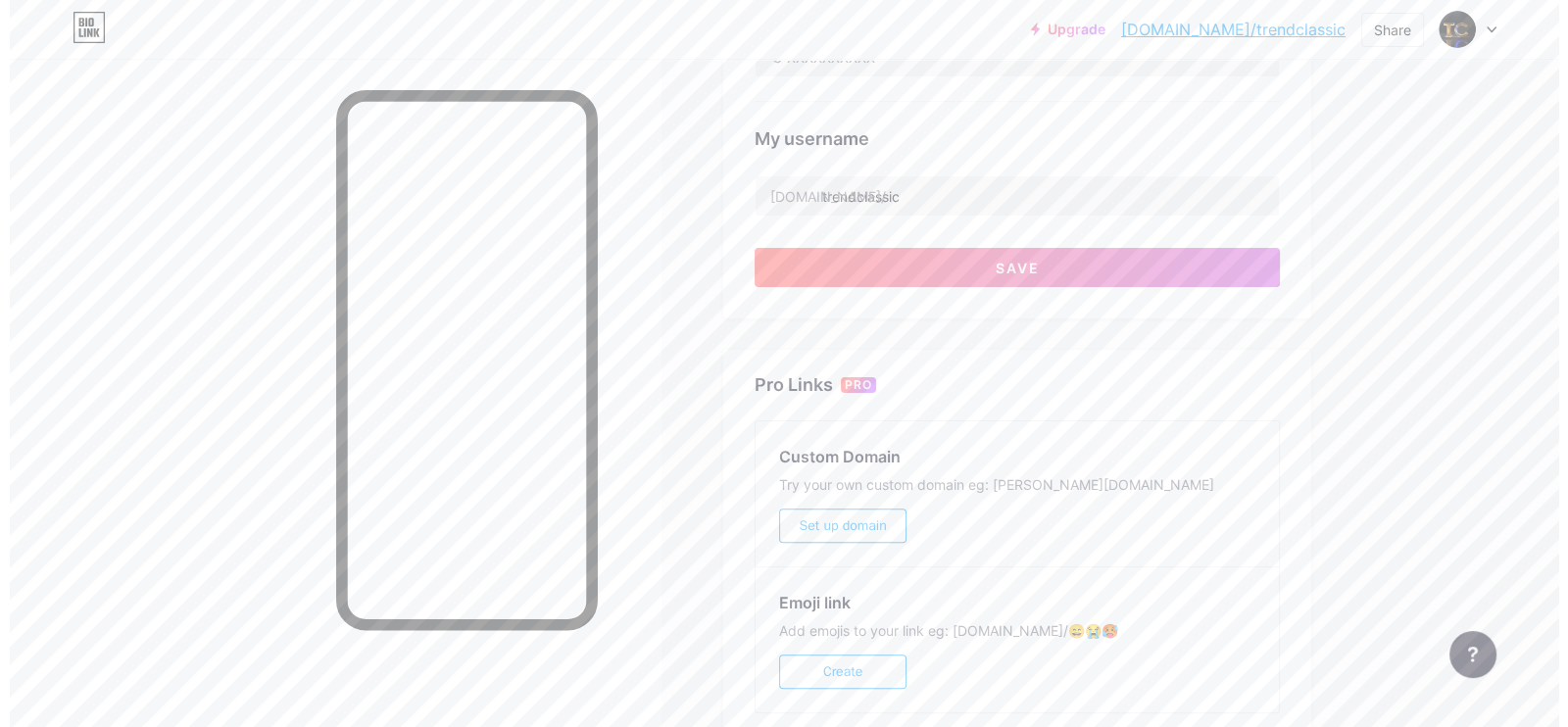 scroll, scrollTop: 856, scrollLeft: 0, axis: vertical 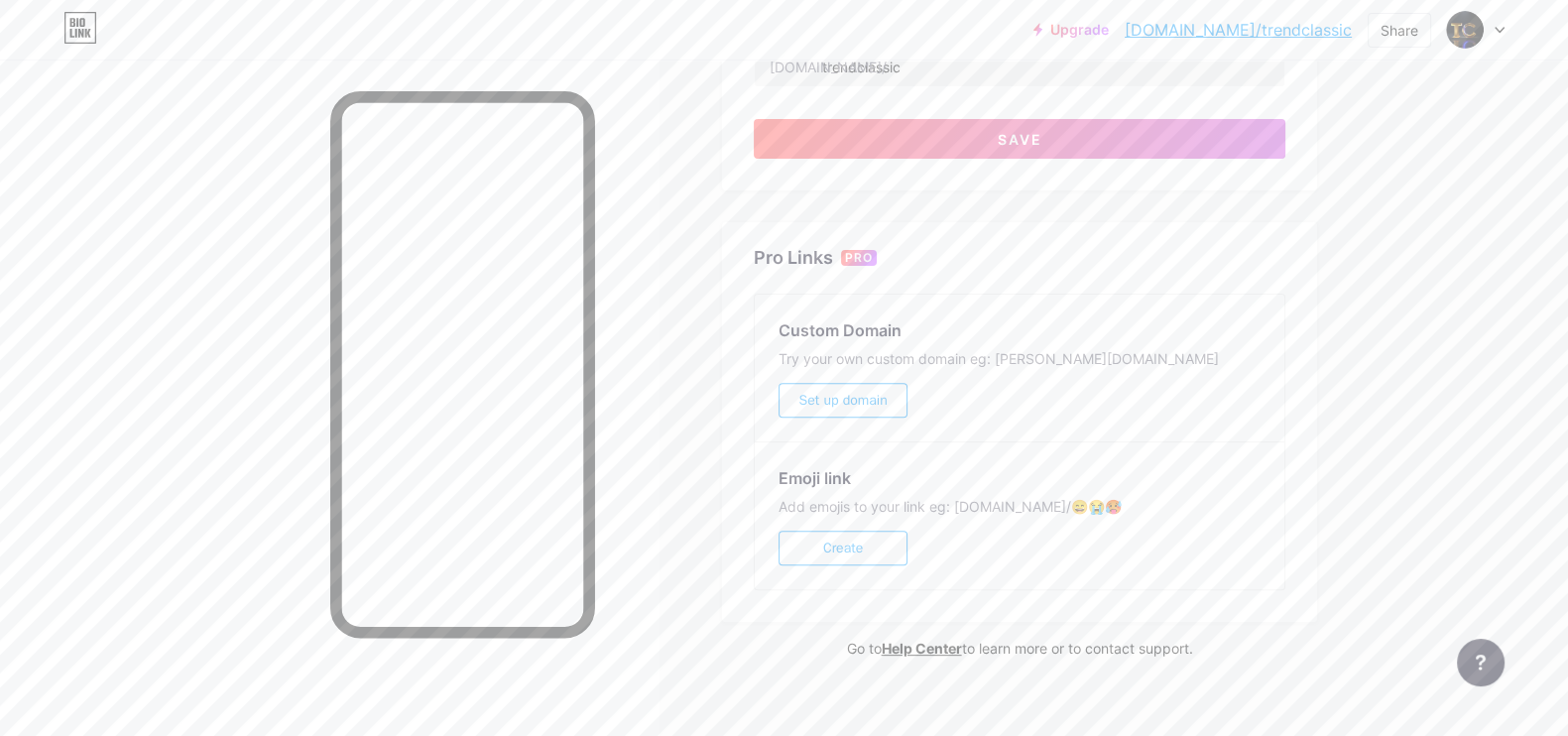 click on "Create" at bounding box center (843, 548) 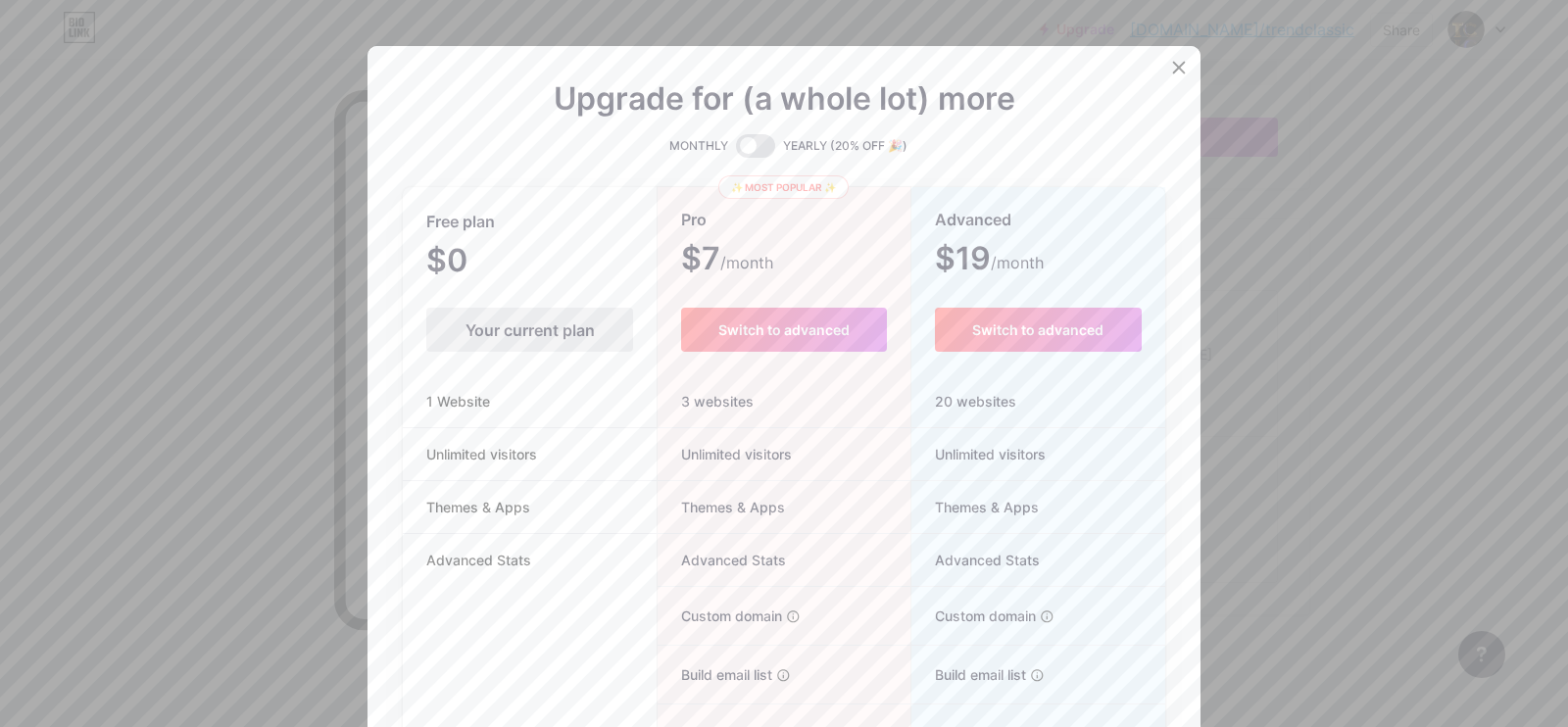 click on "Your current plan" at bounding box center [529, 329] 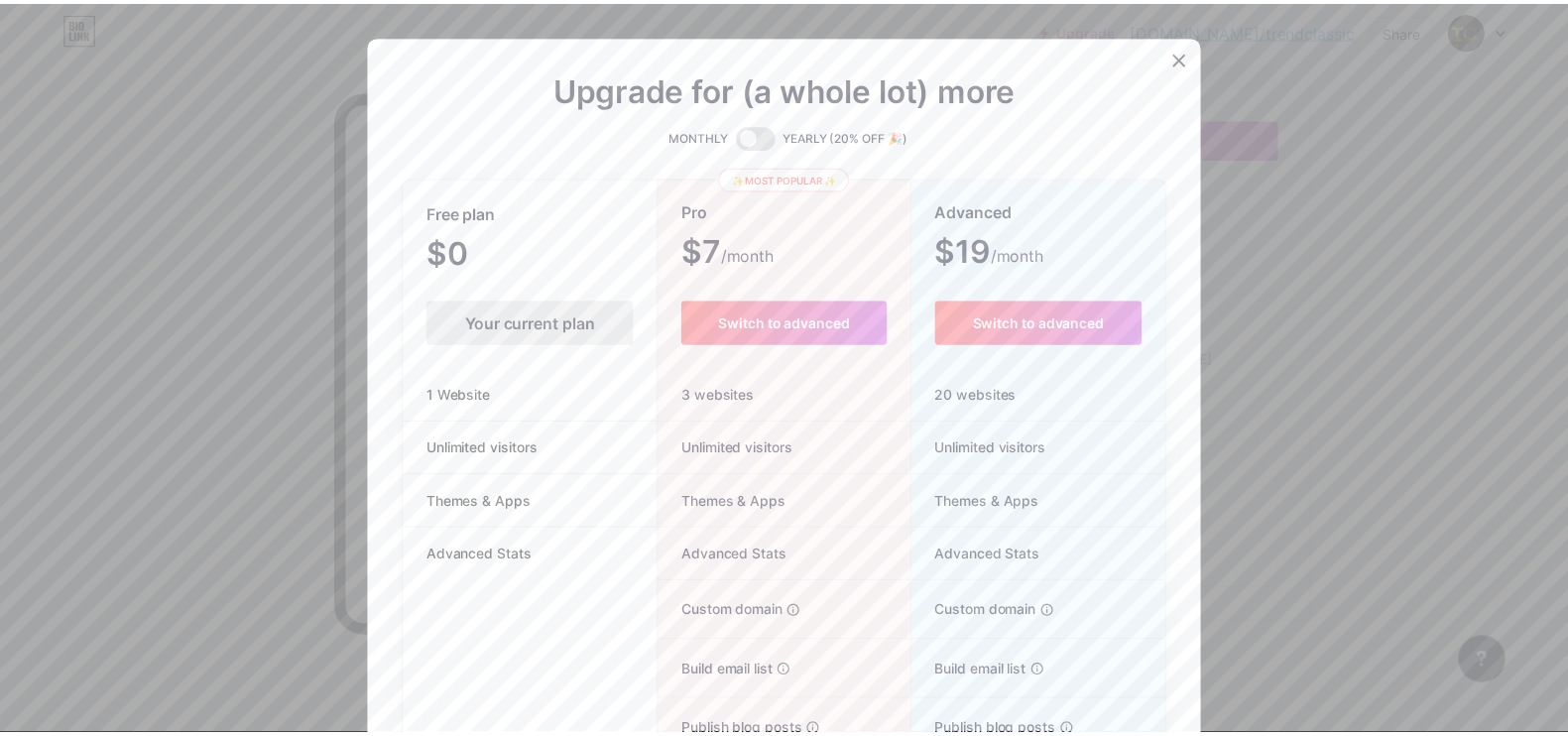 scroll, scrollTop: 0, scrollLeft: 0, axis: both 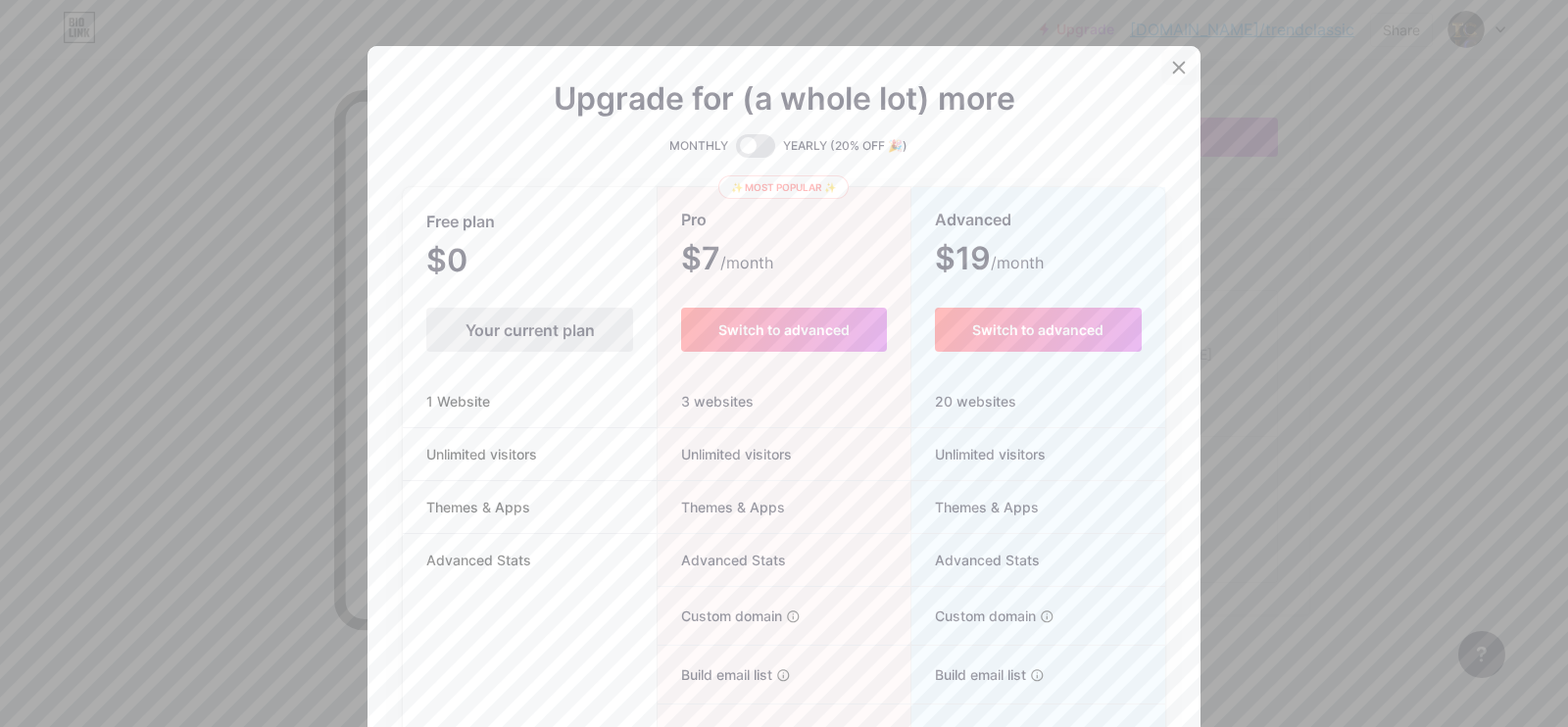 click at bounding box center [1179, 68] 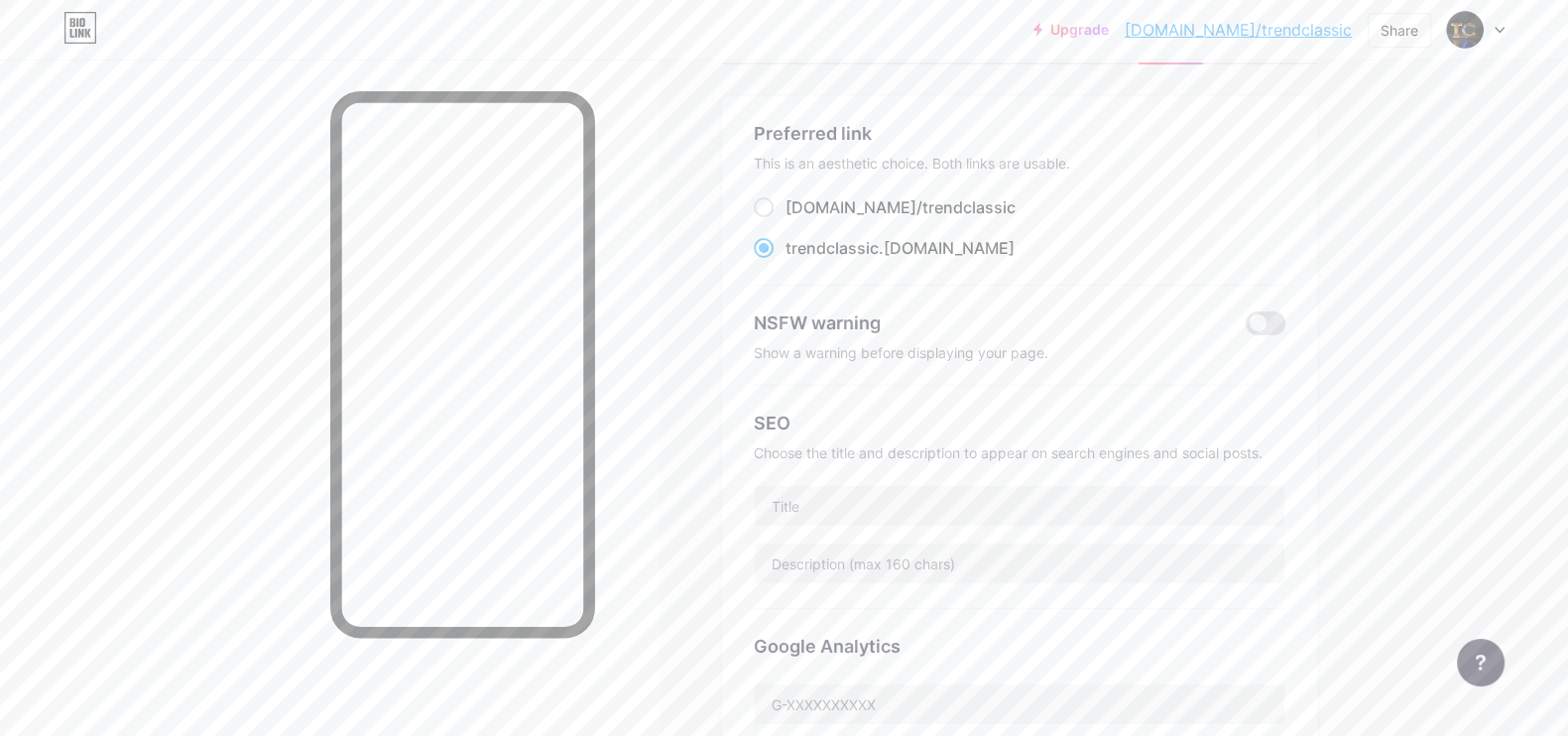 scroll, scrollTop: 0, scrollLeft: 0, axis: both 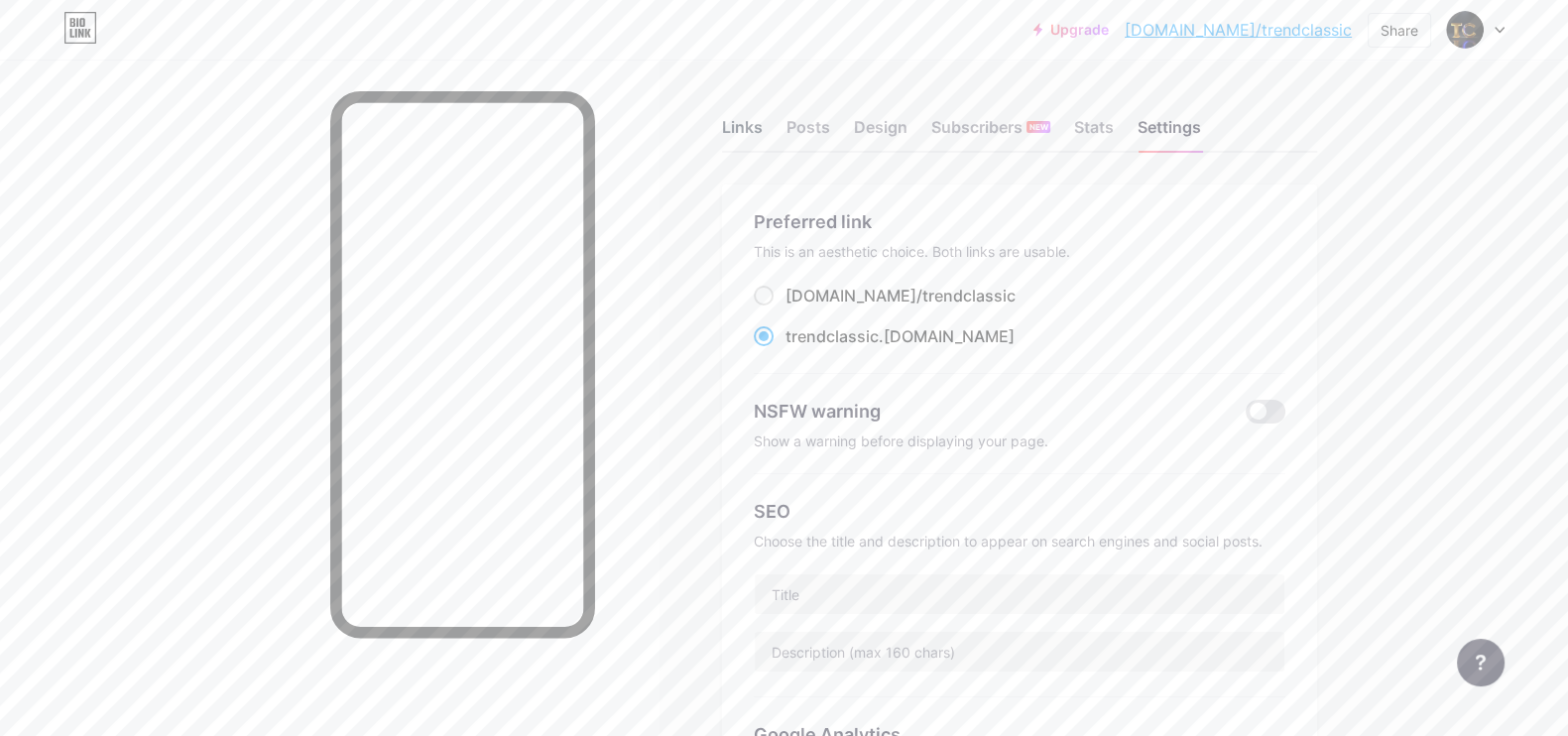 click on "Links" at bounding box center [742, 133] 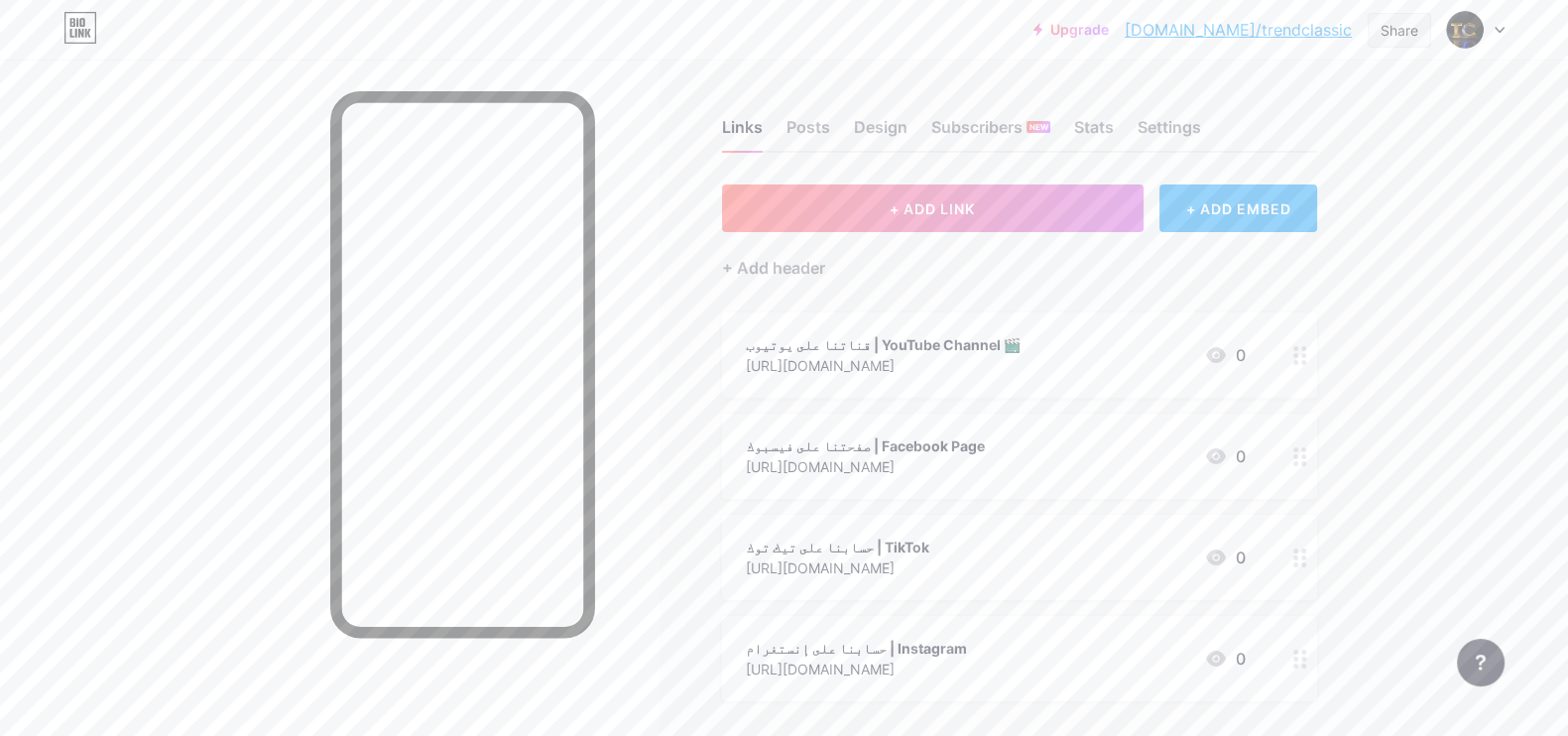 click on "Share" at bounding box center [1399, 30] 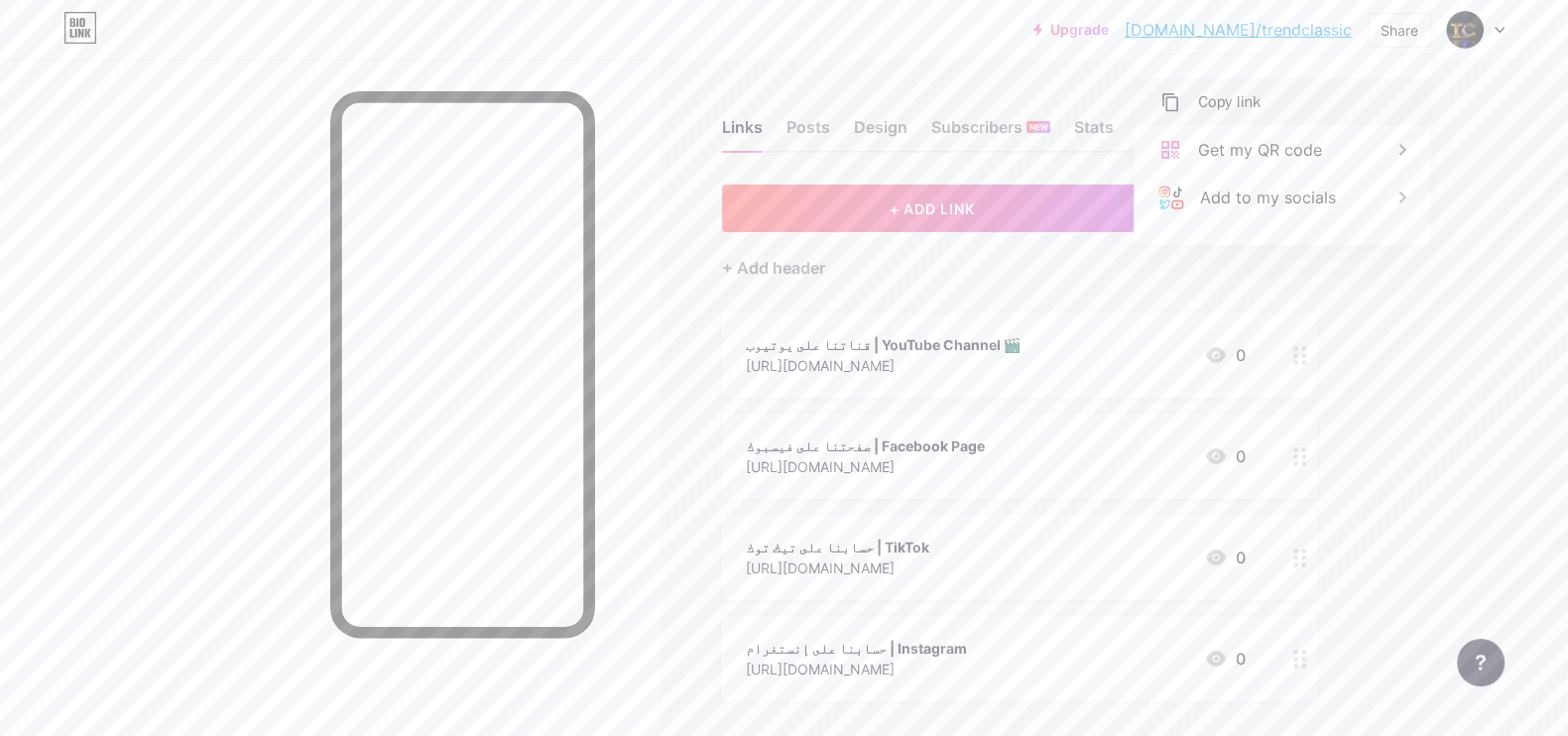 click on "Copy link" at bounding box center [1282, 102] 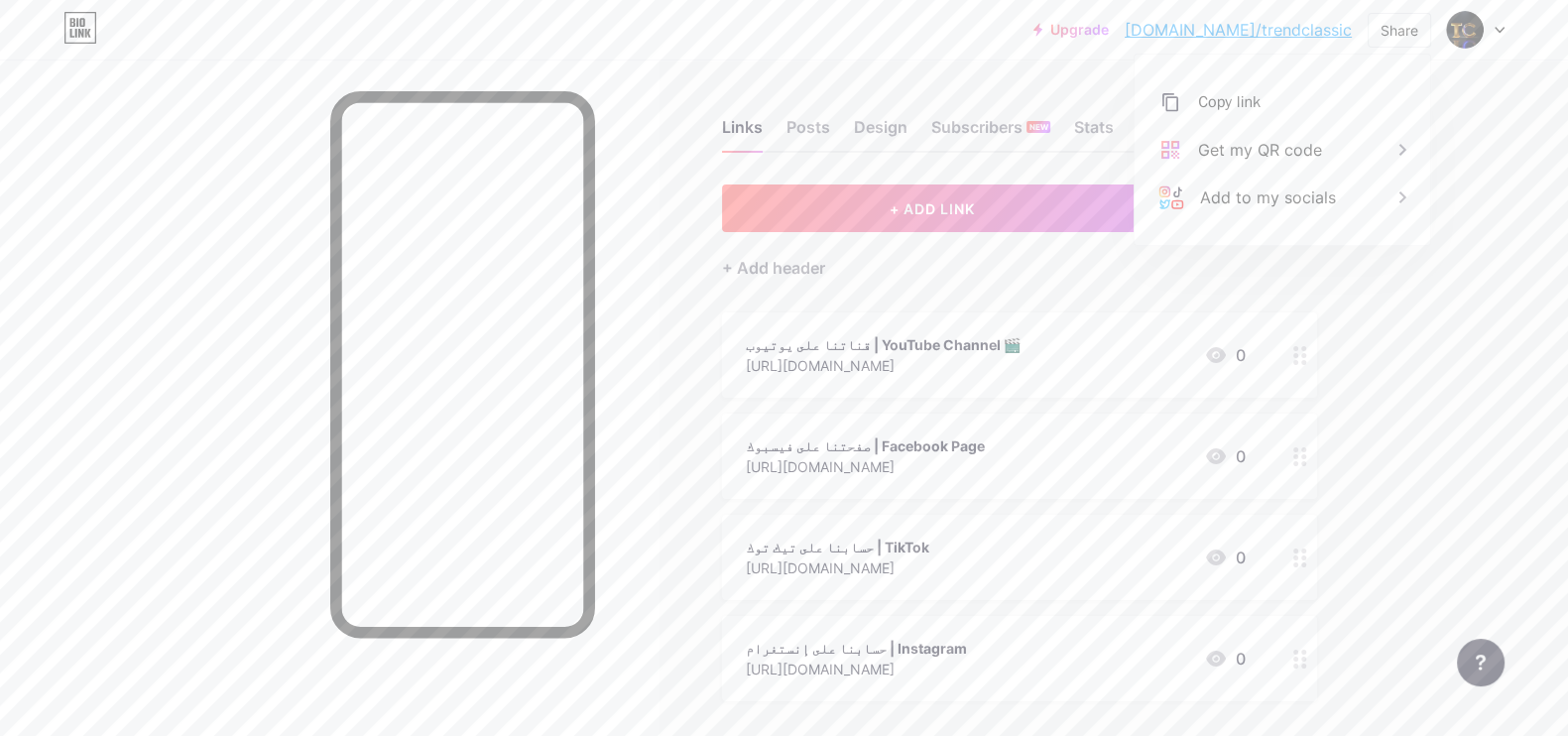 click at bounding box center (1300, 355) 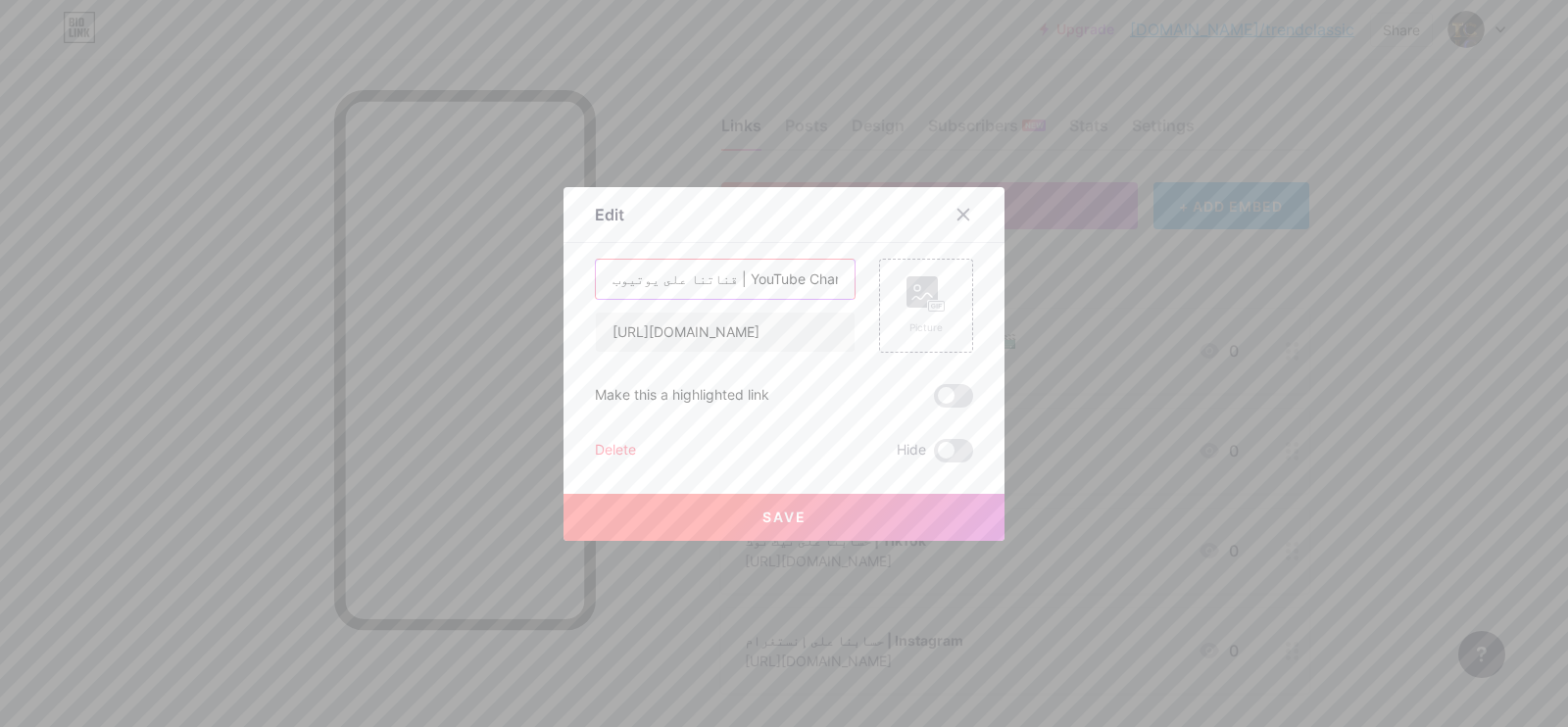 click on "قناتنا على يوتيوب | YouTube Channel 🎬" at bounding box center [725, 279] 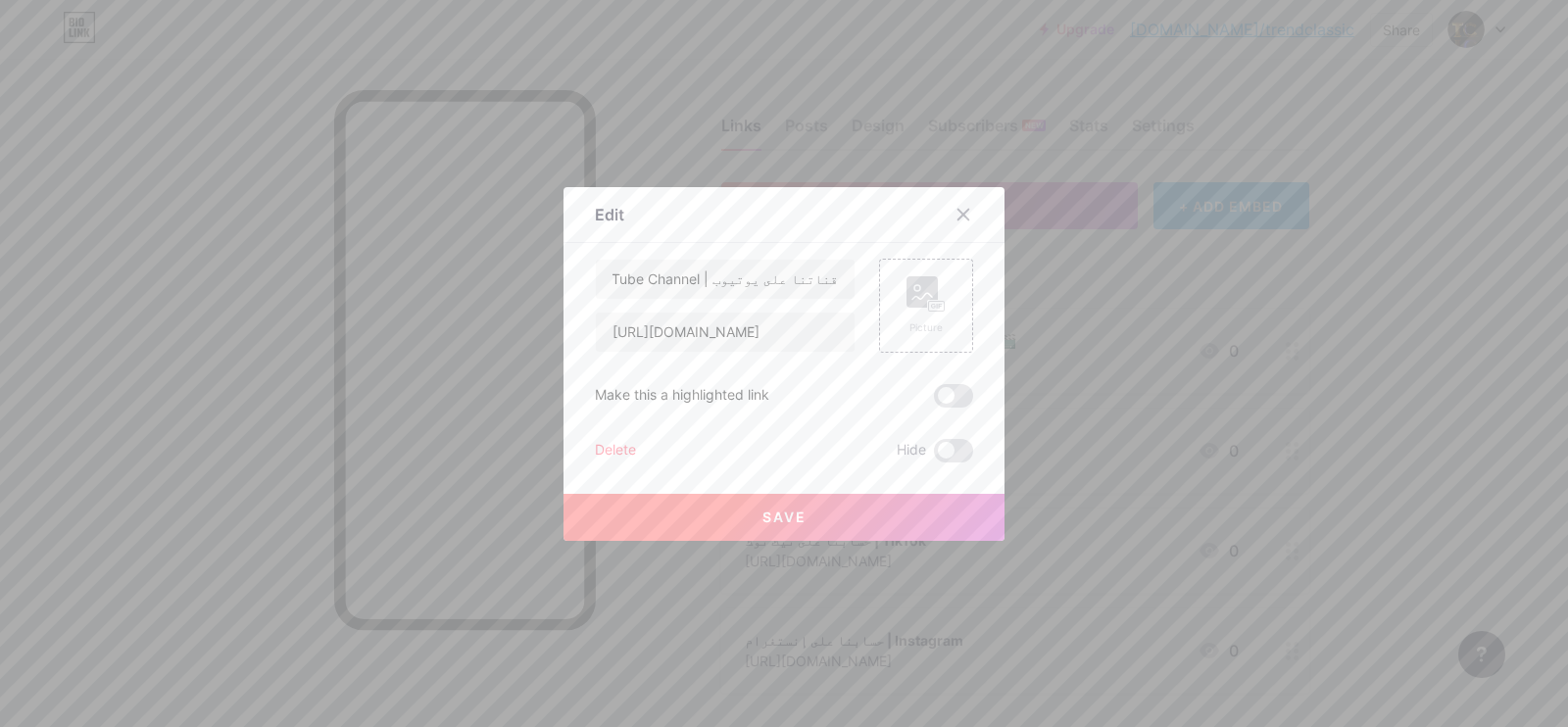 click on "Save" at bounding box center [784, 517] 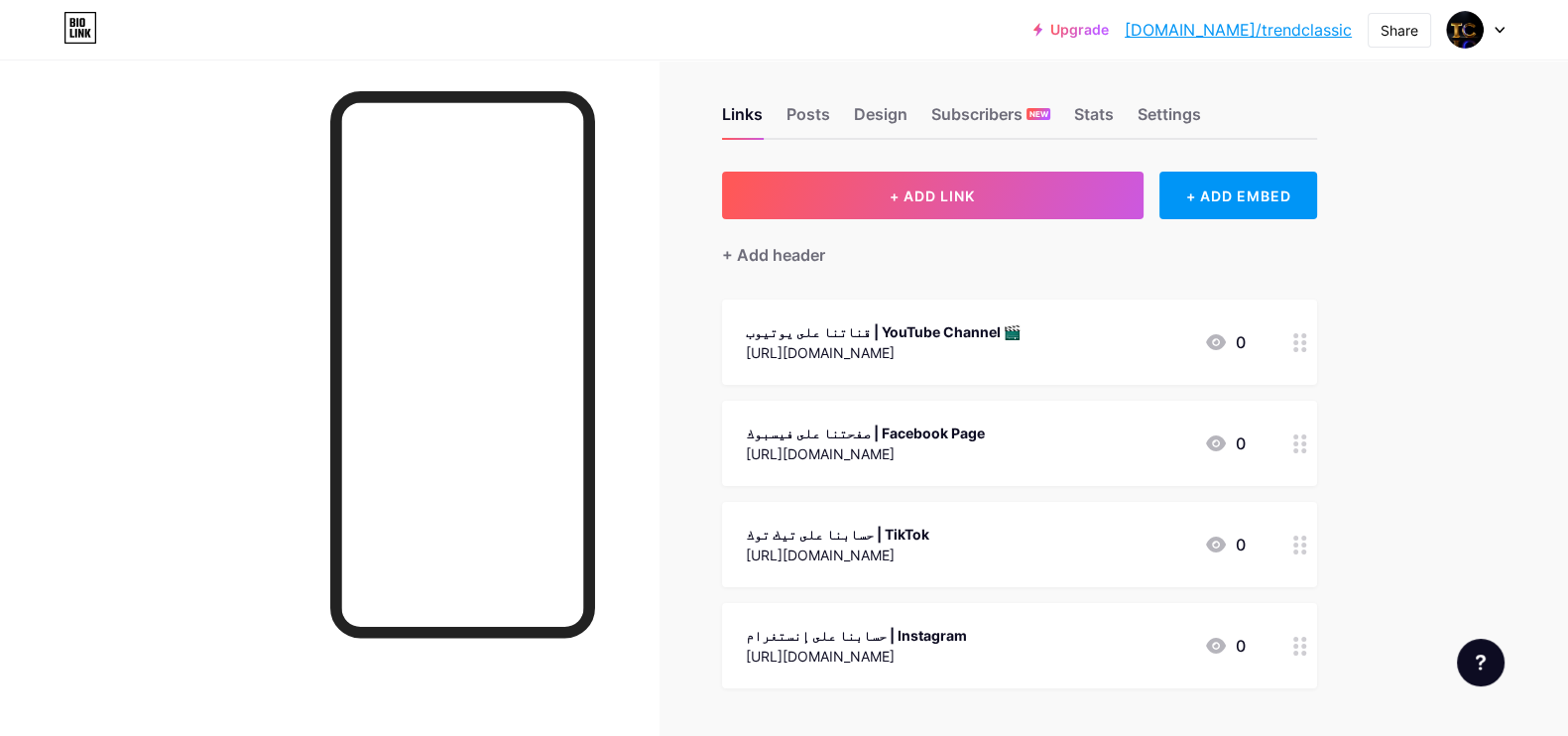 scroll, scrollTop: 0, scrollLeft: 0, axis: both 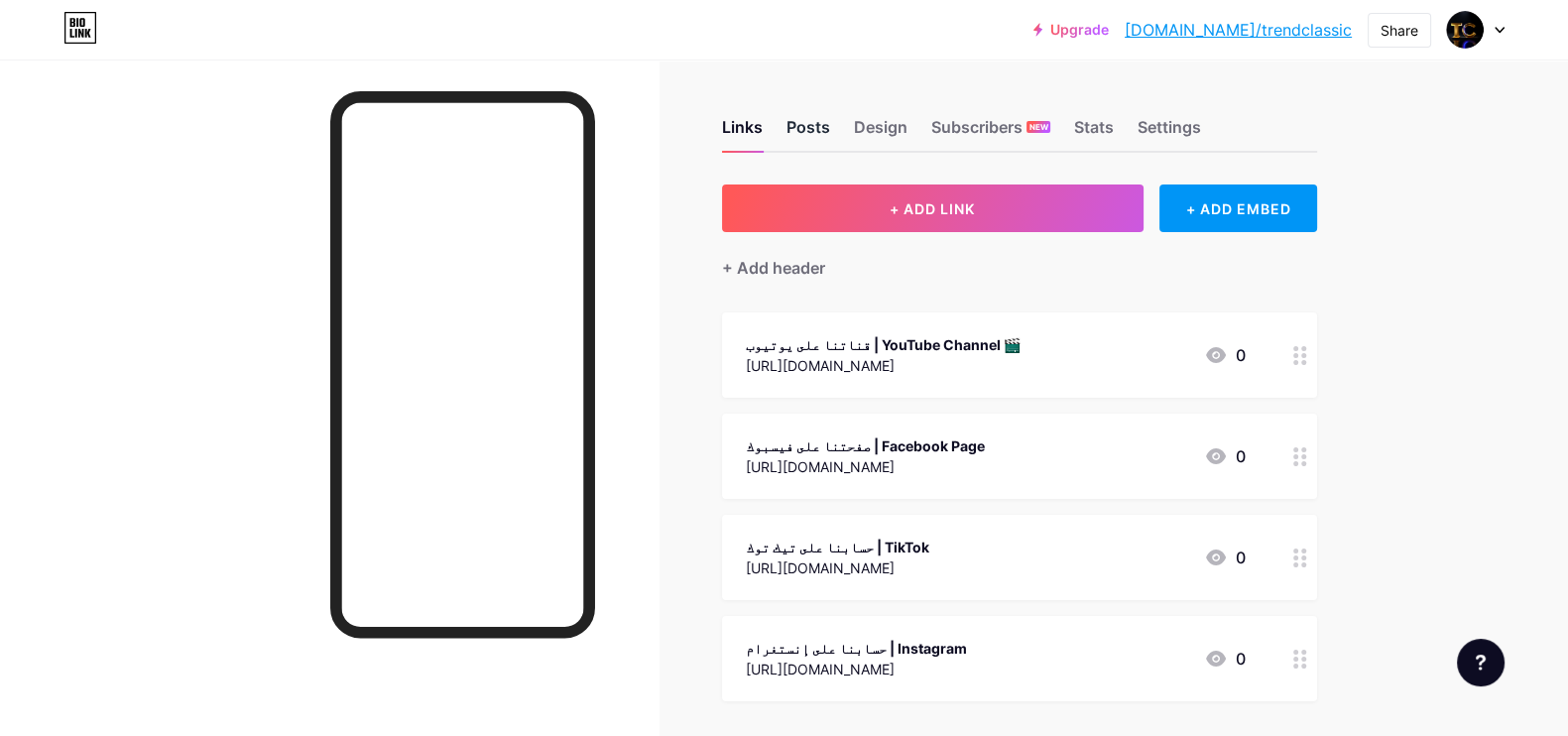 click on "Posts" at bounding box center [808, 133] 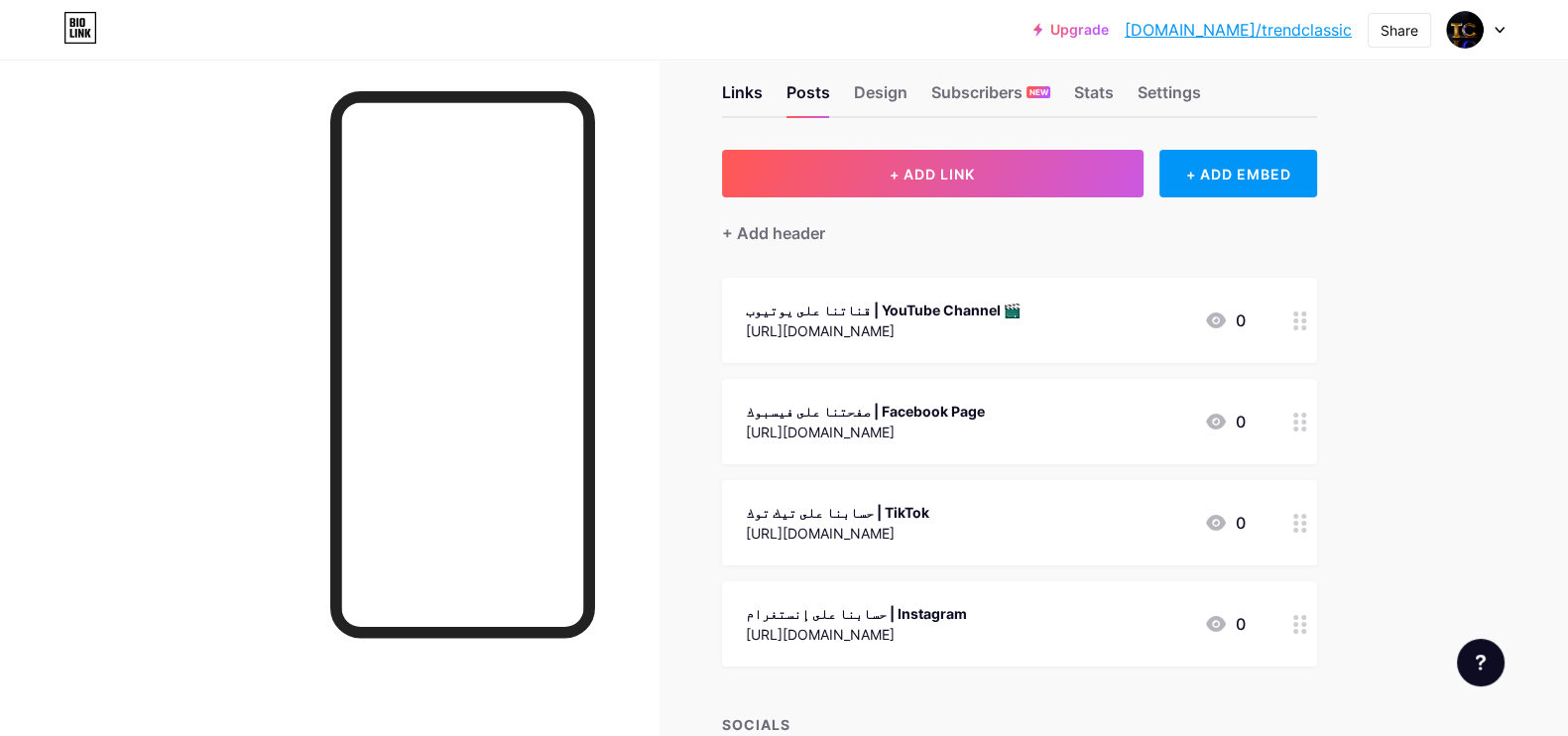 scroll, scrollTop: 0, scrollLeft: 0, axis: both 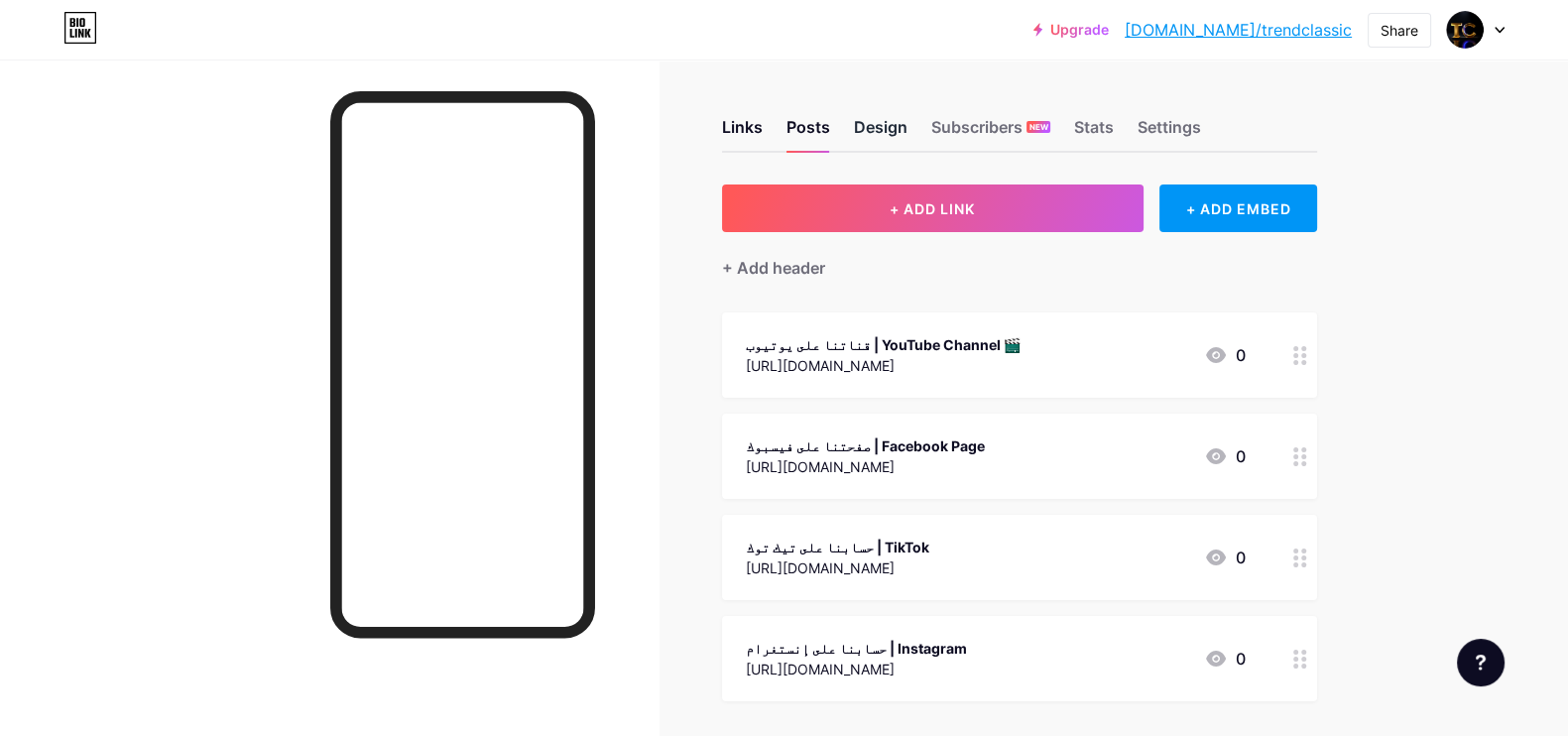 click on "Design" at bounding box center [881, 133] 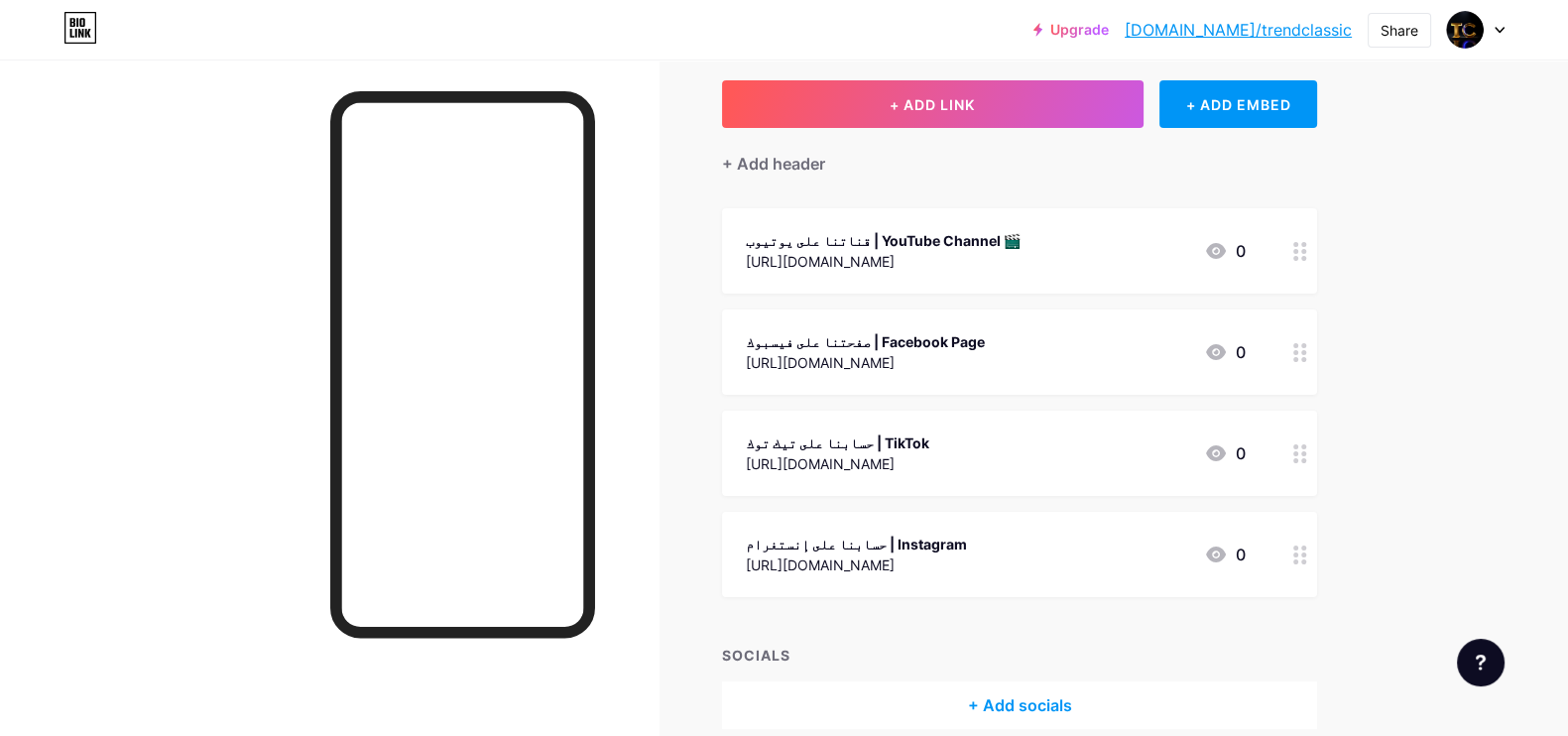 scroll, scrollTop: 0, scrollLeft: 0, axis: both 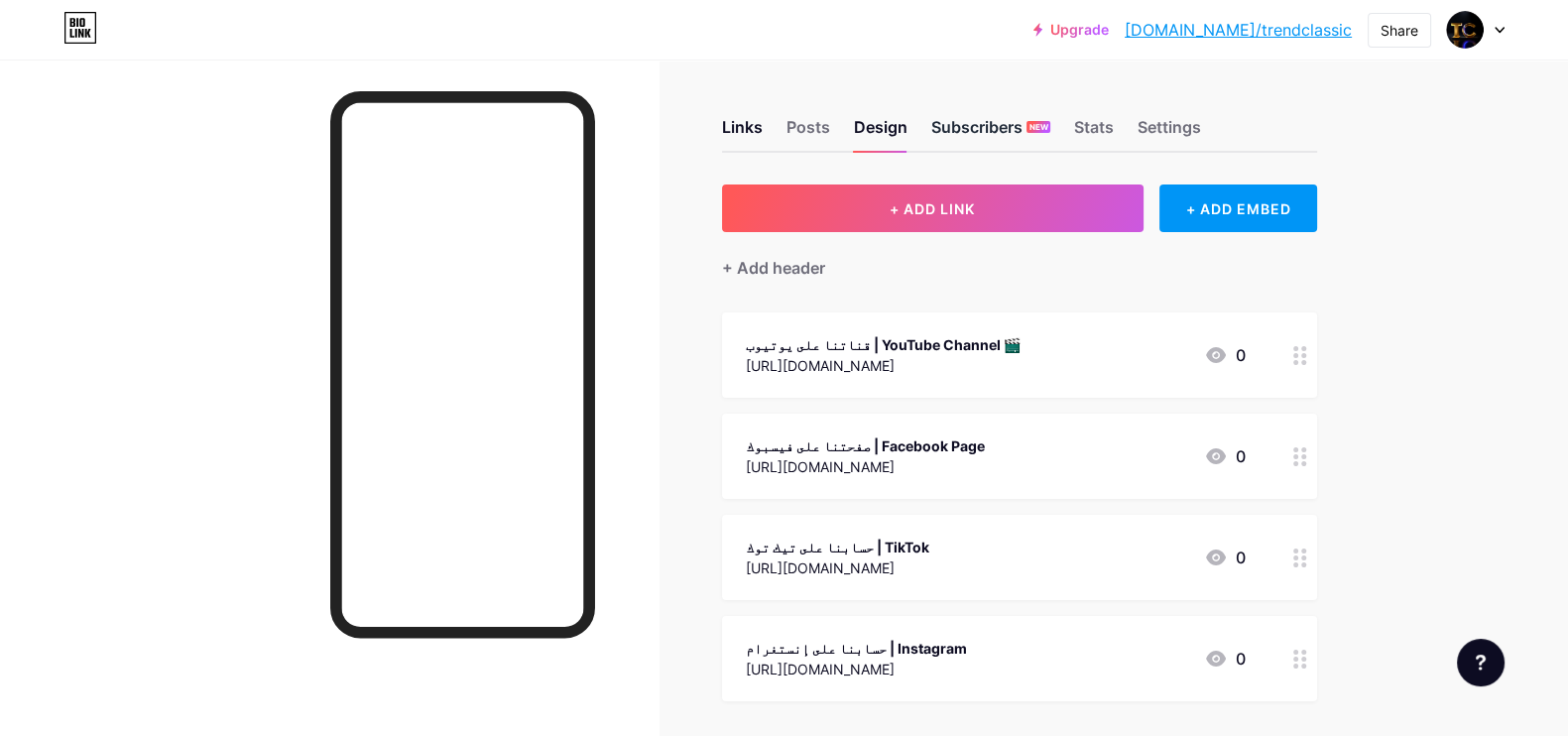 click on "Subscribers
NEW" at bounding box center [991, 133] 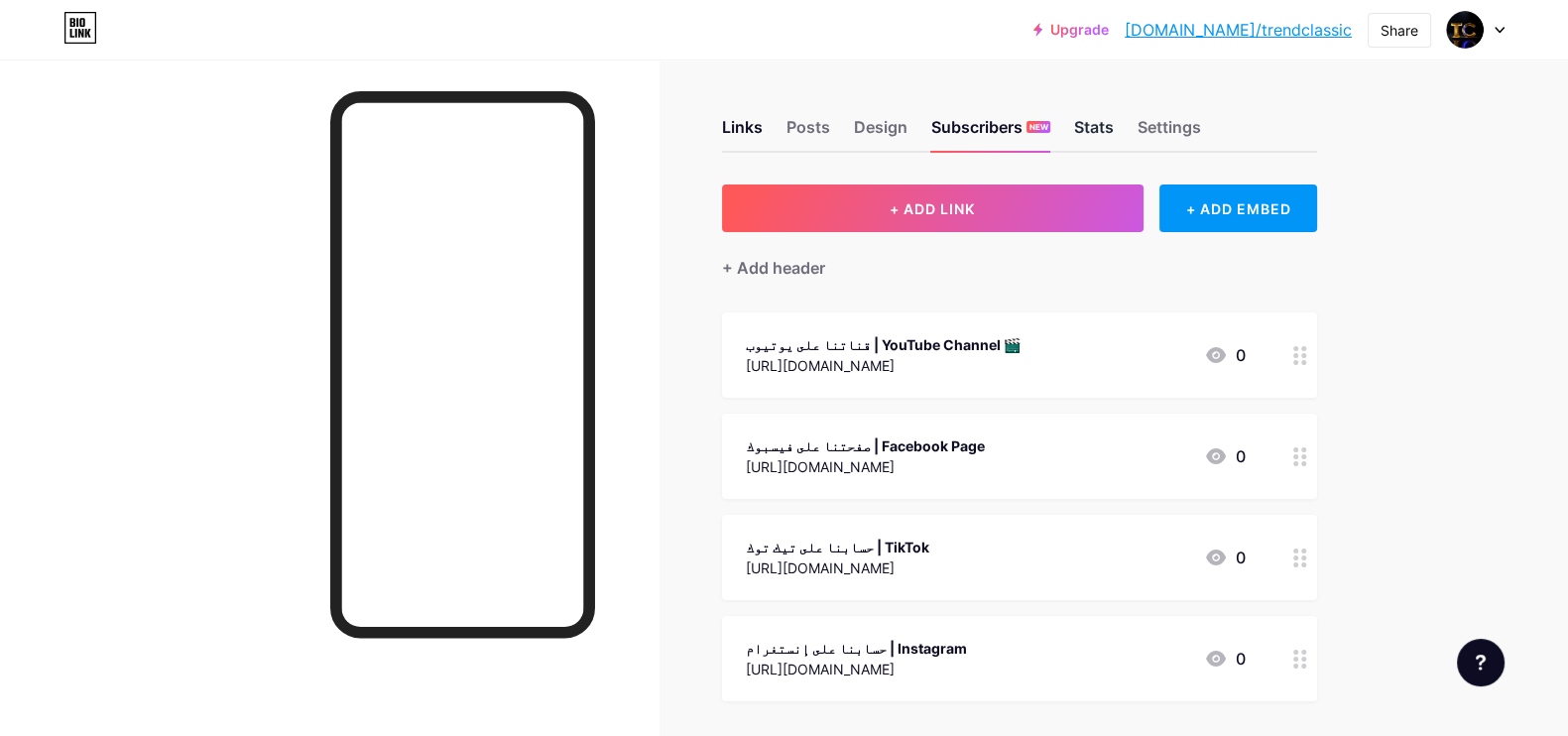click on "Stats" at bounding box center [1094, 133] 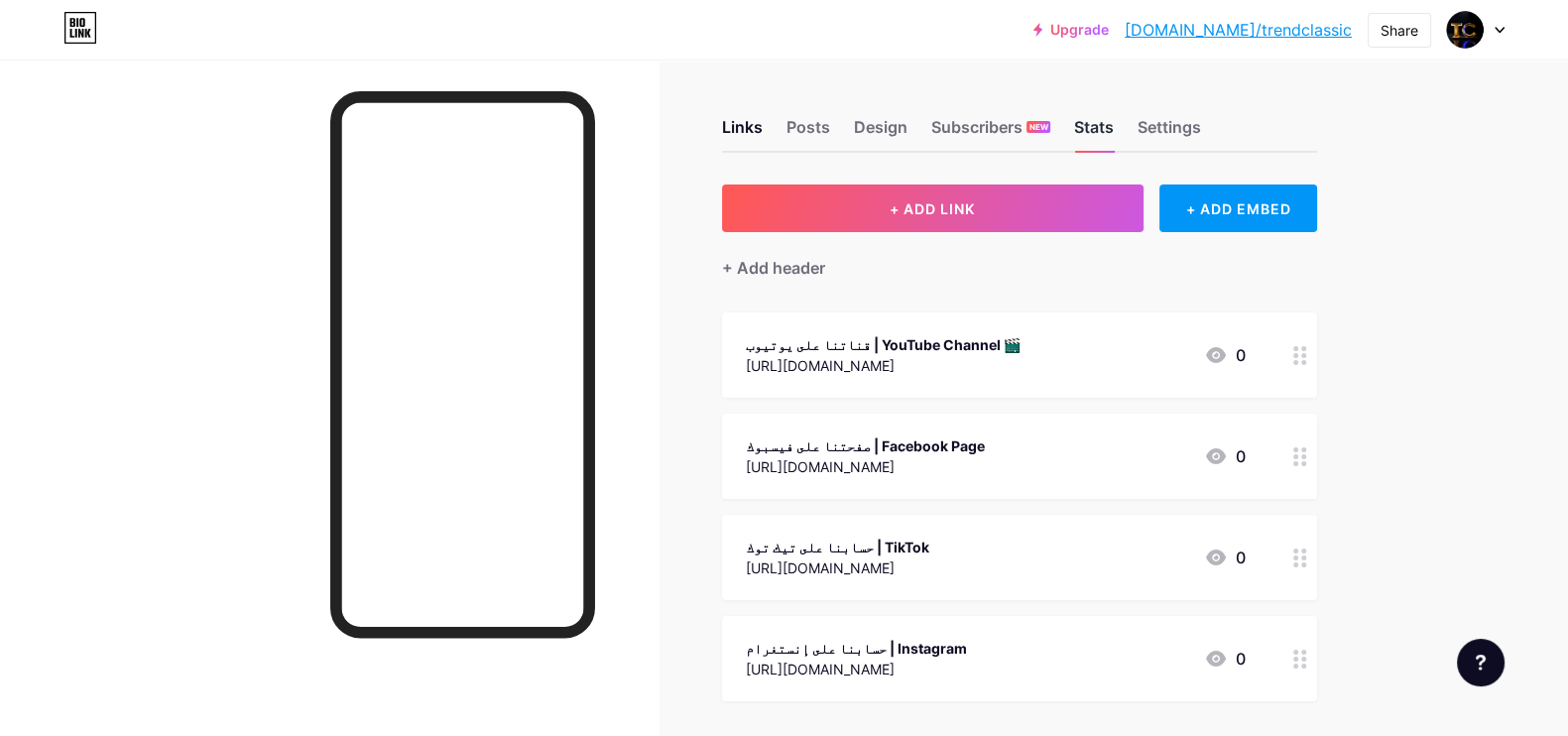 click on "Stats" at bounding box center (1094, 133) 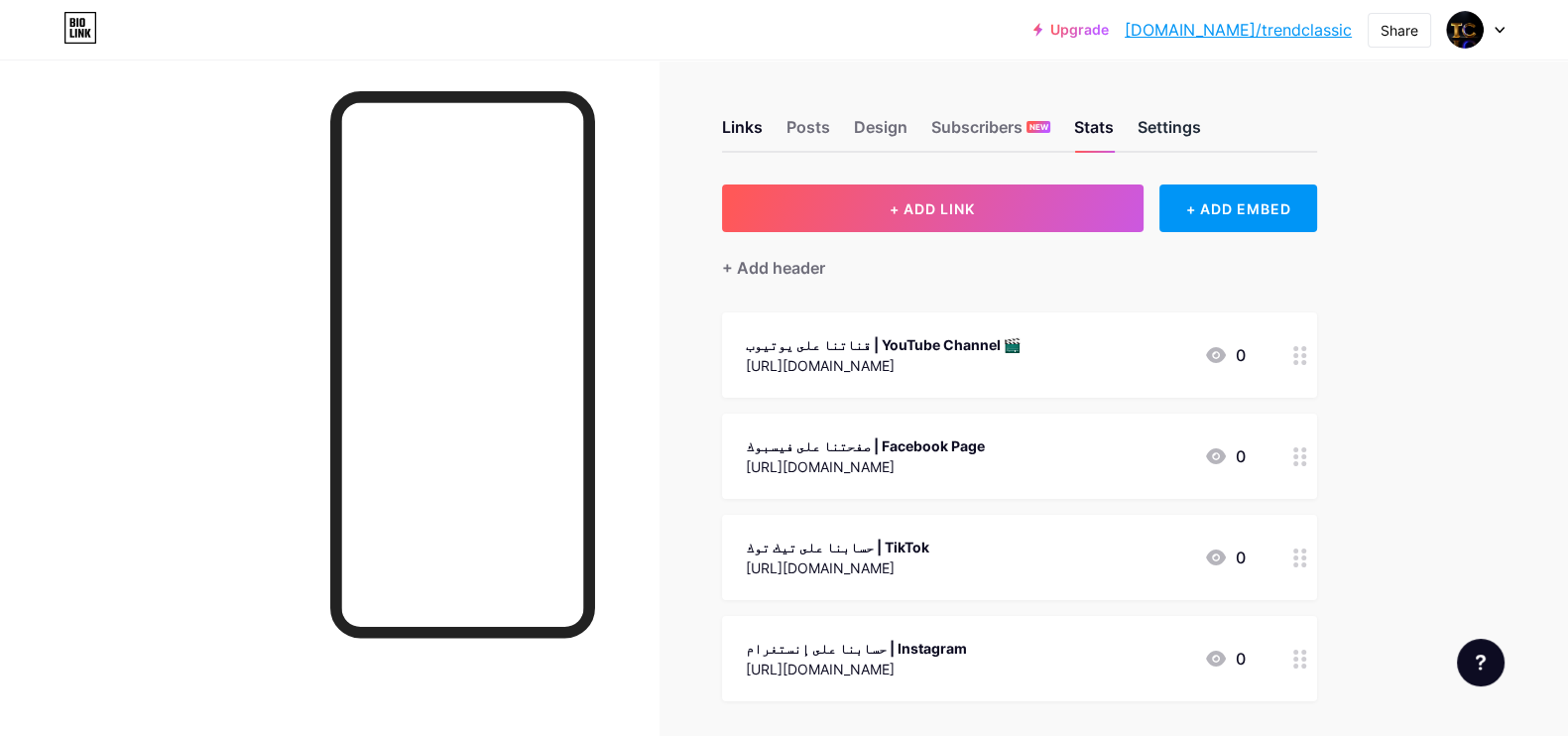 click on "Settings" at bounding box center (1169, 133) 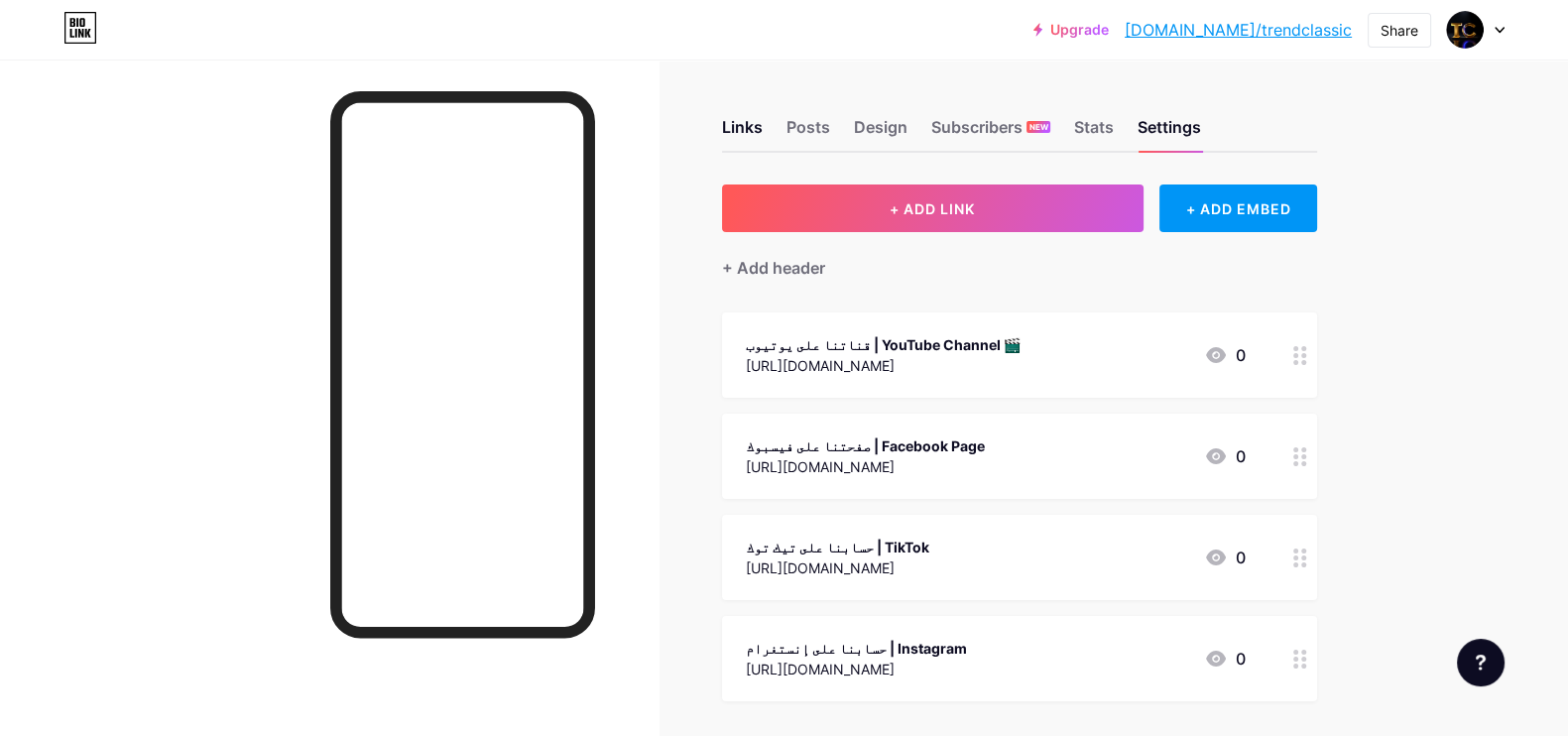 click on "Links
Posts
Design
Subscribers
NEW
Stats
Settings" at bounding box center [1020, 118] 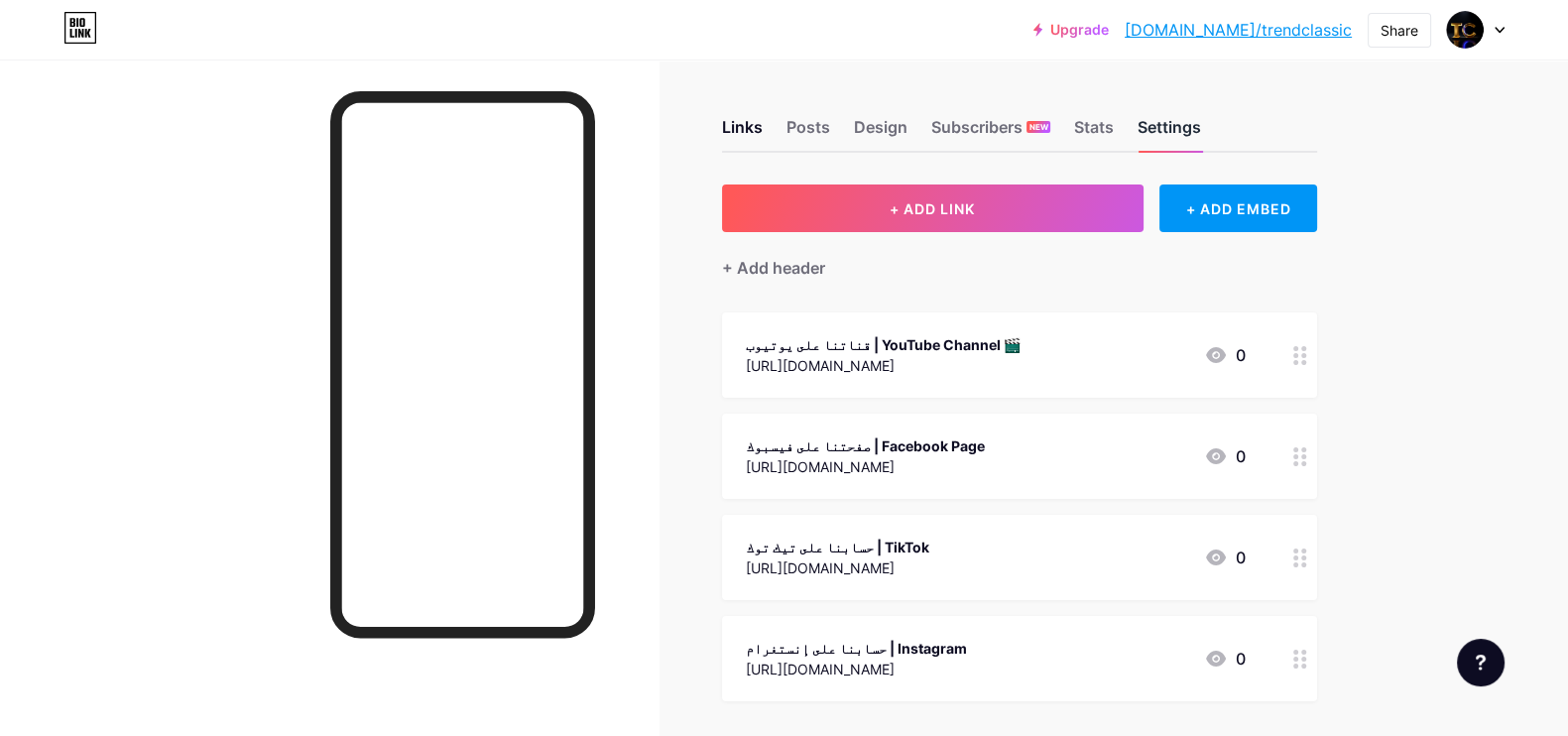 click on "Settings" at bounding box center [1169, 133] 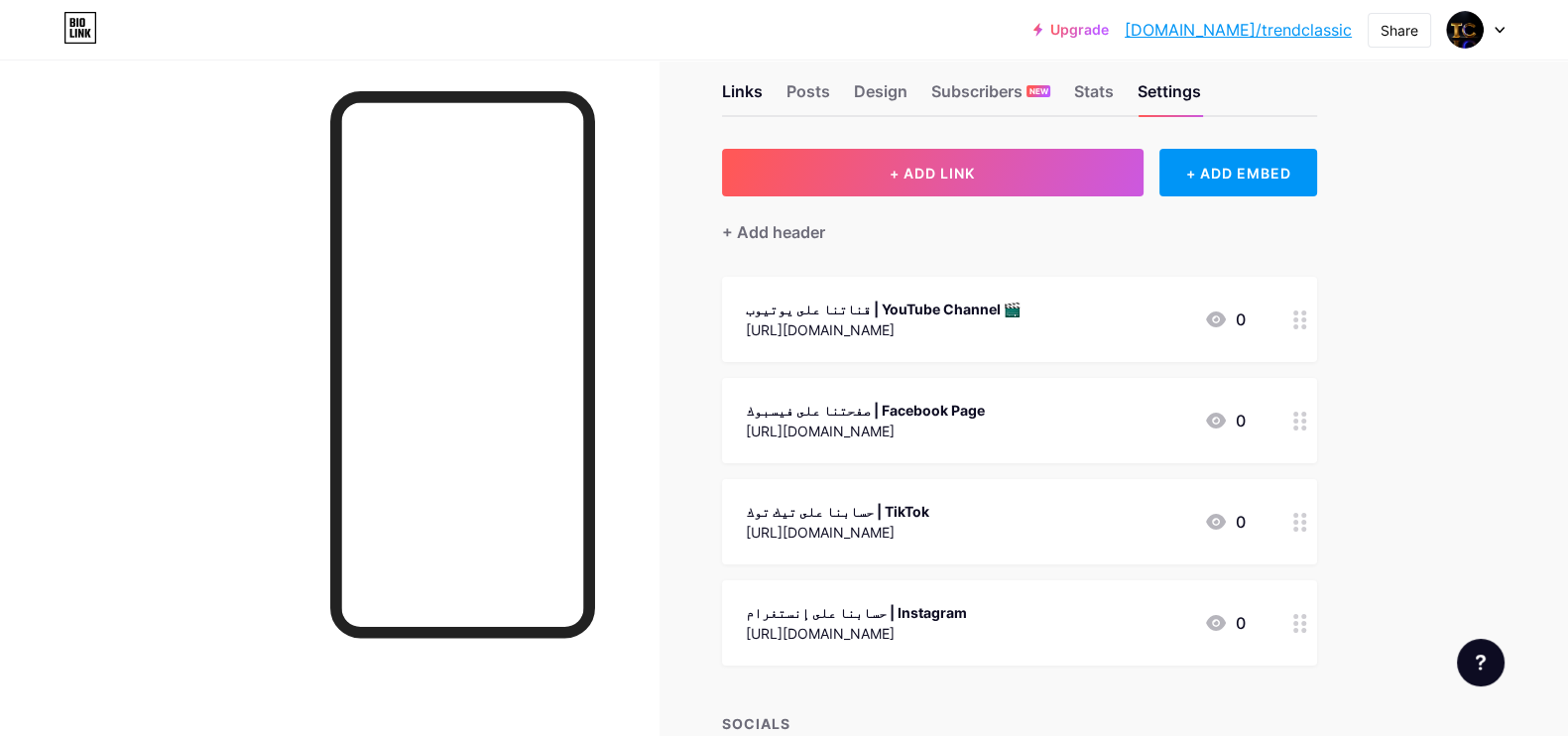 scroll, scrollTop: 0, scrollLeft: 0, axis: both 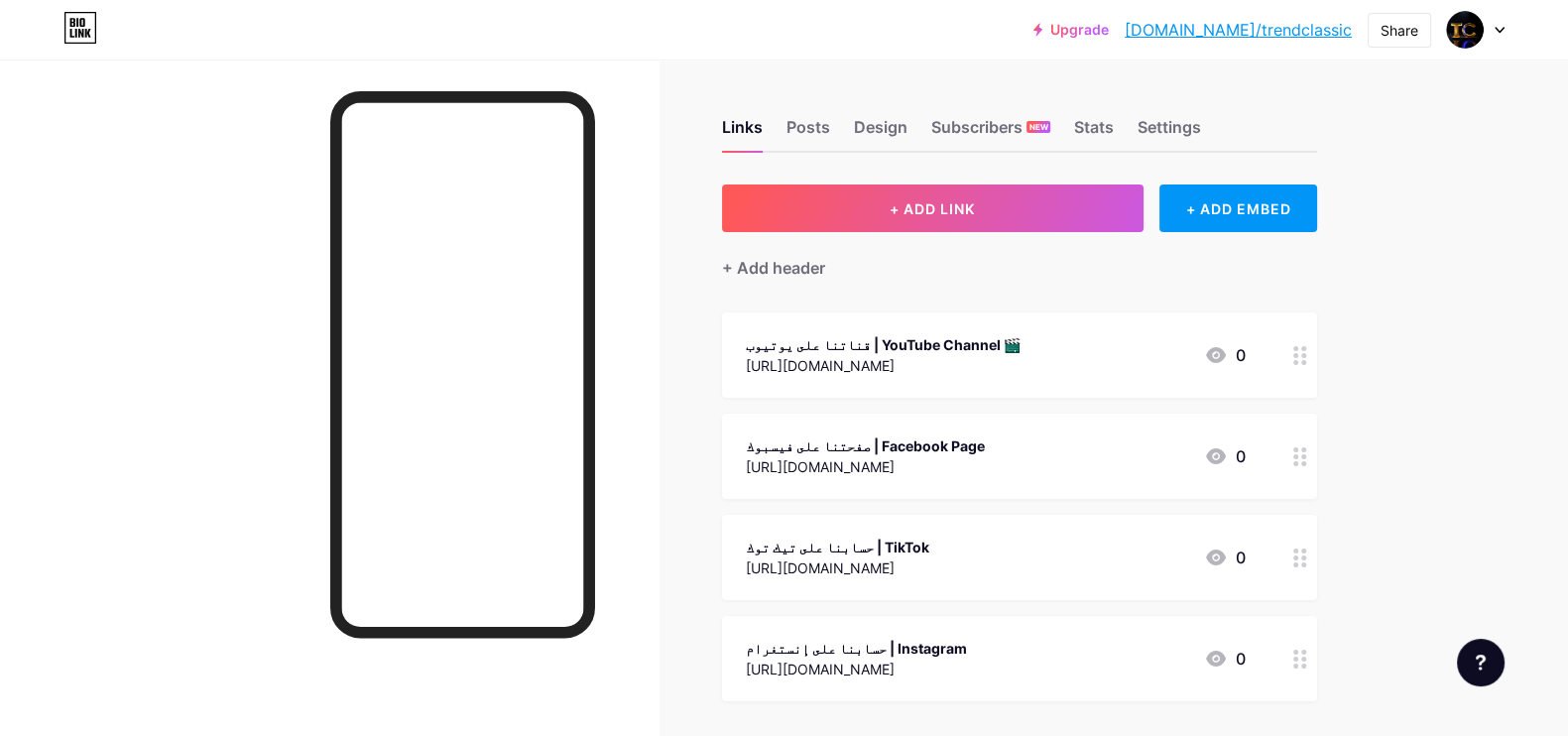click at bounding box center [1476, 30] 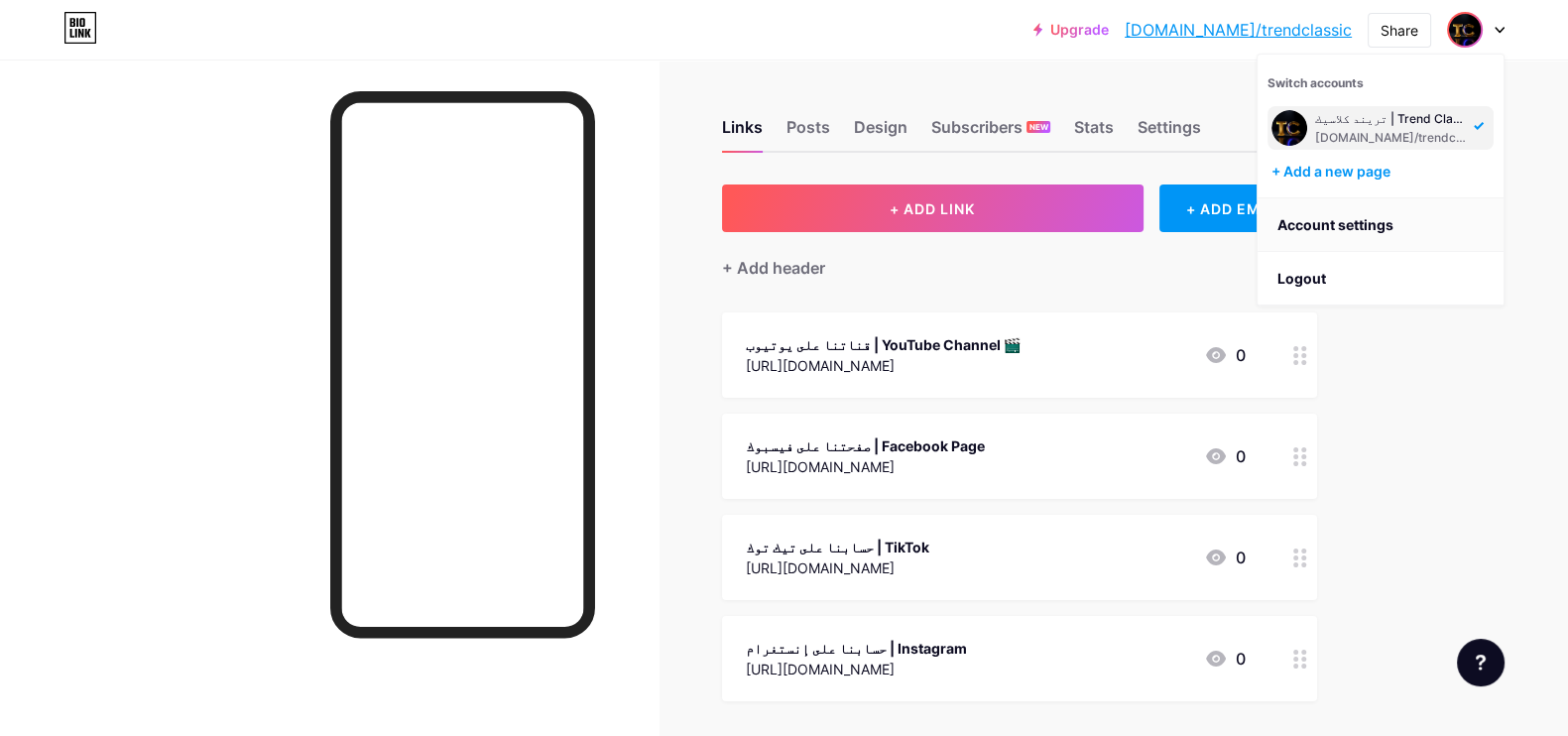 click on "Account settings" at bounding box center [1381, 225] 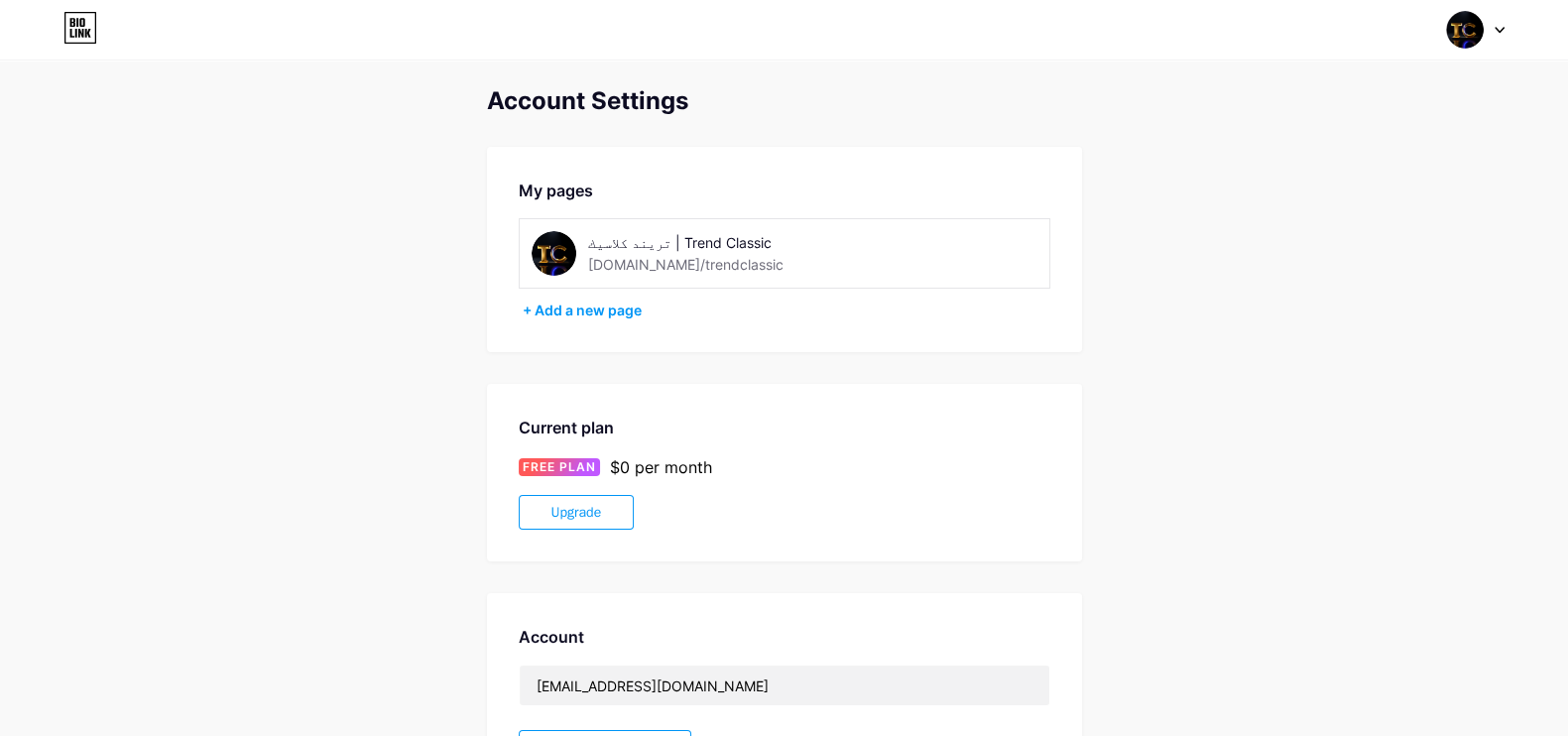scroll, scrollTop: 0, scrollLeft: 0, axis: both 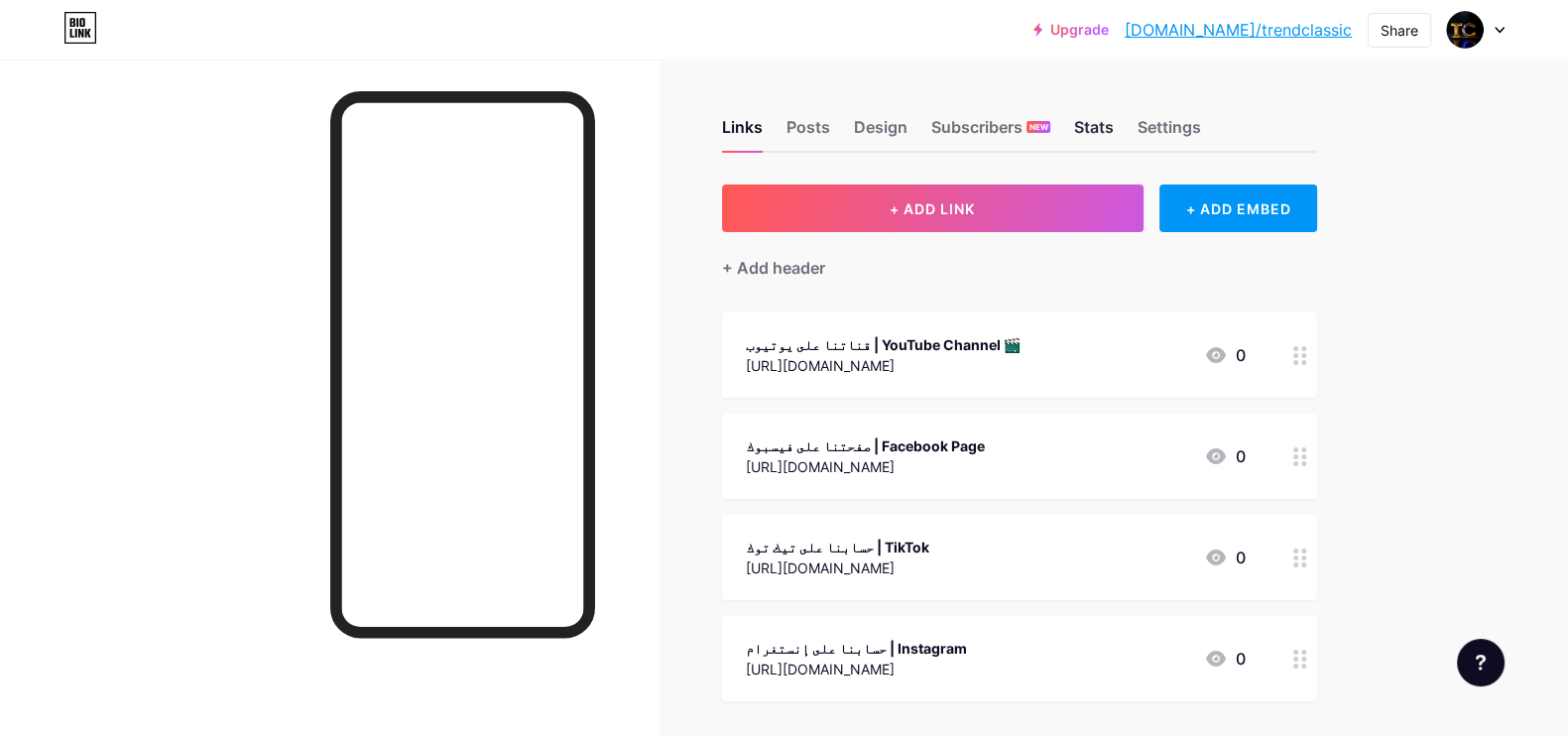 click on "Stats" at bounding box center (1094, 133) 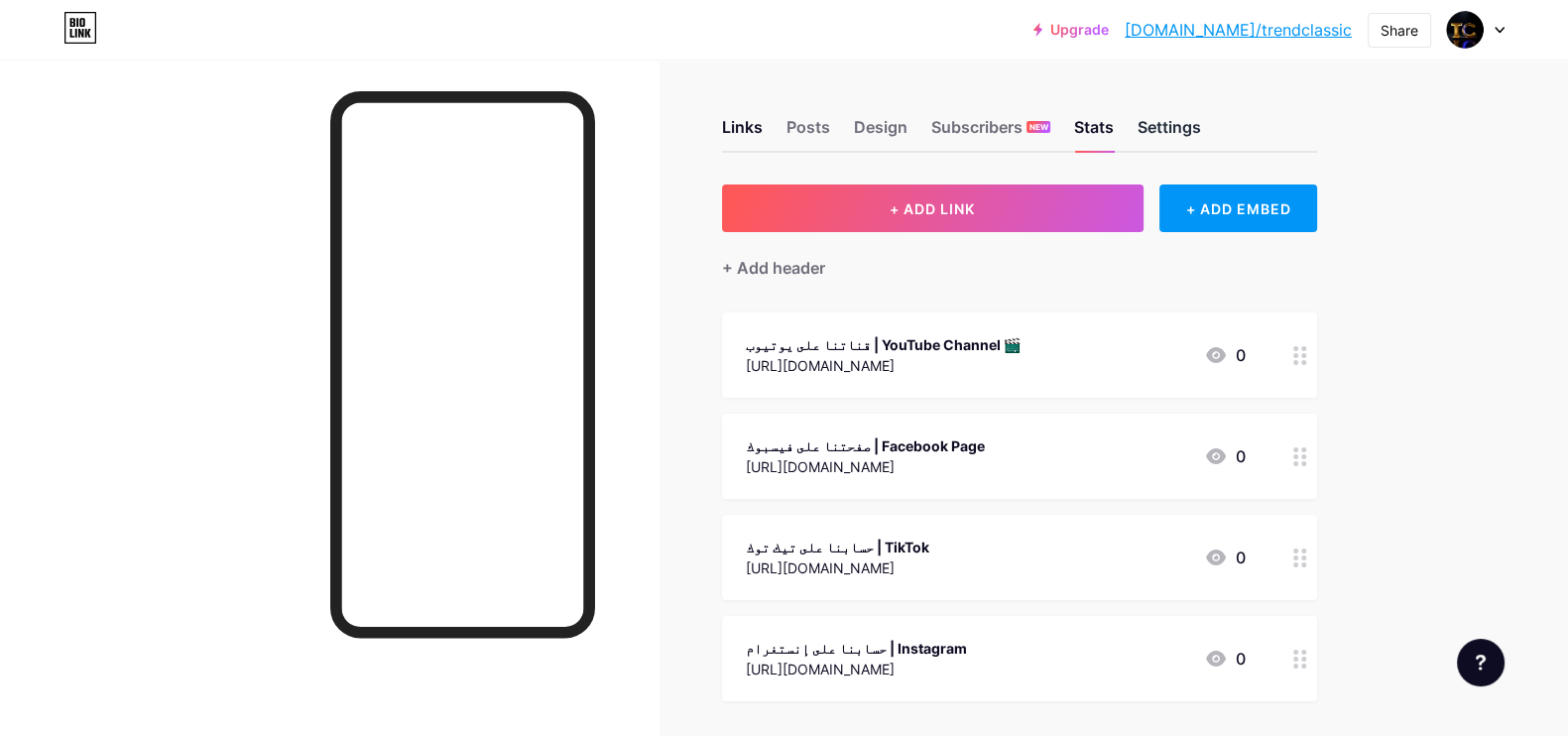 click on "Settings" at bounding box center (1169, 133) 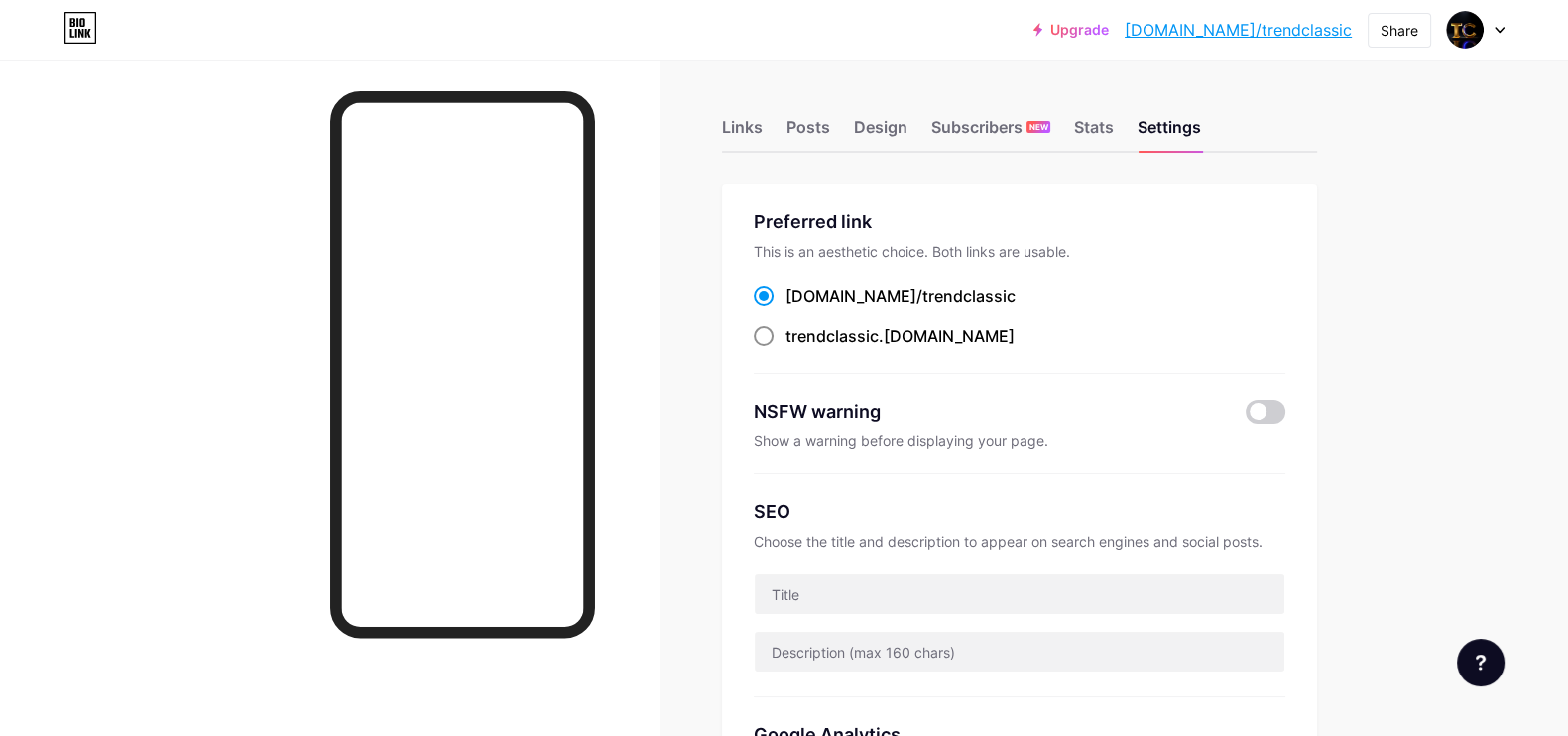 click on "trendclassic .bio.link" at bounding box center (900, 336) 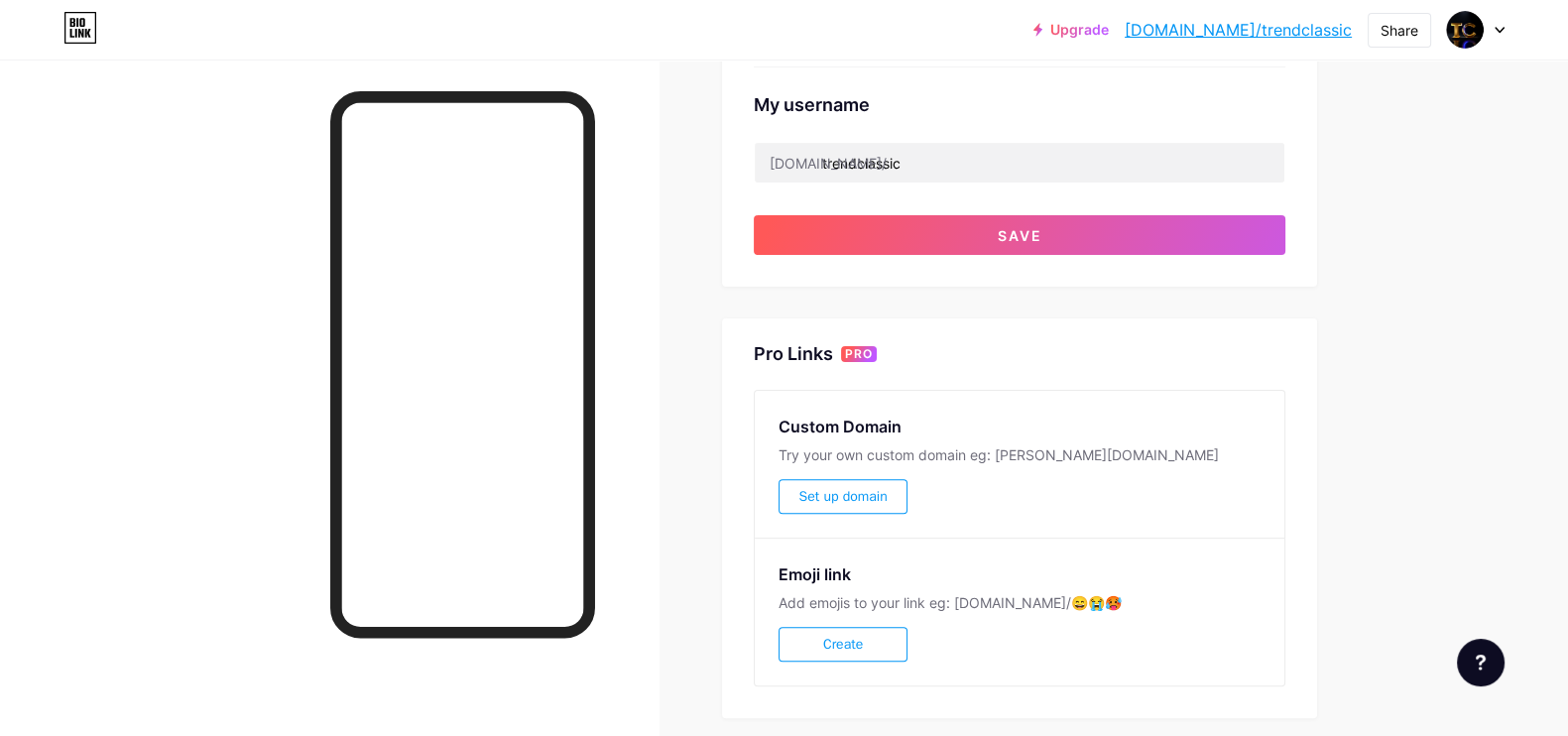 scroll, scrollTop: 785, scrollLeft: 0, axis: vertical 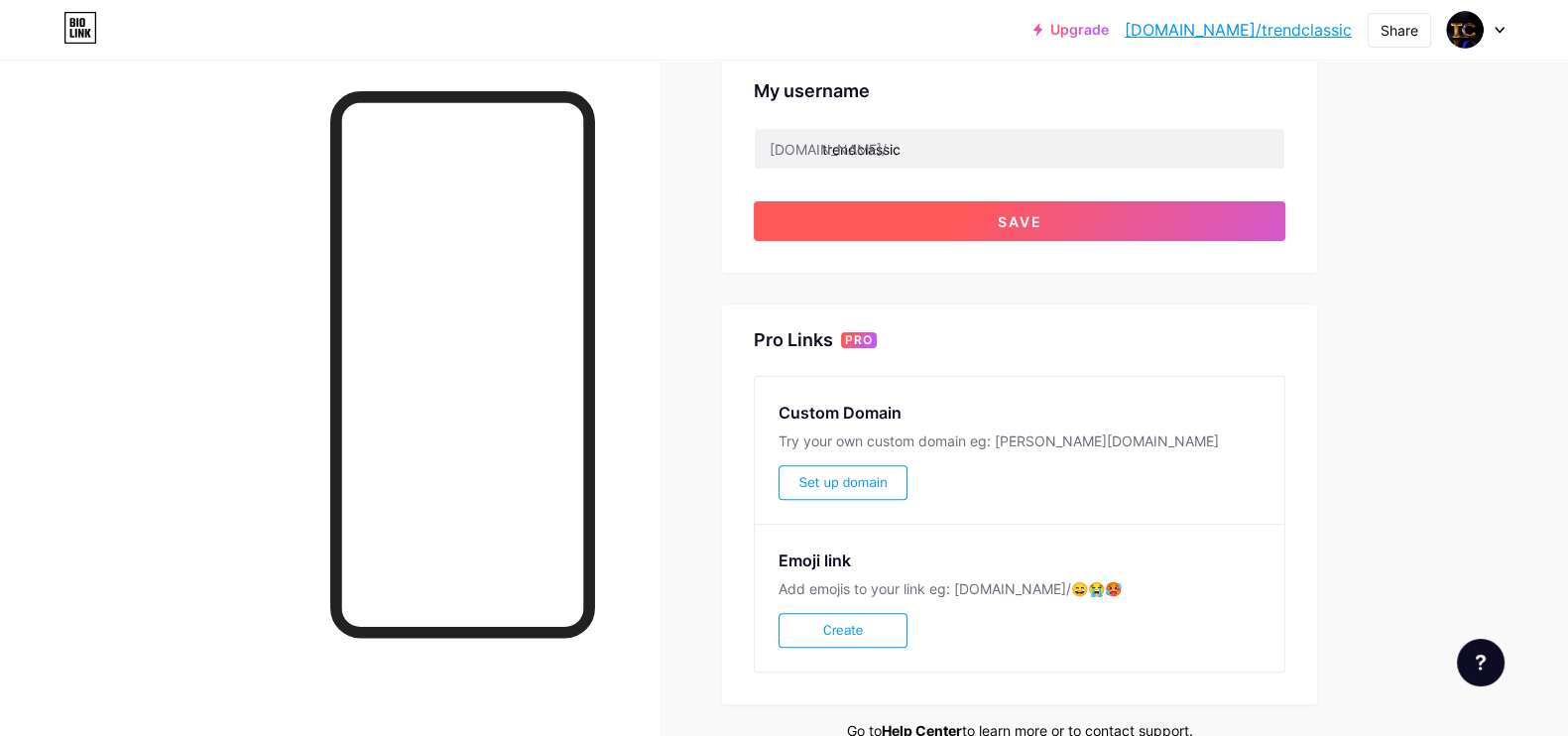 click on "Save" at bounding box center [1020, 221] 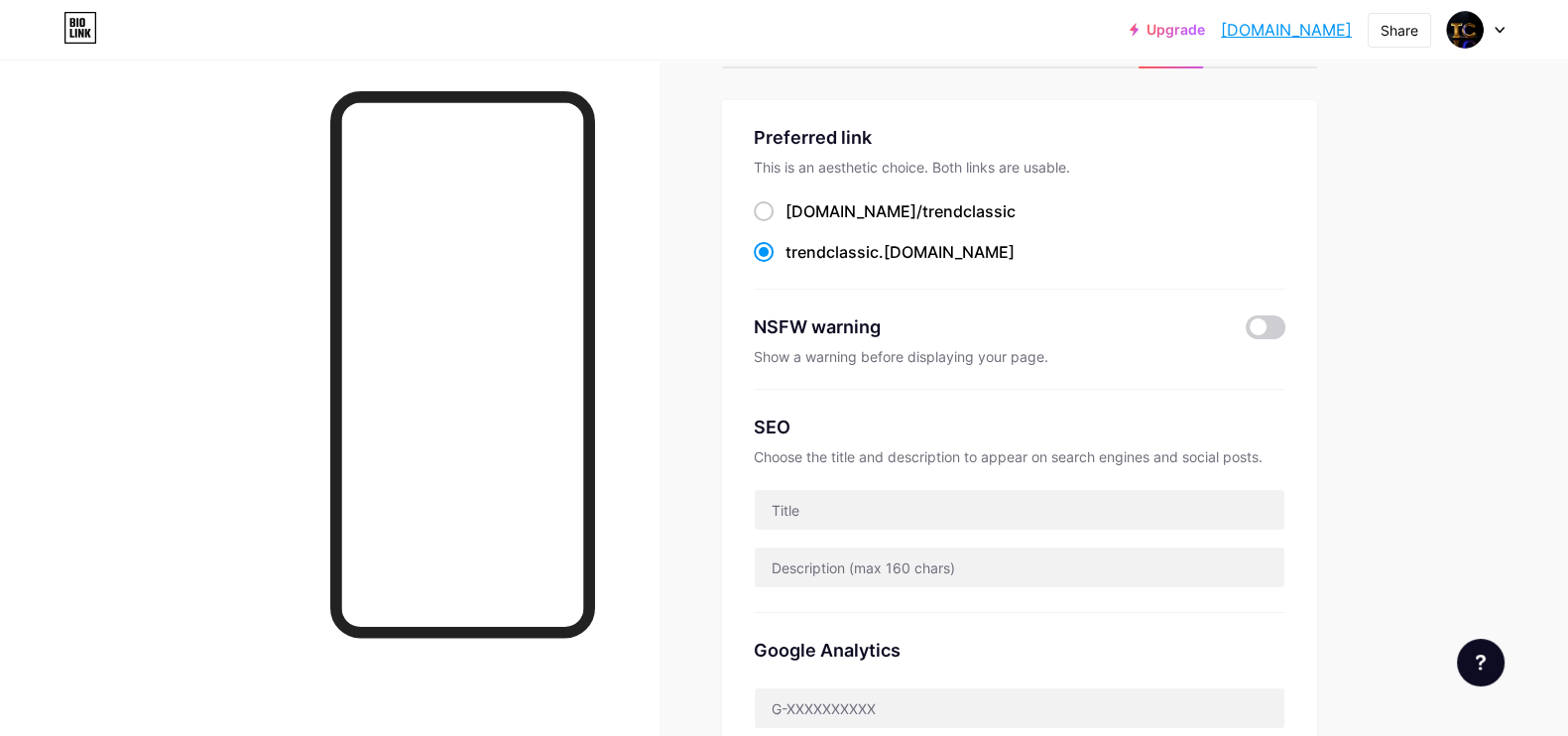 scroll, scrollTop: 0, scrollLeft: 0, axis: both 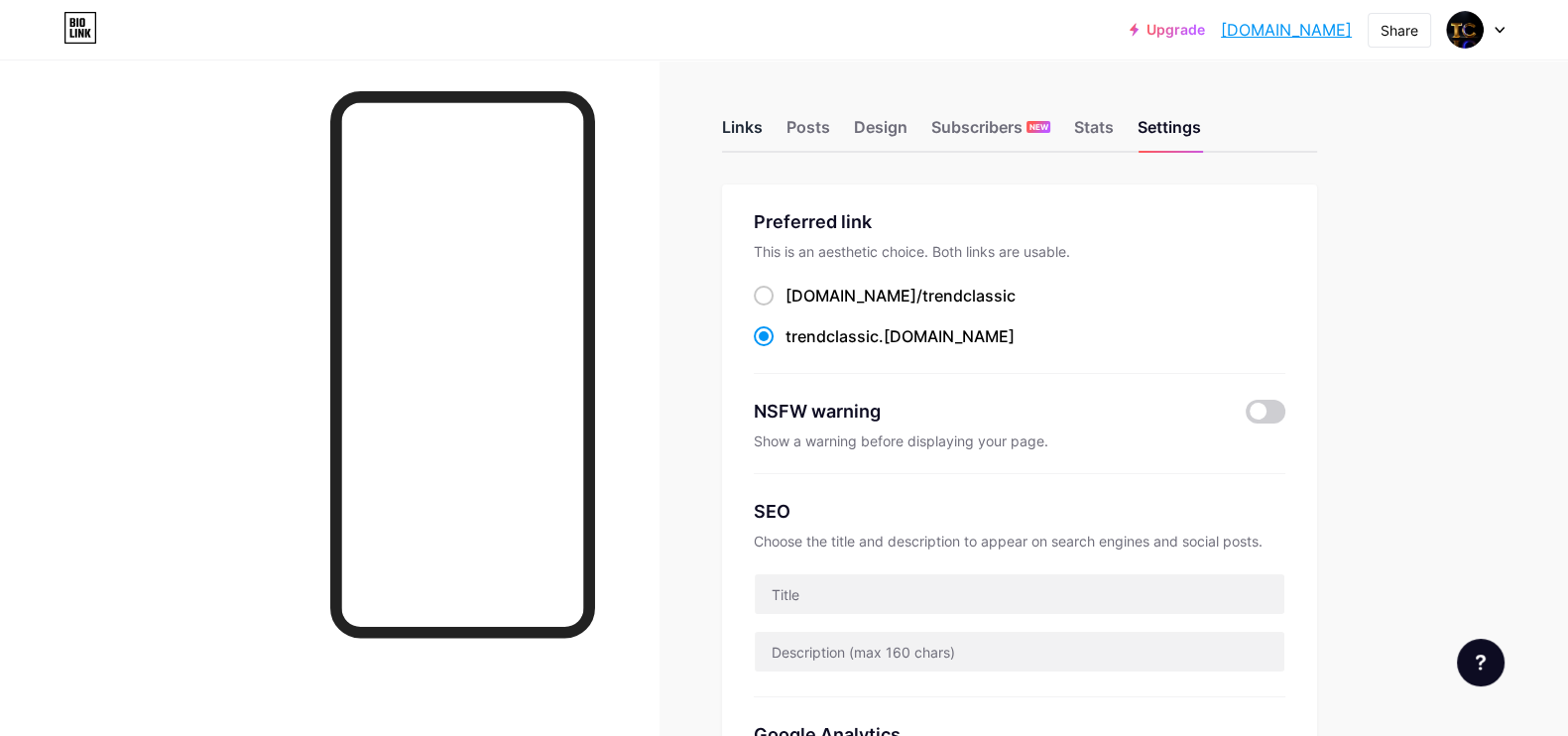 click on "Links" at bounding box center (742, 133) 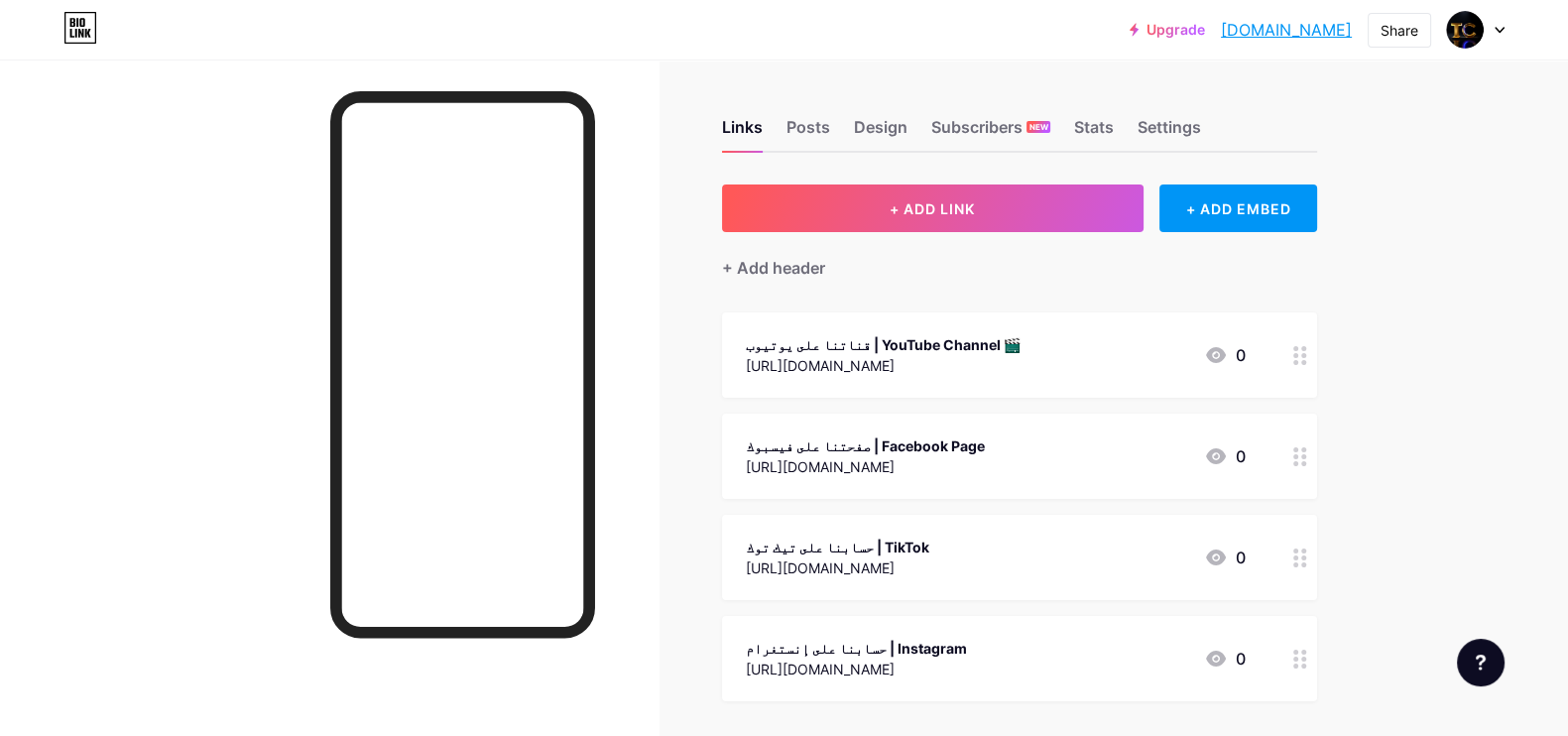 click 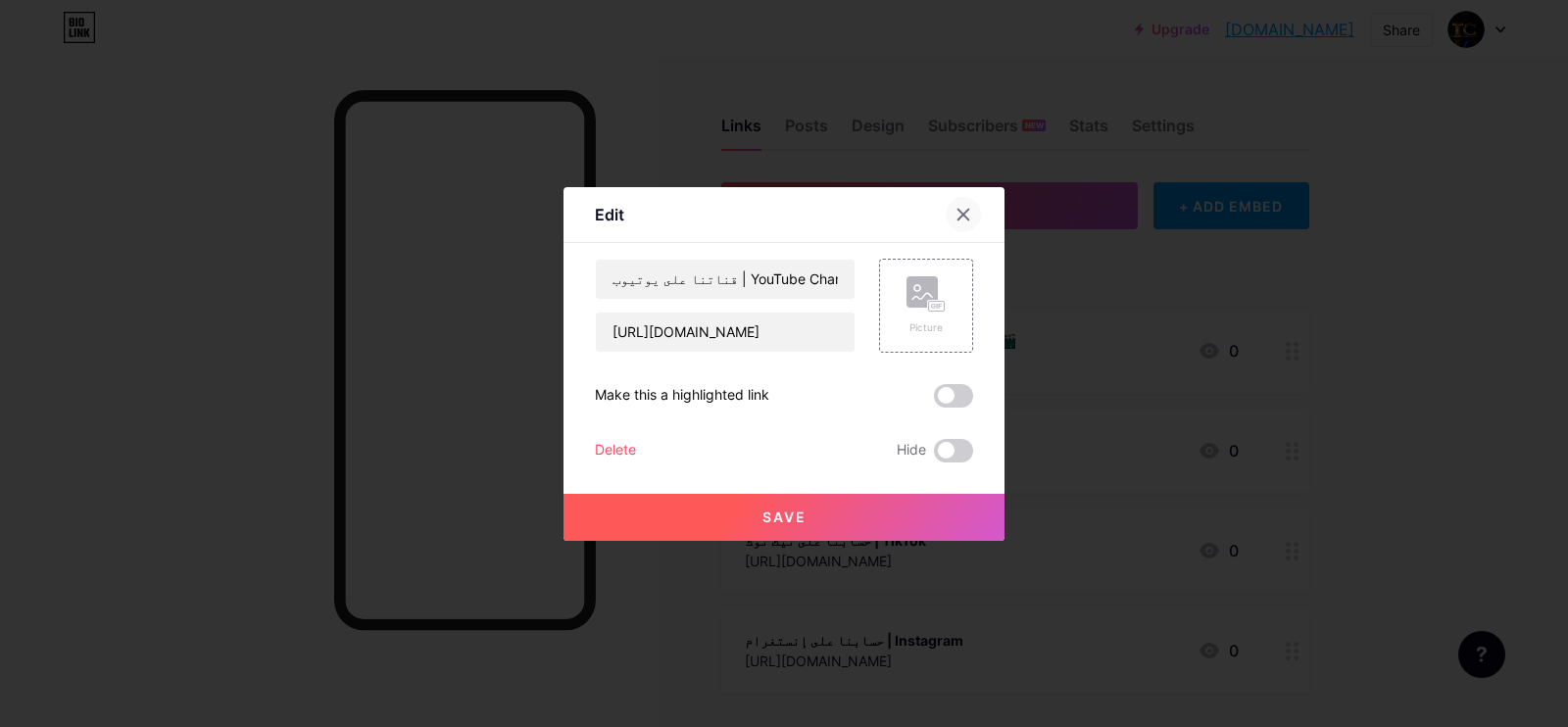 click 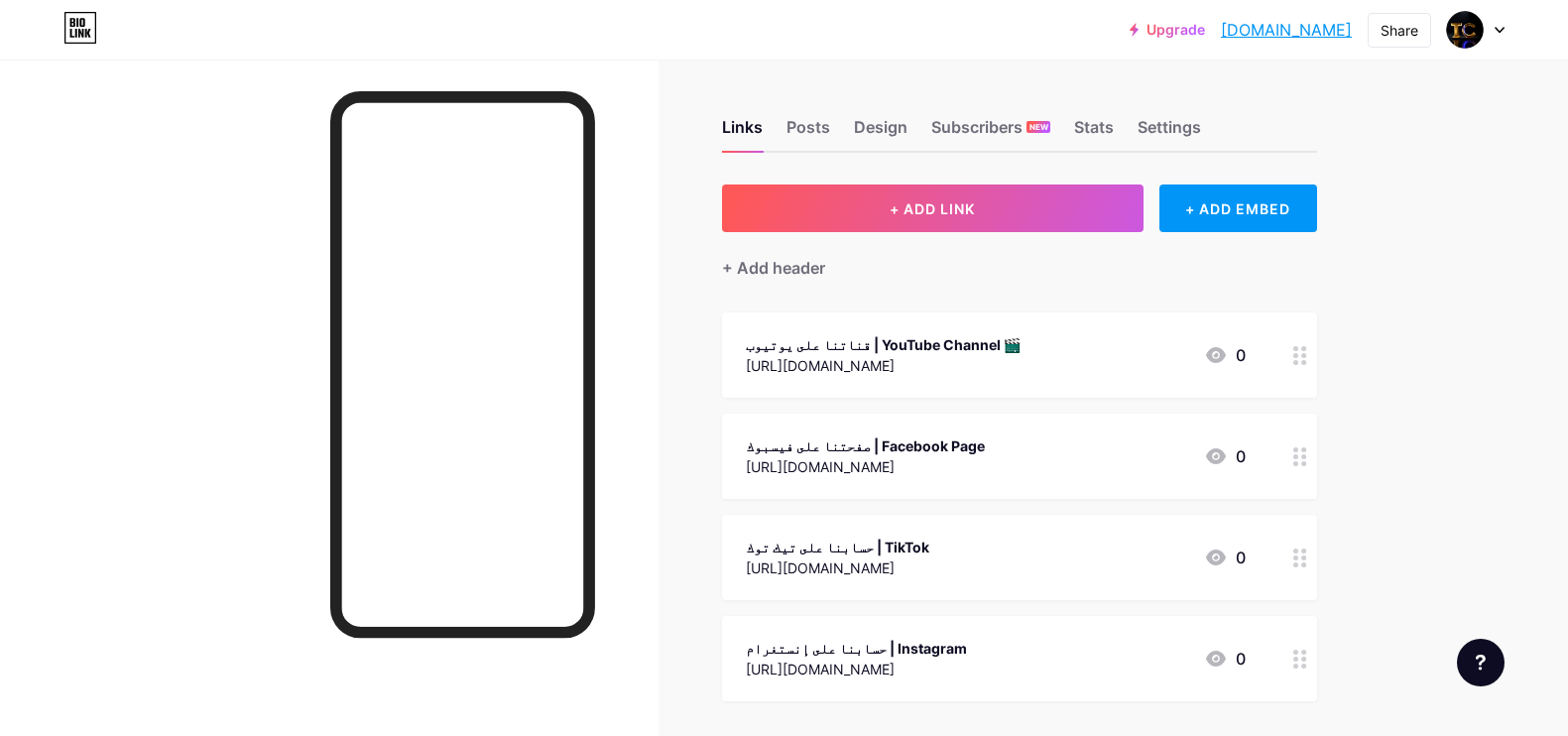 scroll, scrollTop: 0, scrollLeft: 0, axis: both 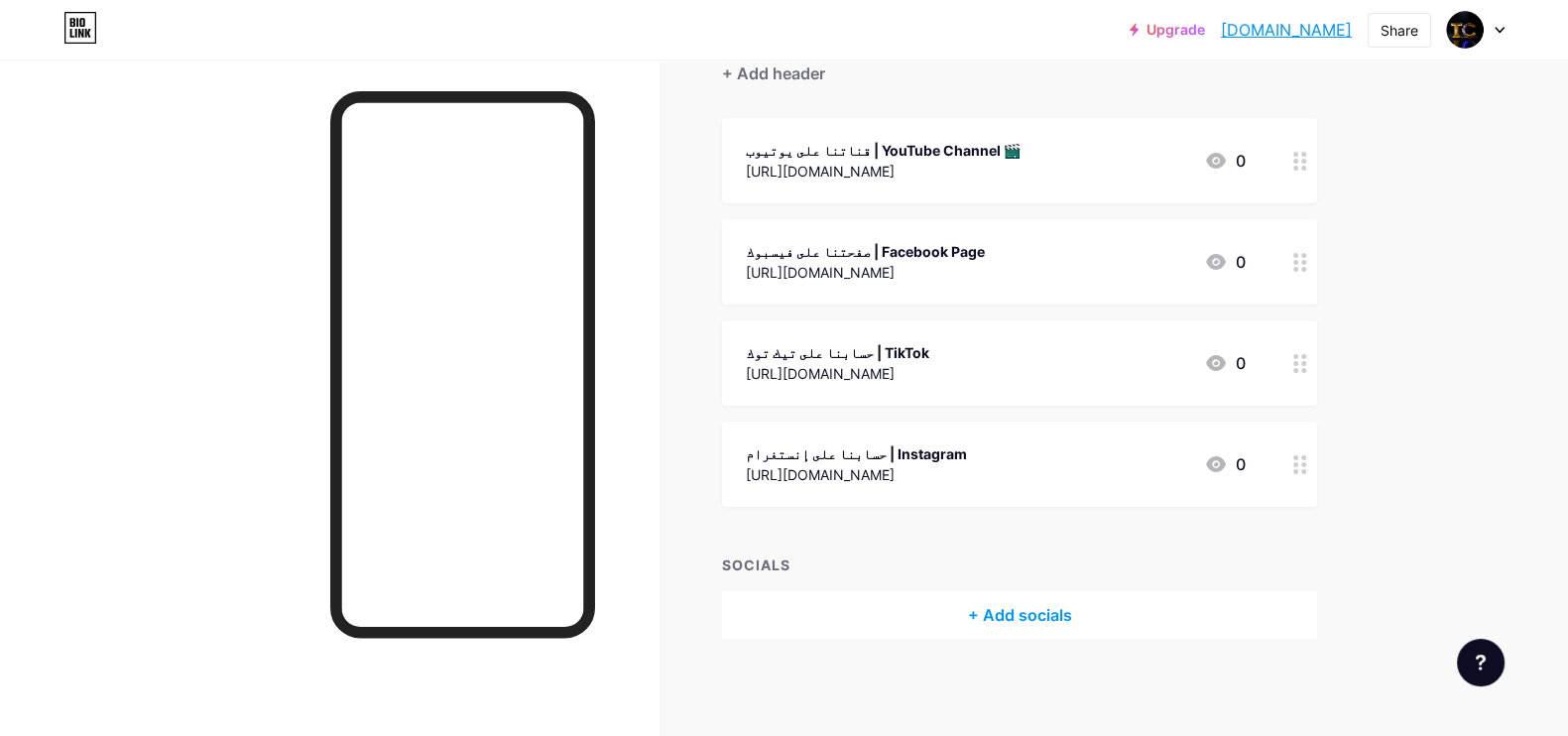 click on "حسابنا على تيك توك | TikTok" at bounding box center (837, 352) 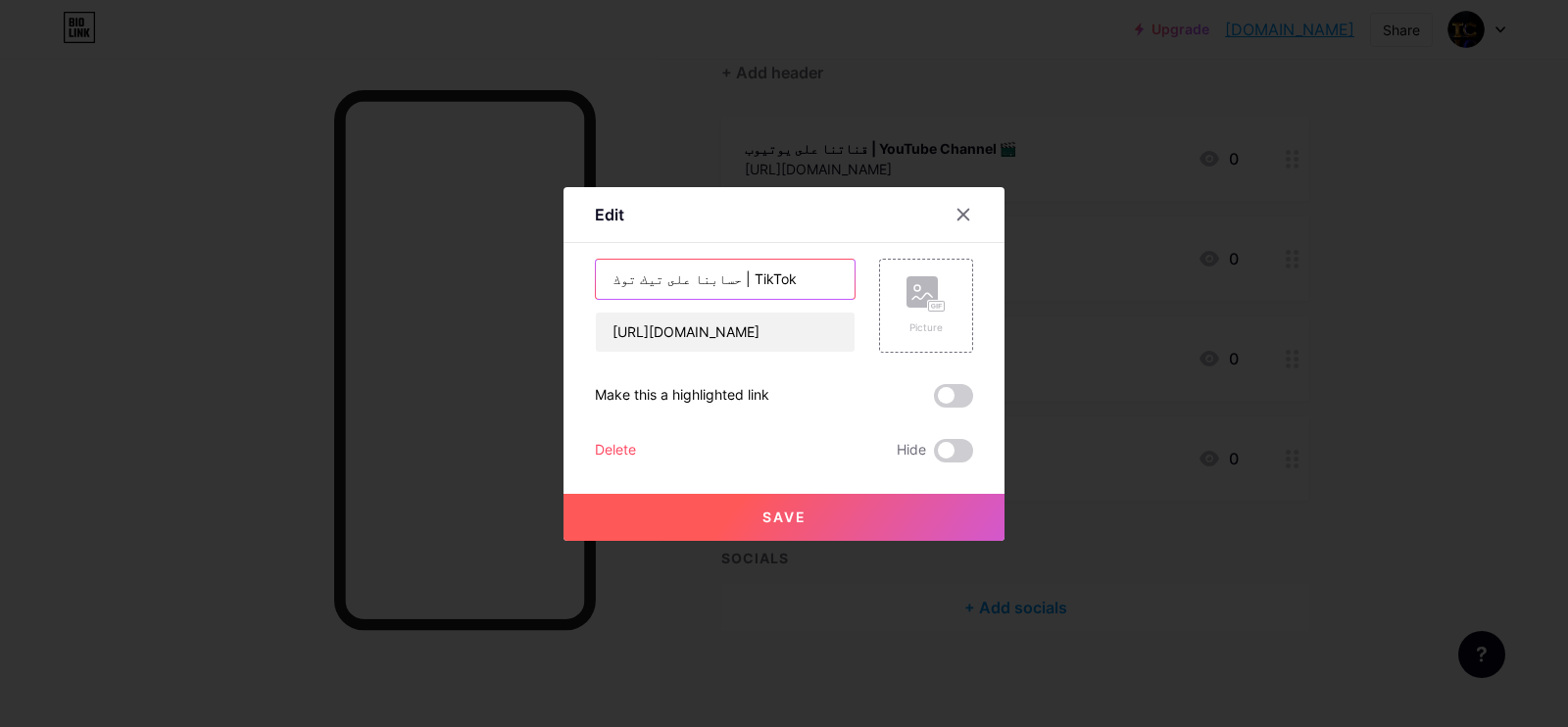 click on "حسابنا على تيك توك | TikTok" at bounding box center [725, 279] 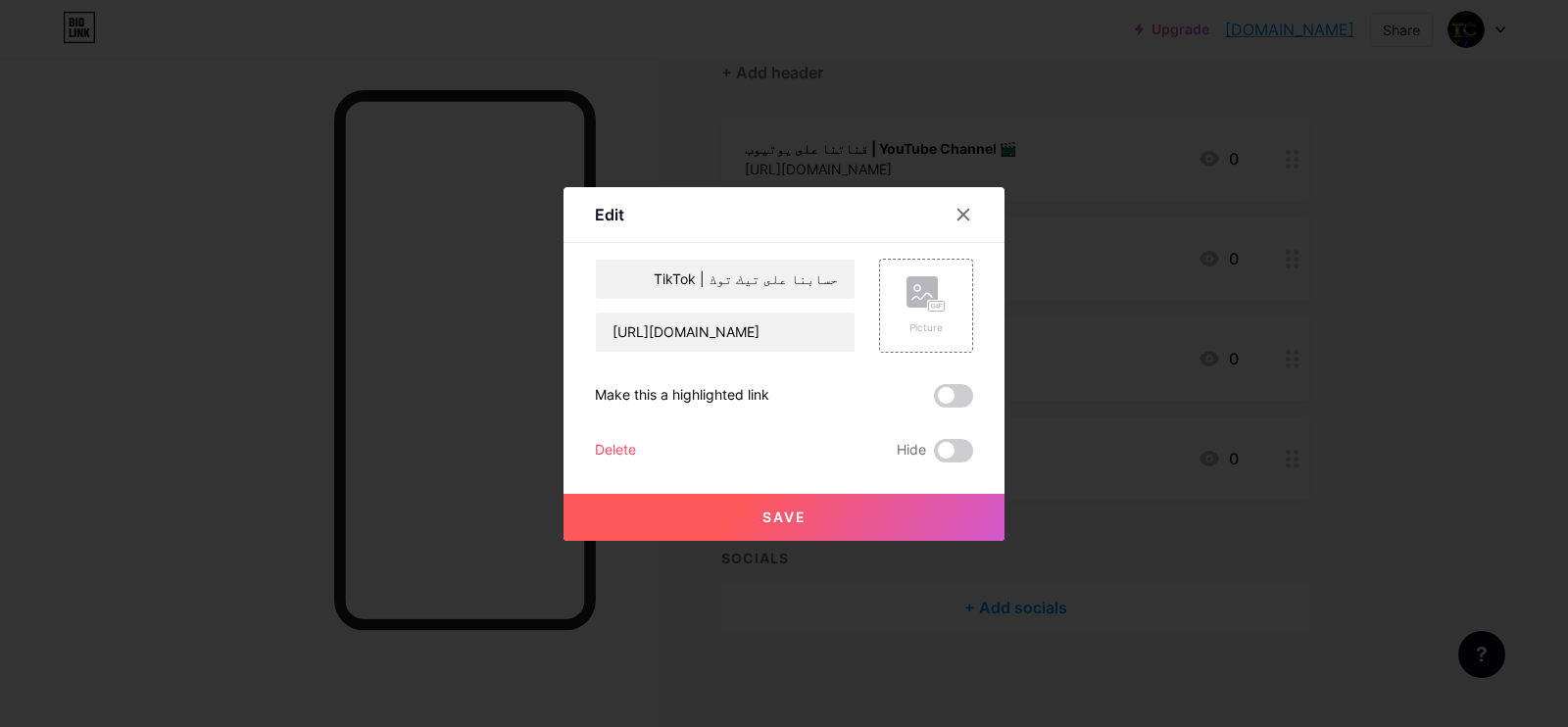click on "Save" at bounding box center [784, 516] 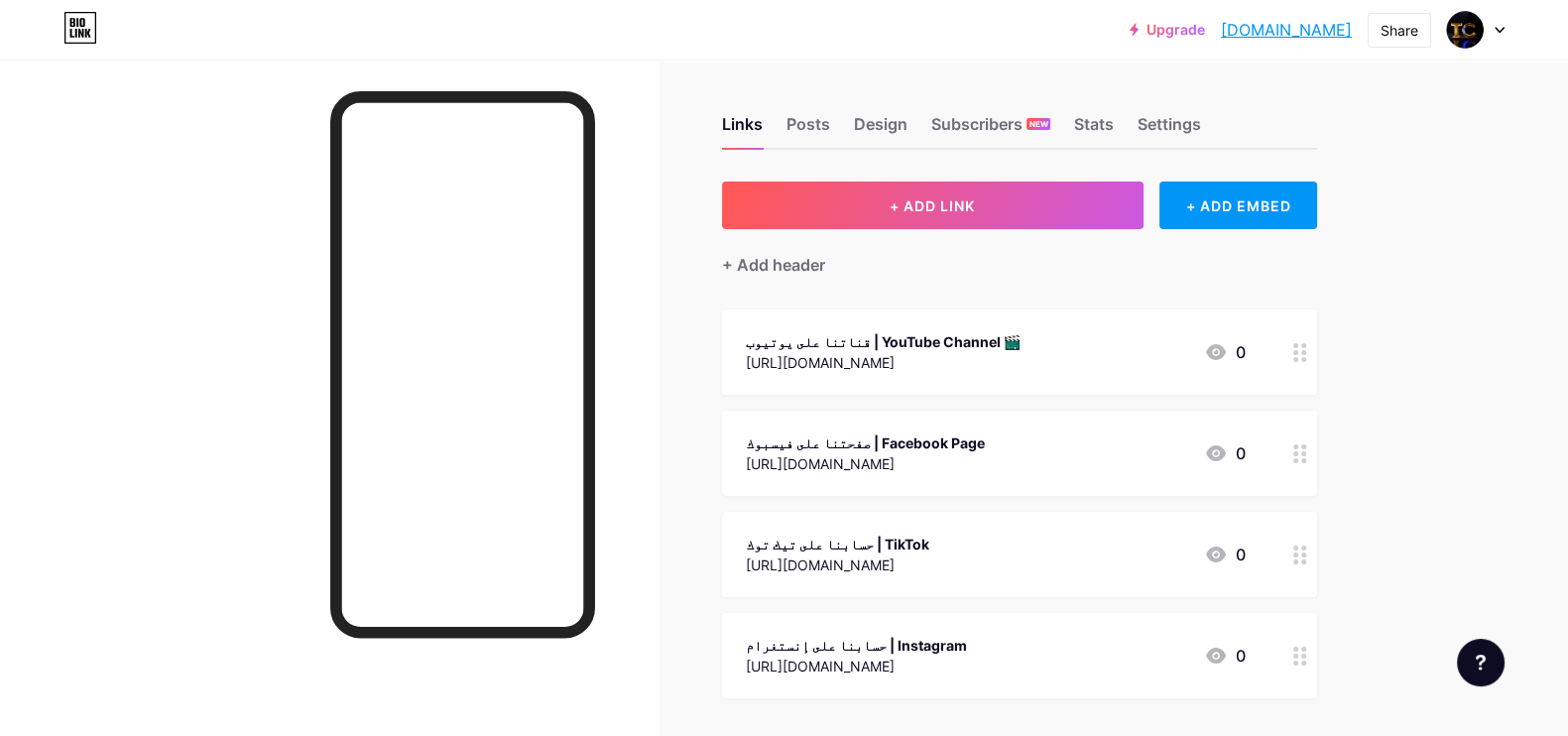 scroll, scrollTop: 0, scrollLeft: 0, axis: both 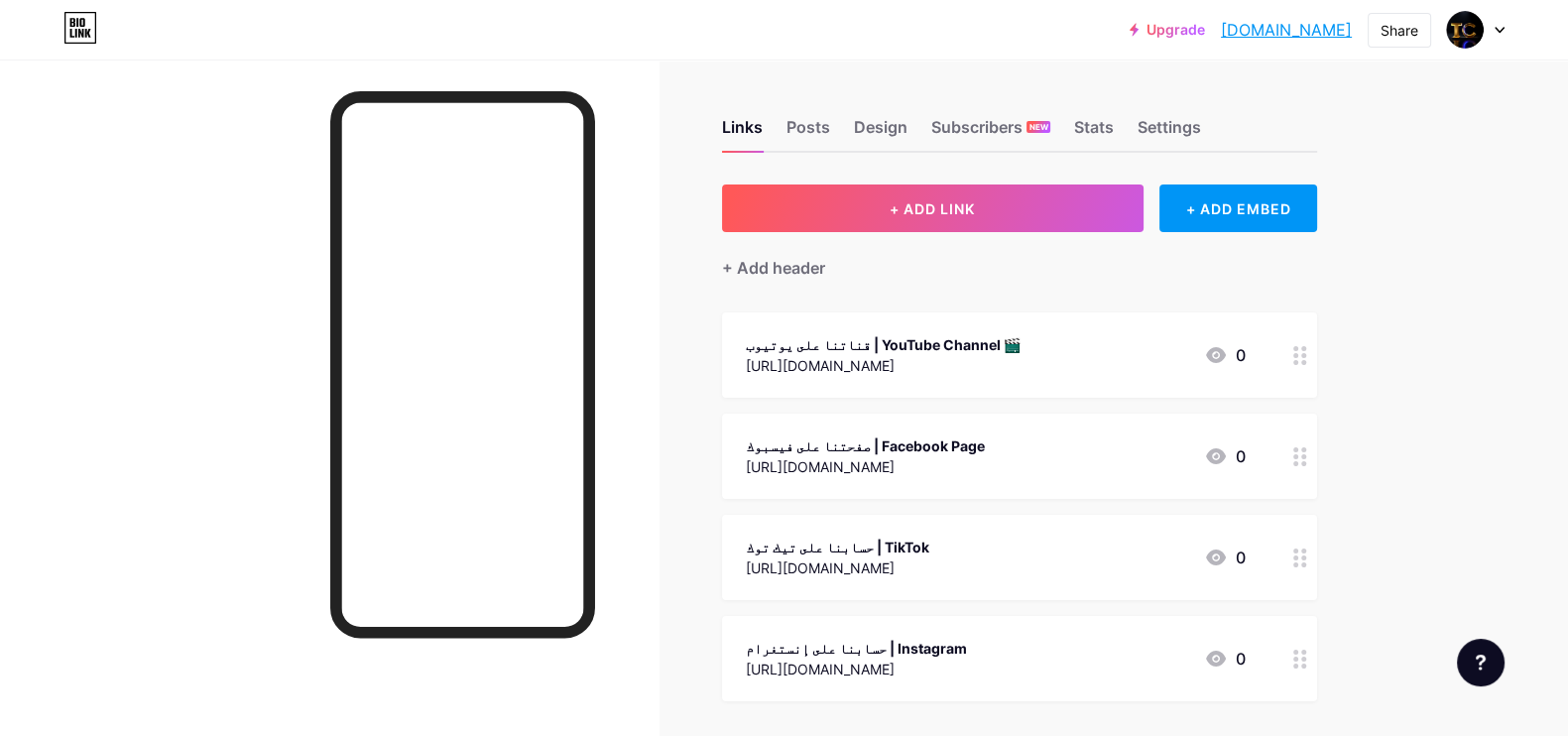 click 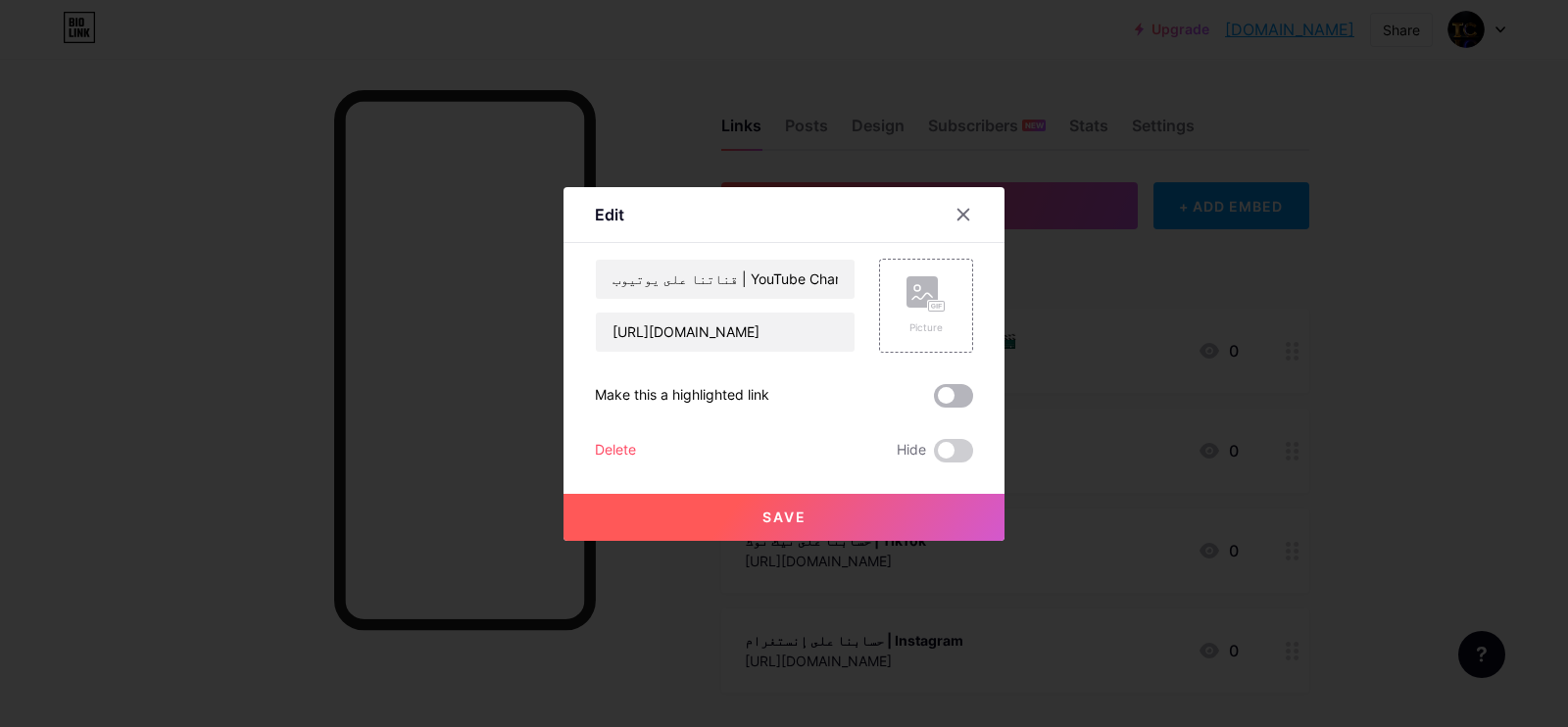 click at bounding box center (954, 396) 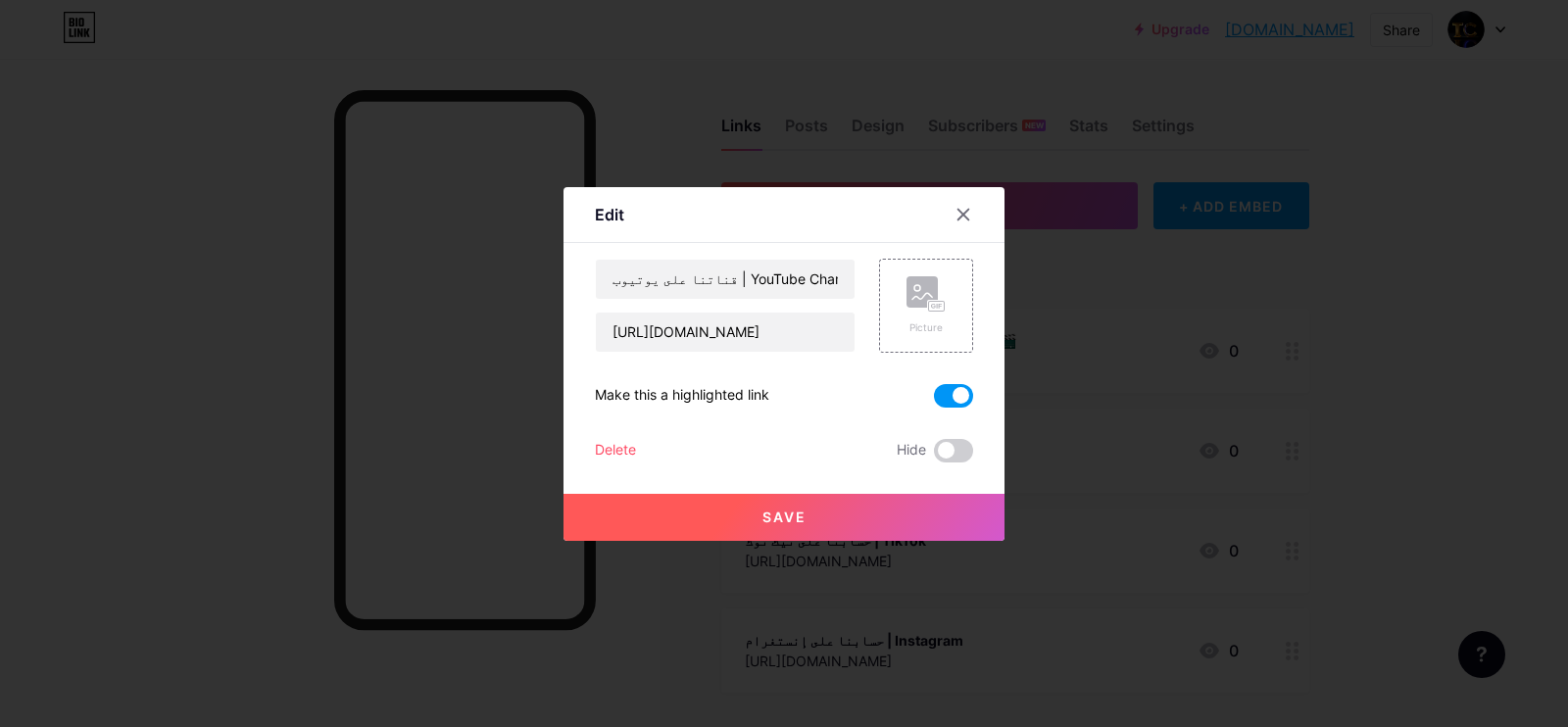 click on "Save" at bounding box center (784, 517) 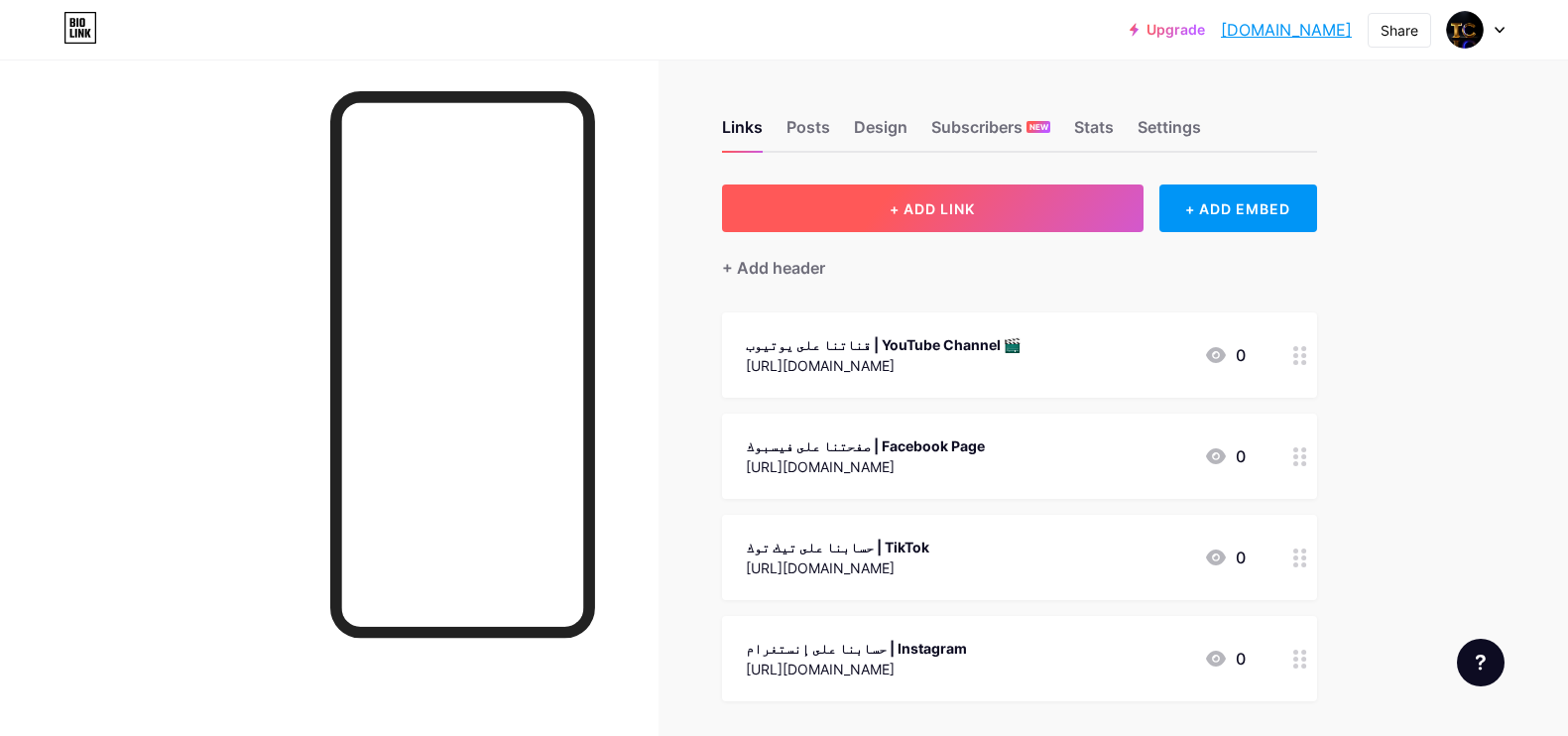 scroll, scrollTop: 0, scrollLeft: 0, axis: both 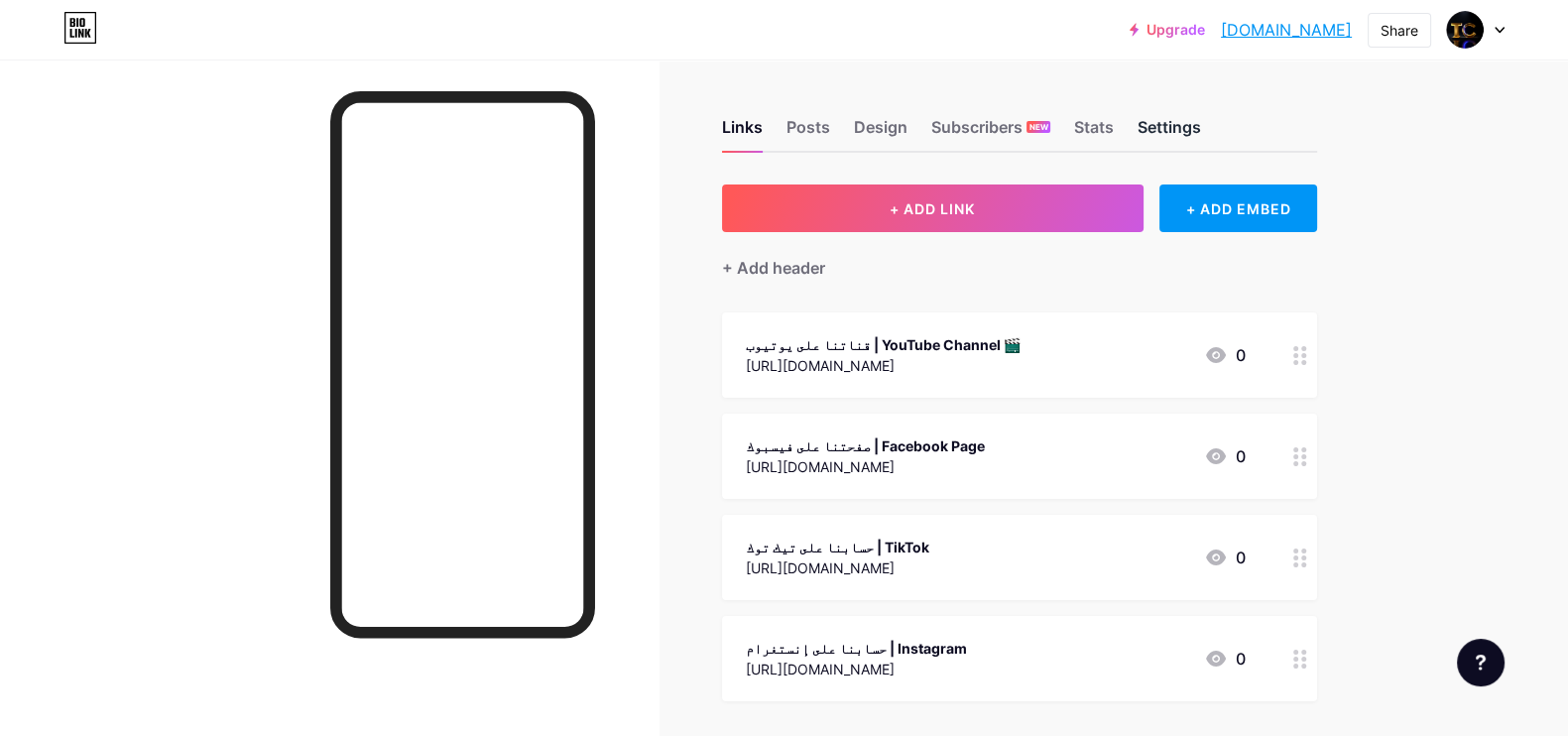 click on "Settings" at bounding box center [1169, 133] 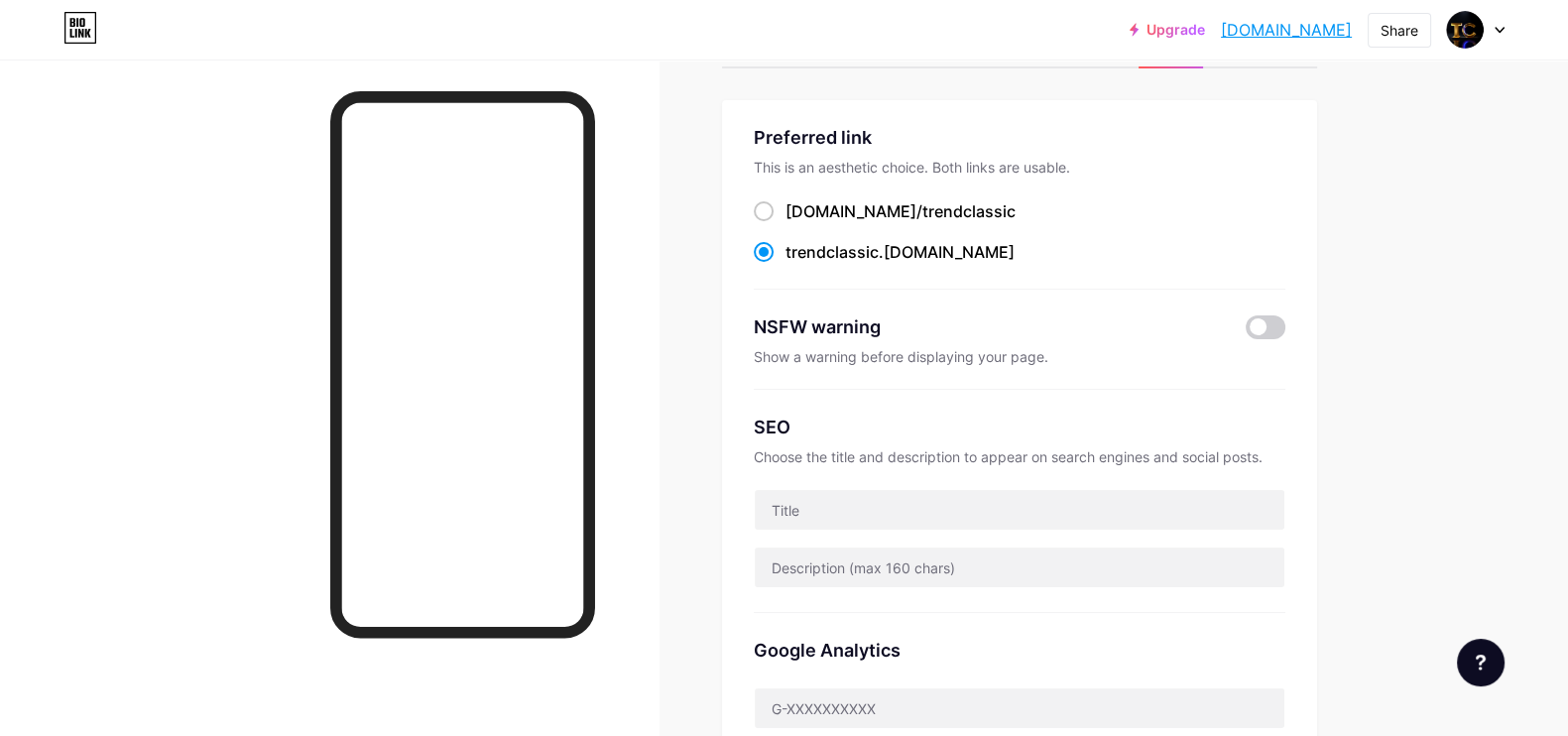 scroll, scrollTop: 123, scrollLeft: 0, axis: vertical 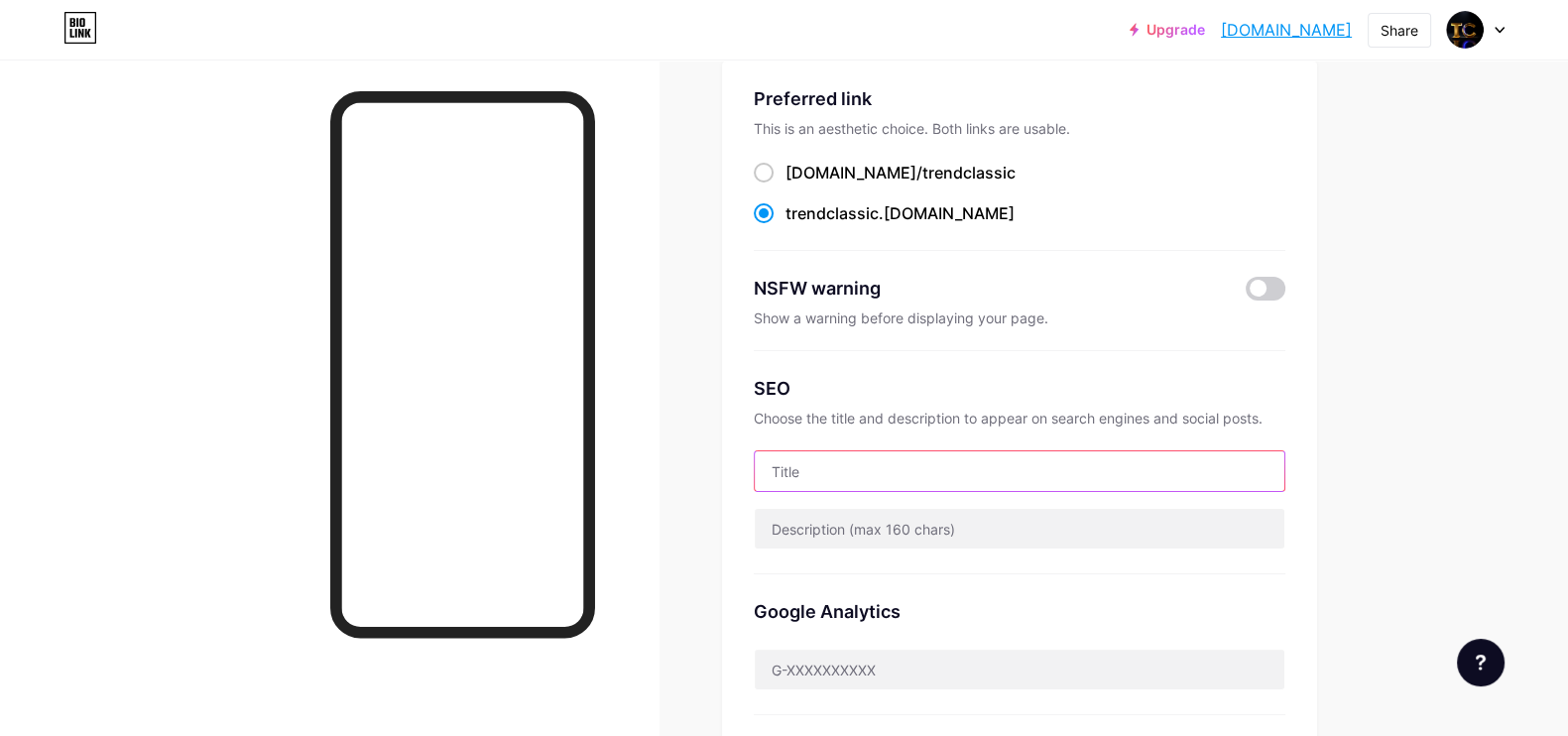 click at bounding box center [1020, 471] 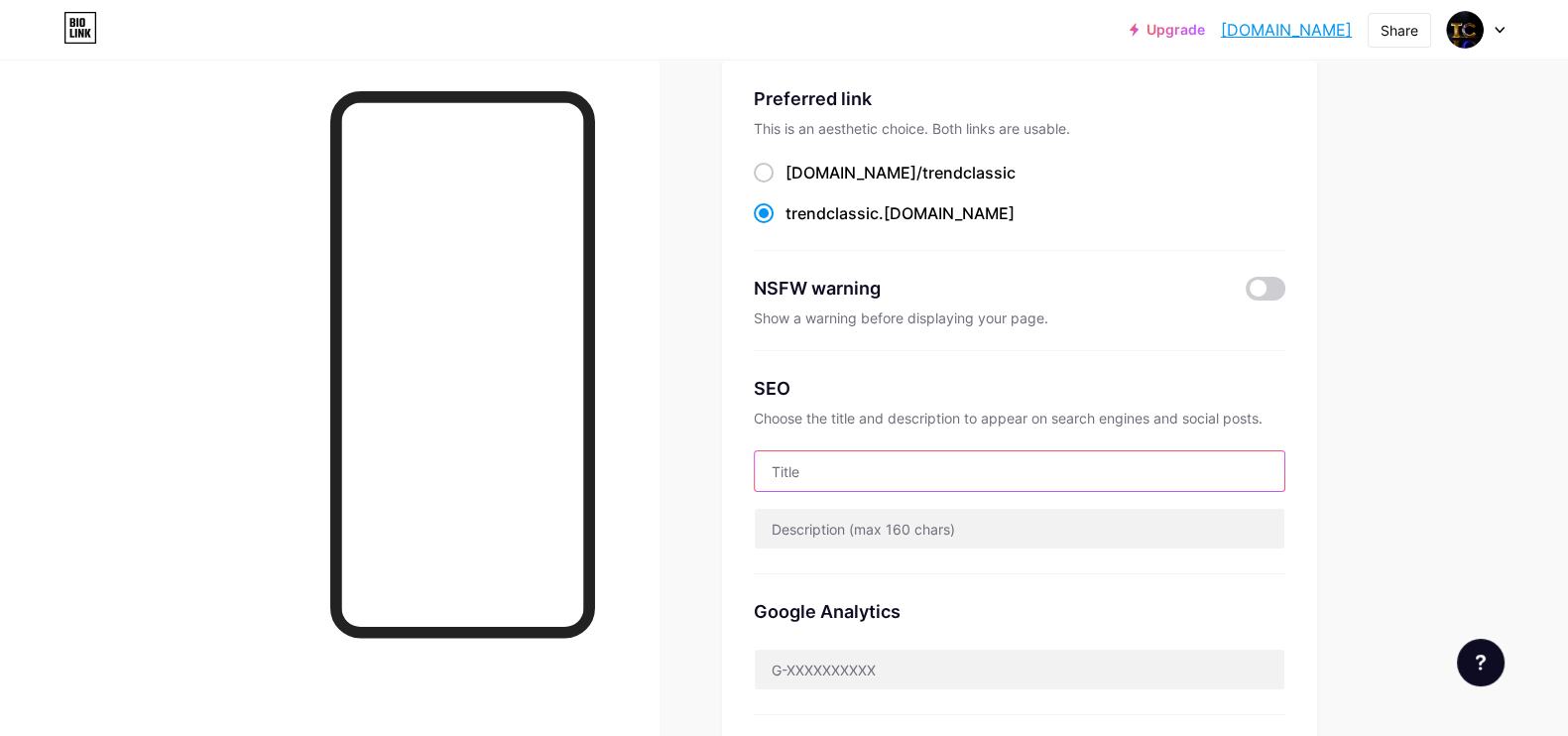 paste on "تريند كلاسيك | Trend Classic" 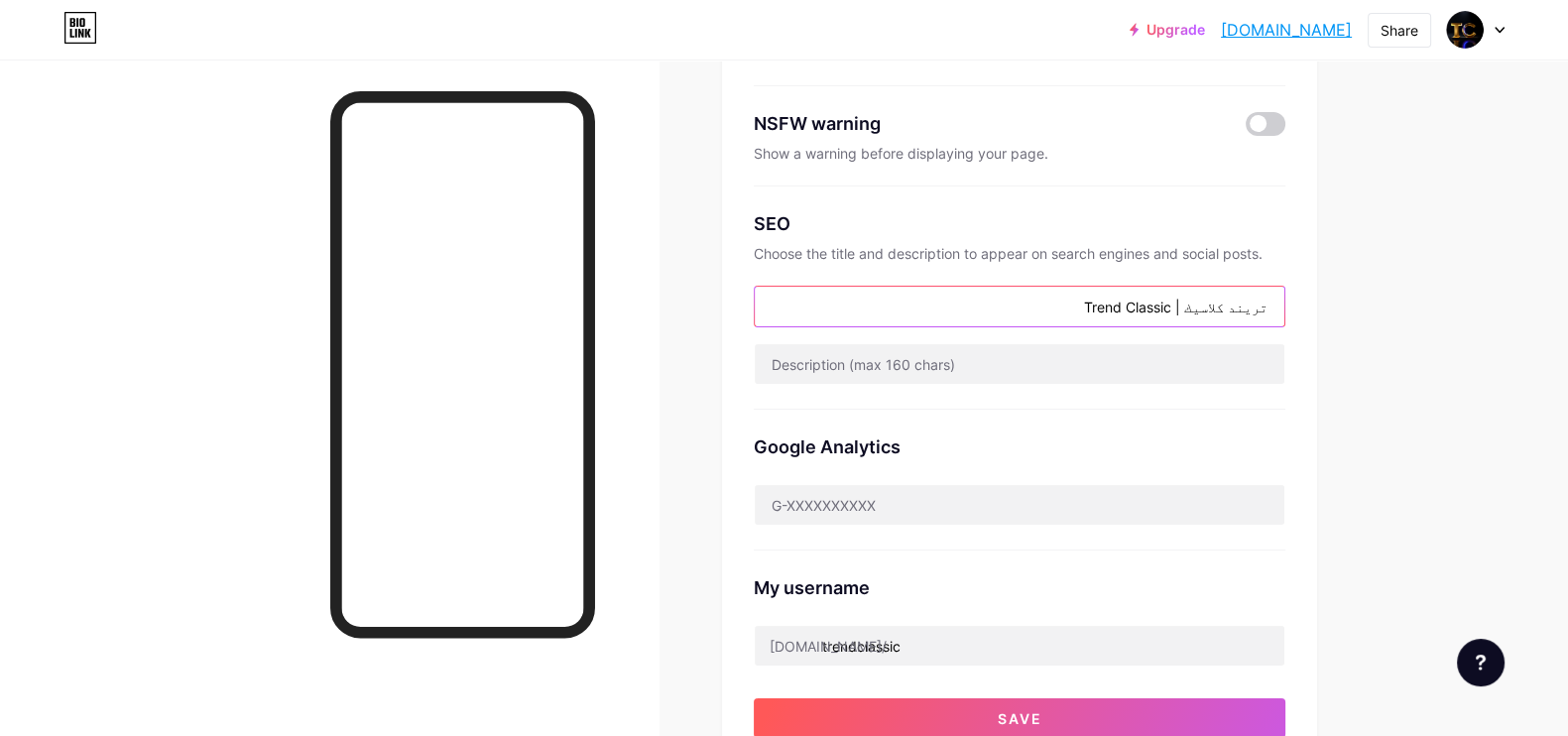 scroll, scrollTop: 289, scrollLeft: 0, axis: vertical 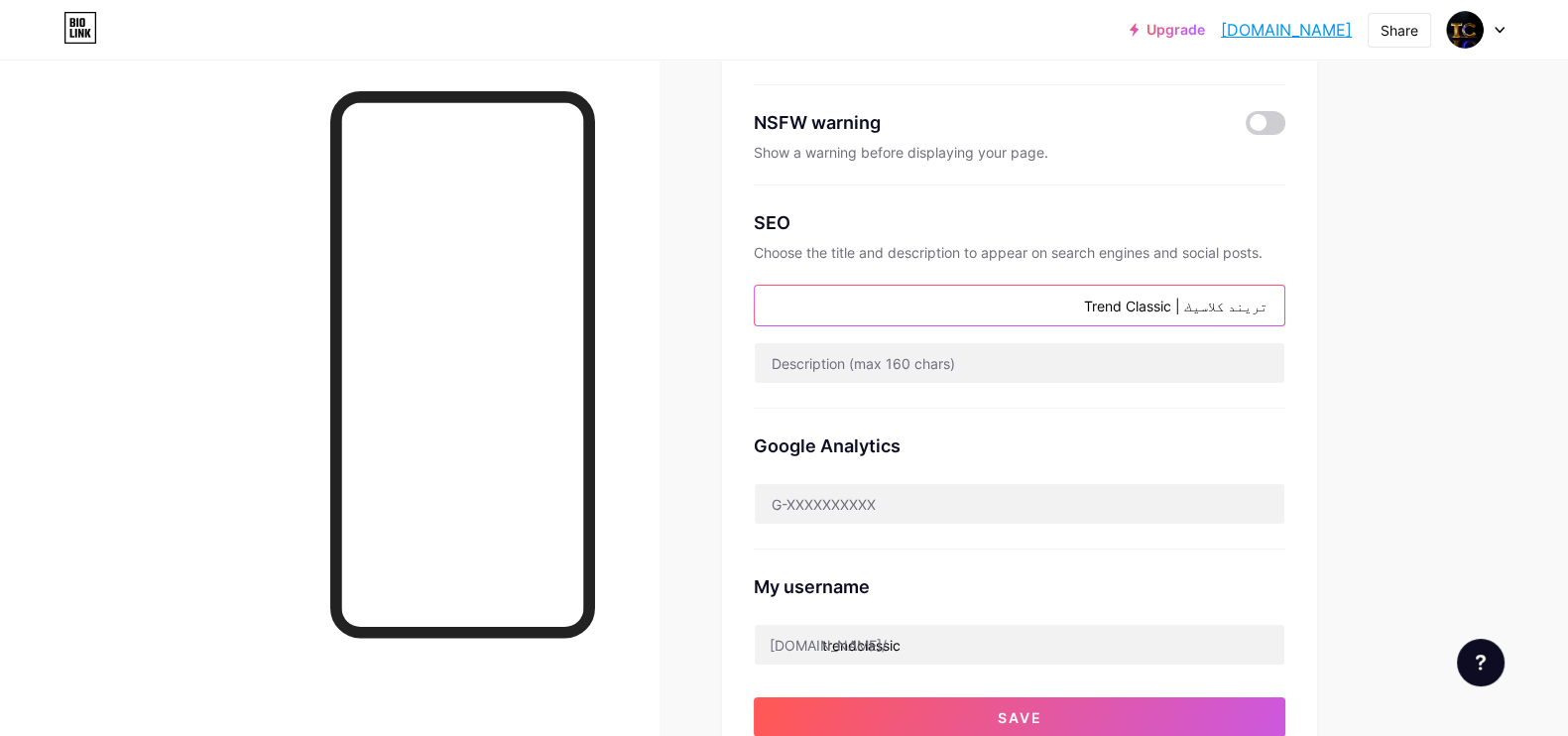 type on "تريند كلاسيك | Trend Classic" 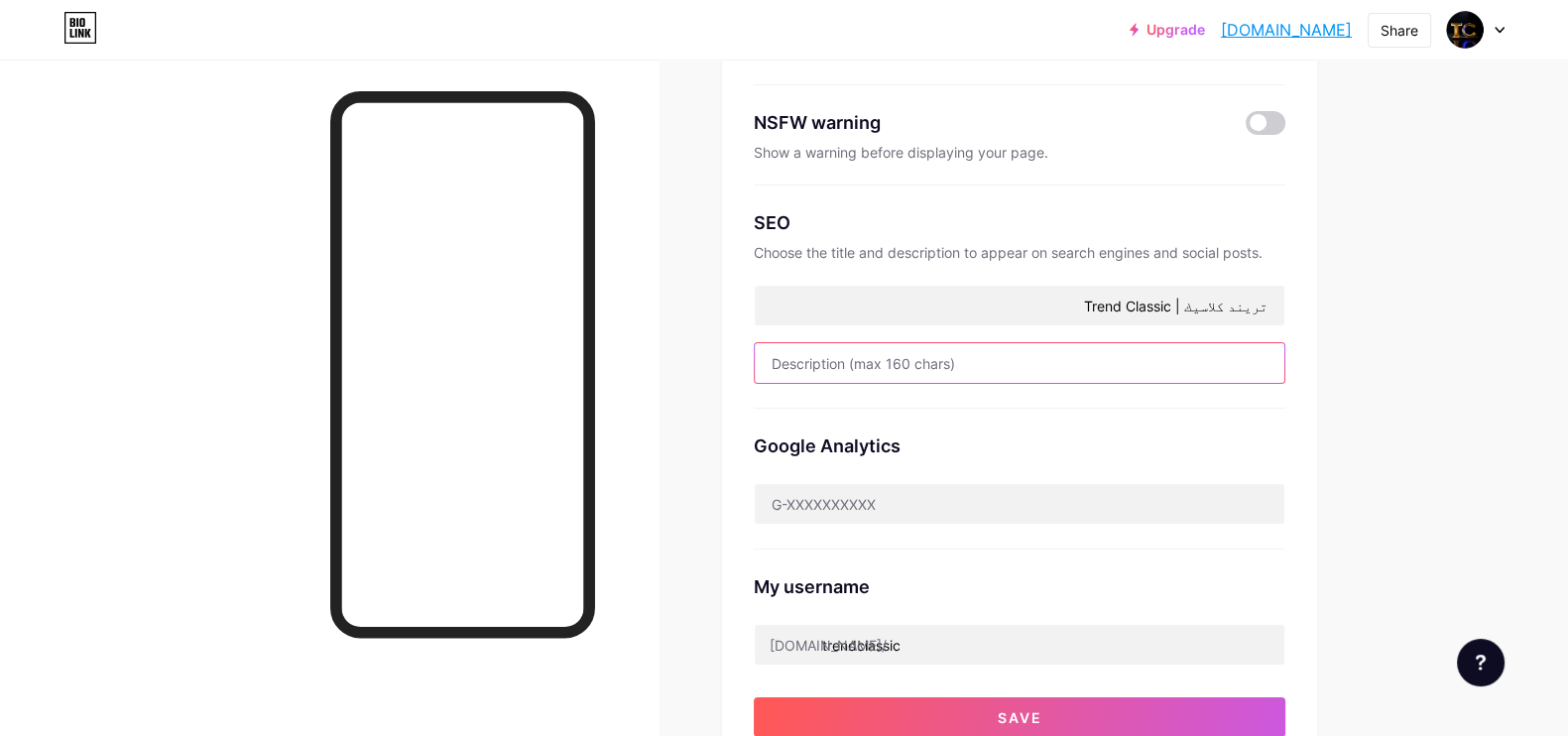click at bounding box center (1020, 363) 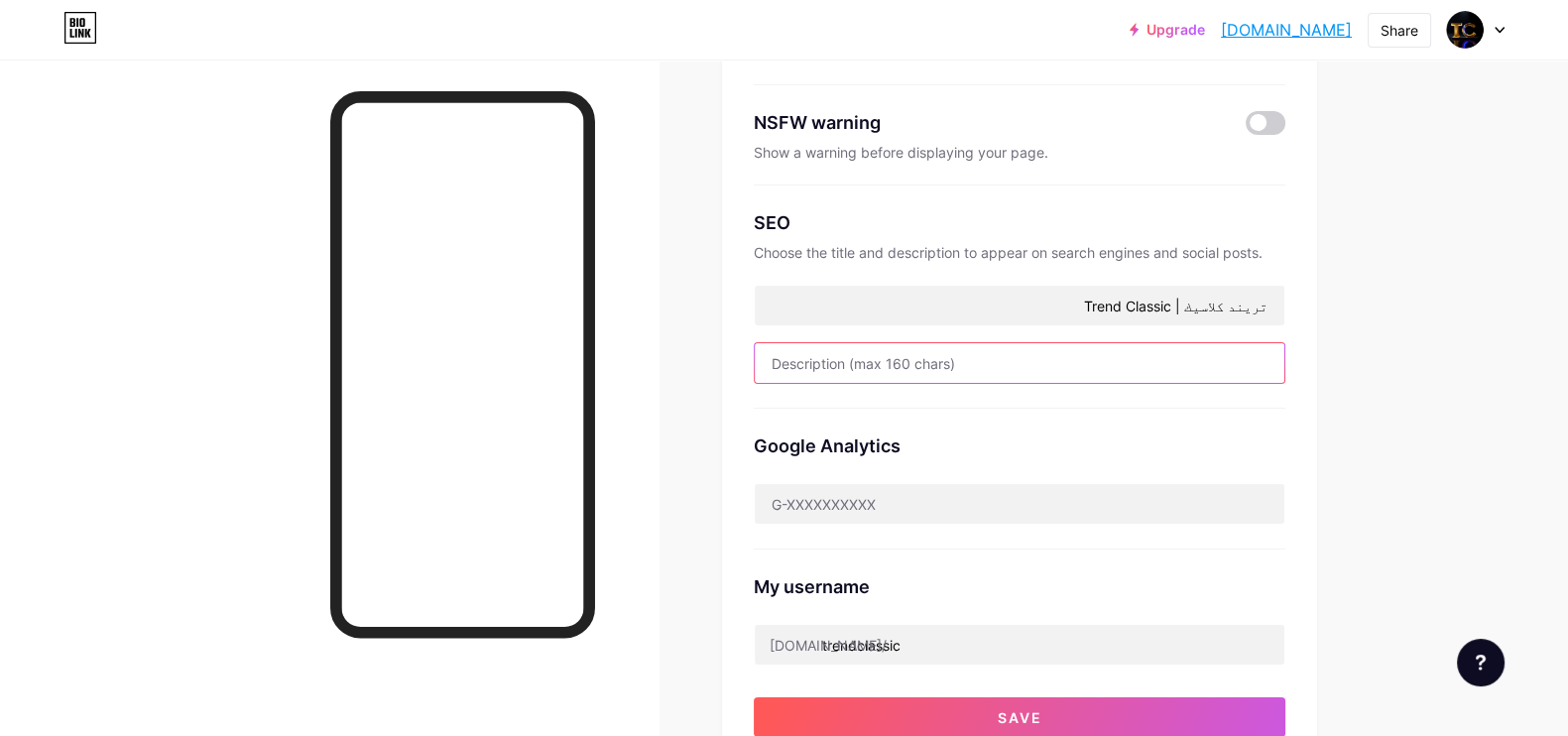 paste on "أقوى المشاهد الكلاسيكية والتريند تتحول إلى 3D بالذكاء الاصطناعي. The most iconic scenes, reimagined with AI." 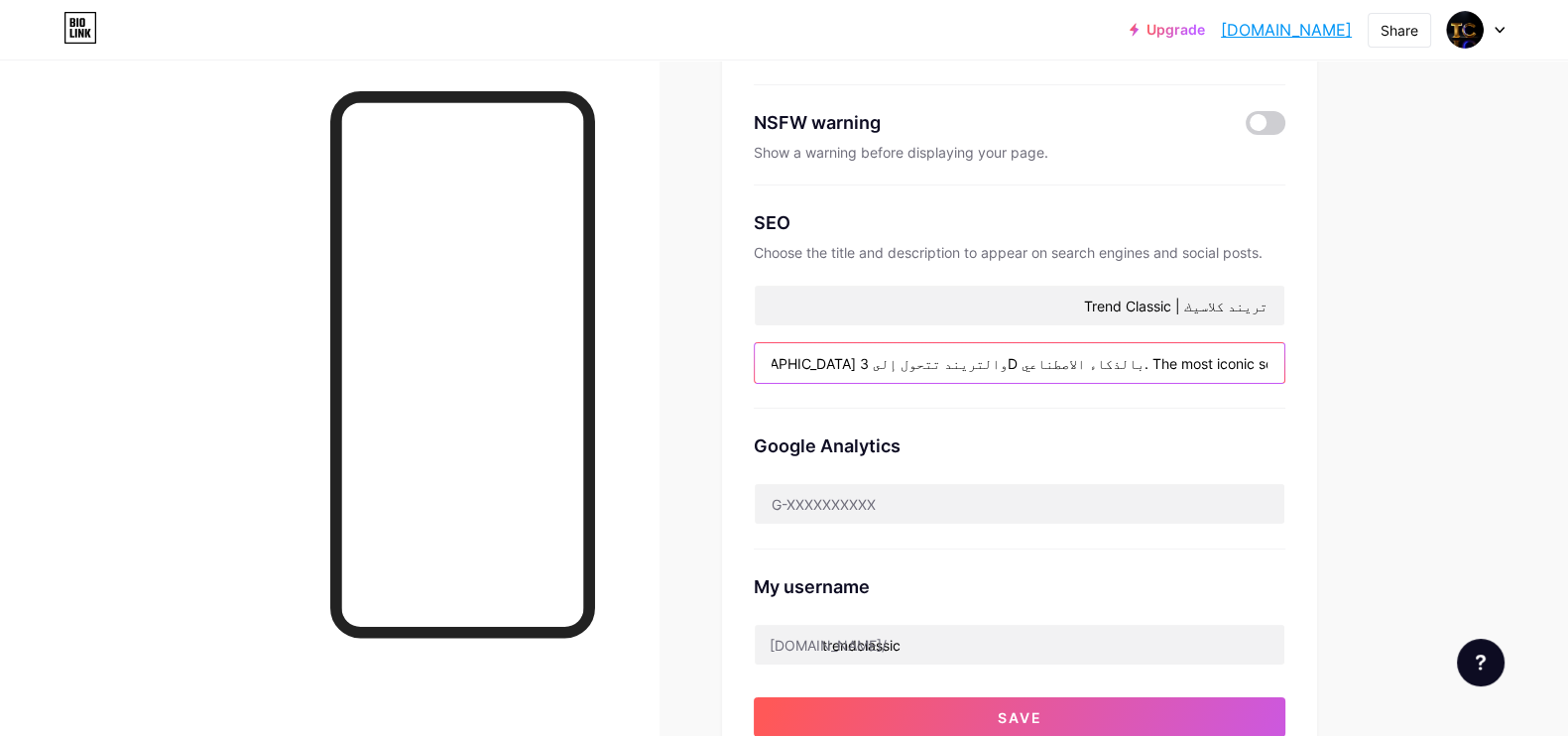 scroll, scrollTop: 0, scrollLeft: 0, axis: both 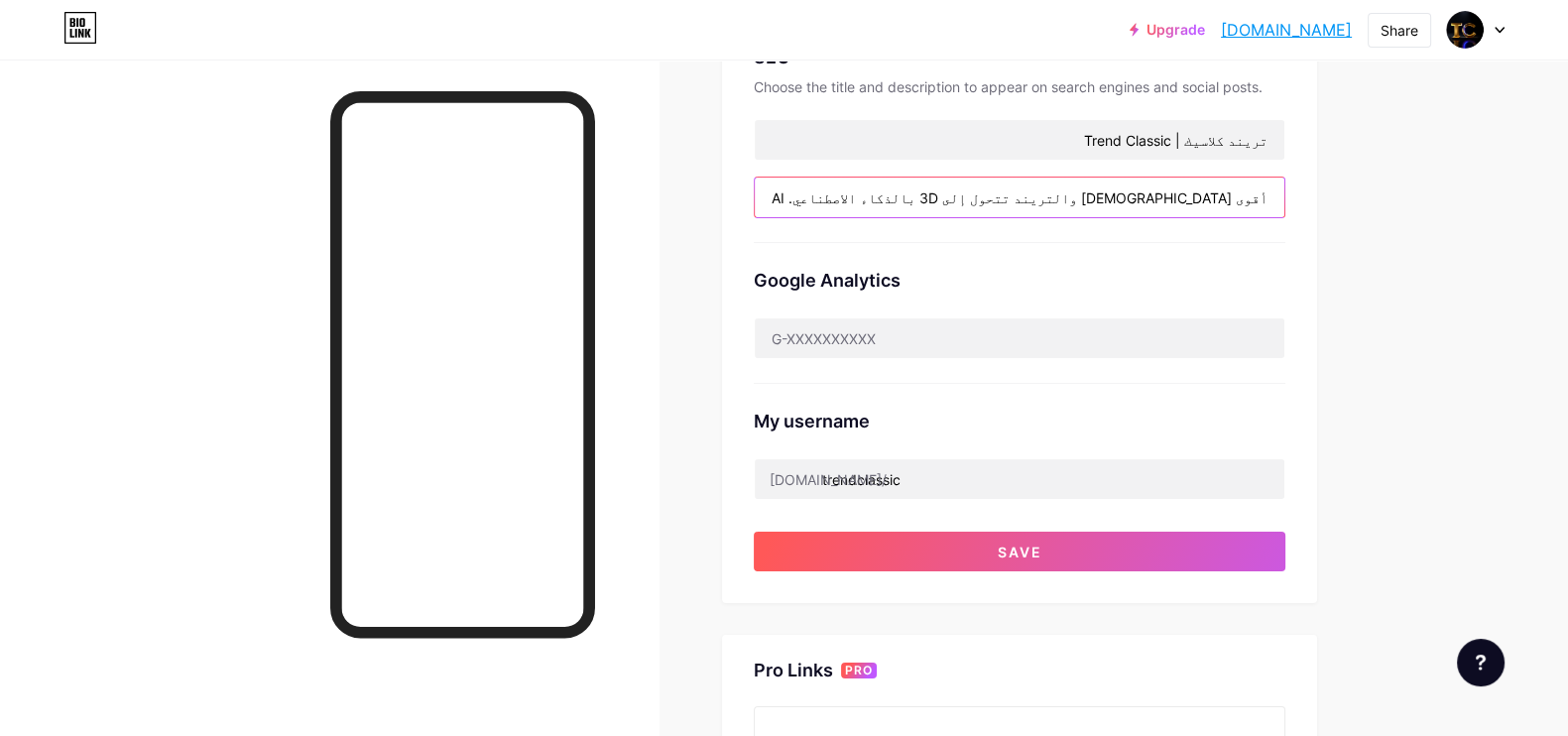 type on "أقوى المشاهد الكلاسيكية والتريند تتحول إلى 3D بالذكاء الاصطناعي. The most iconic scenes, reimagined with AI." 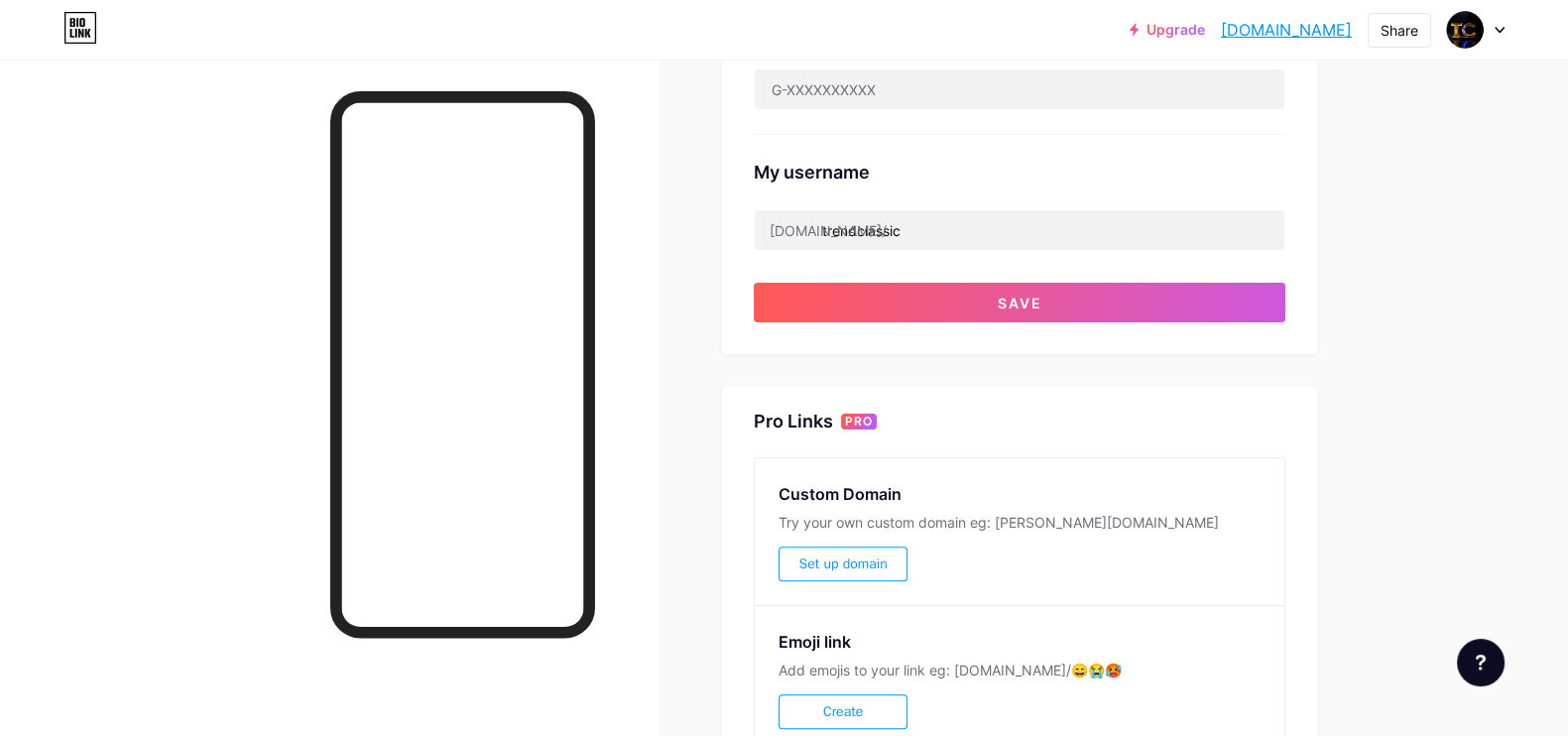 scroll, scrollTop: 702, scrollLeft: 0, axis: vertical 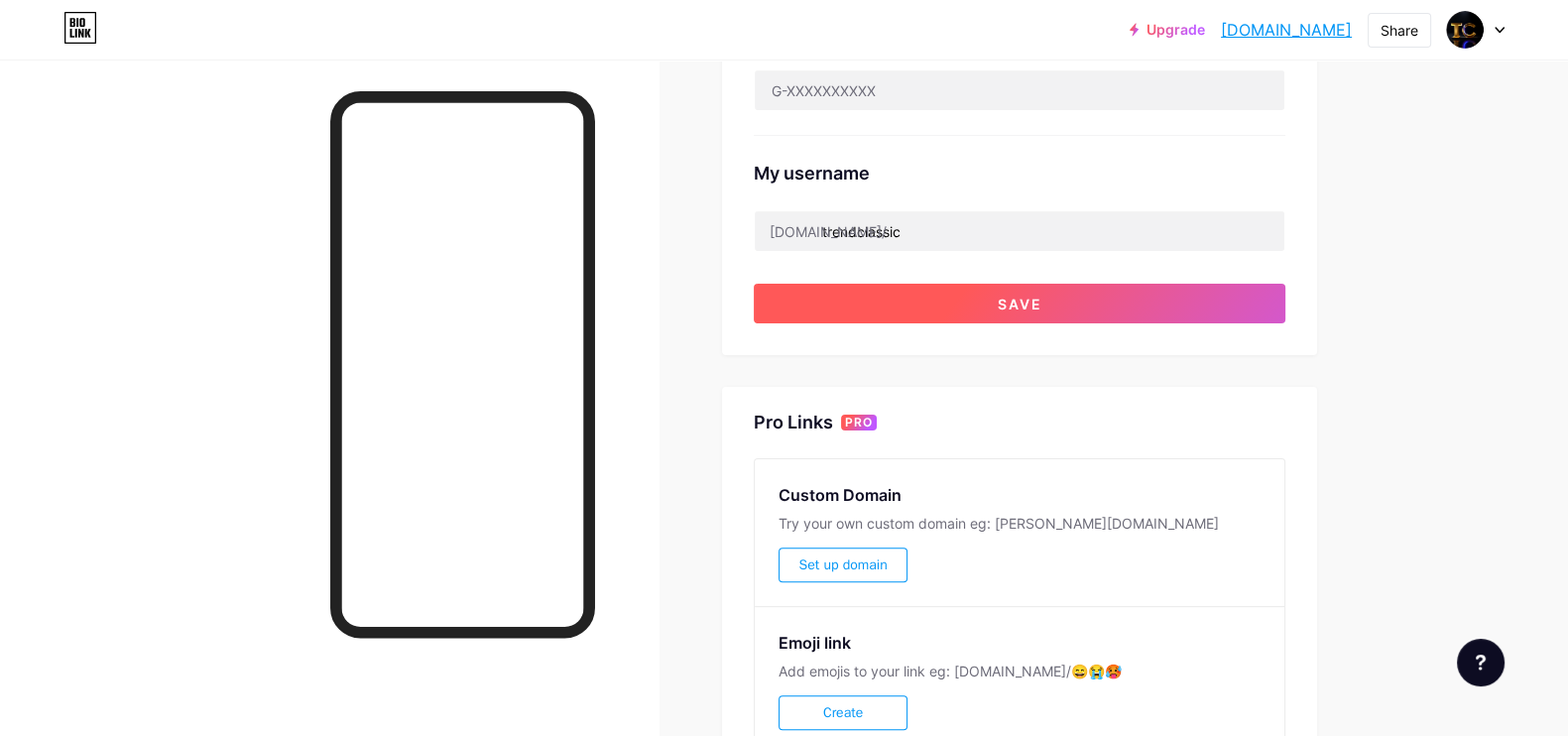 click on "Save" at bounding box center [1020, 304] 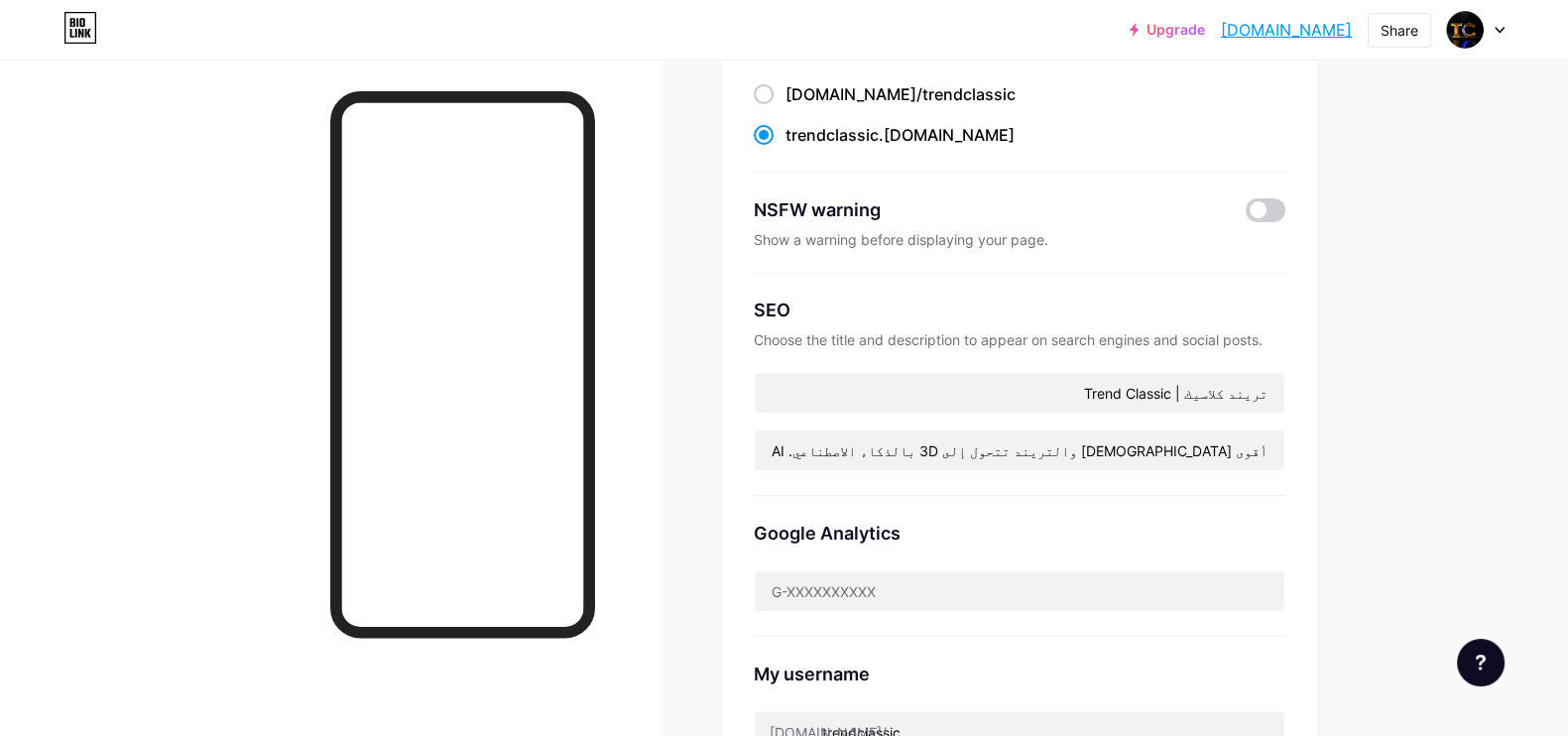 scroll, scrollTop: 0, scrollLeft: 0, axis: both 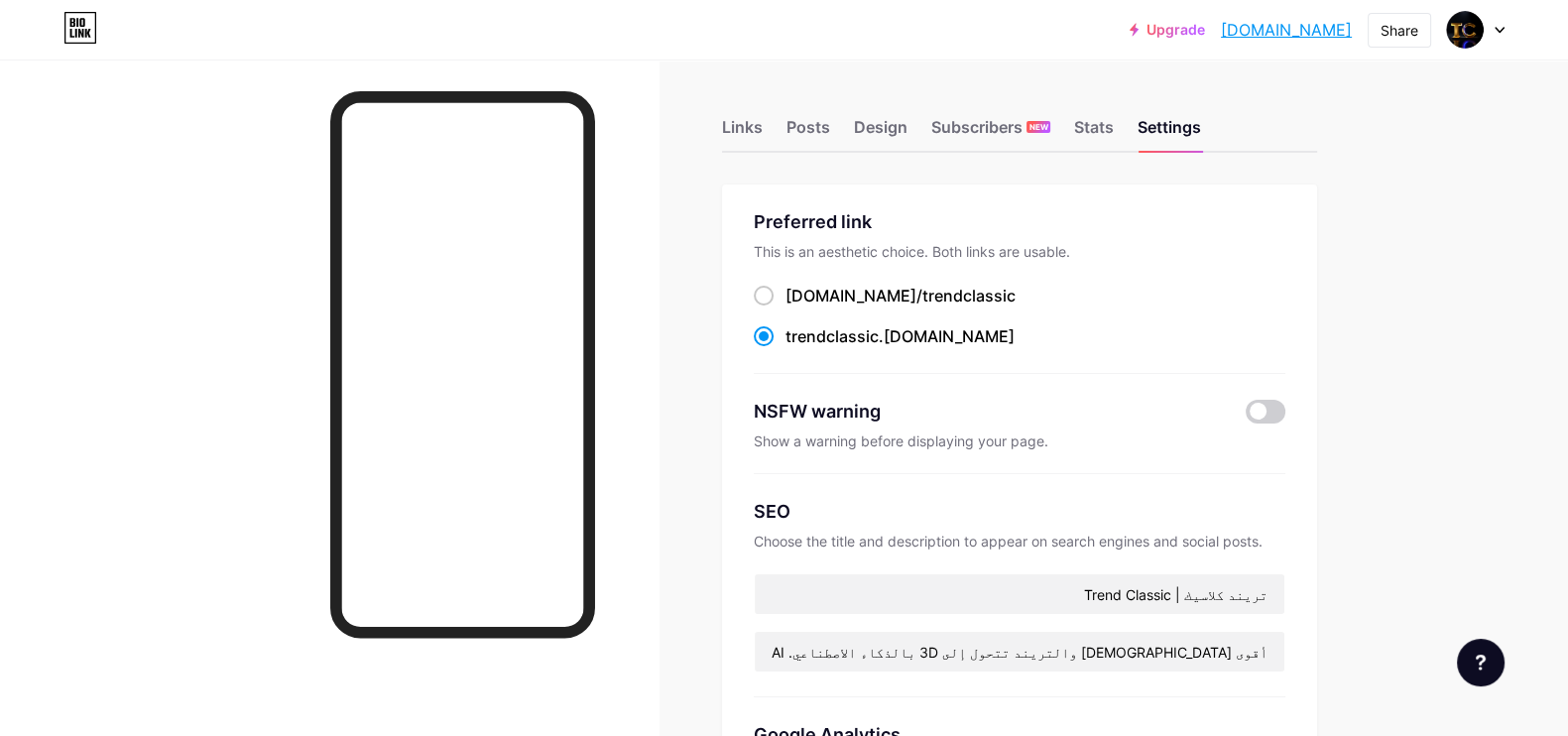 click on "Links
Posts
Design
Subscribers
NEW
Stats
Settings" at bounding box center (1020, 118) 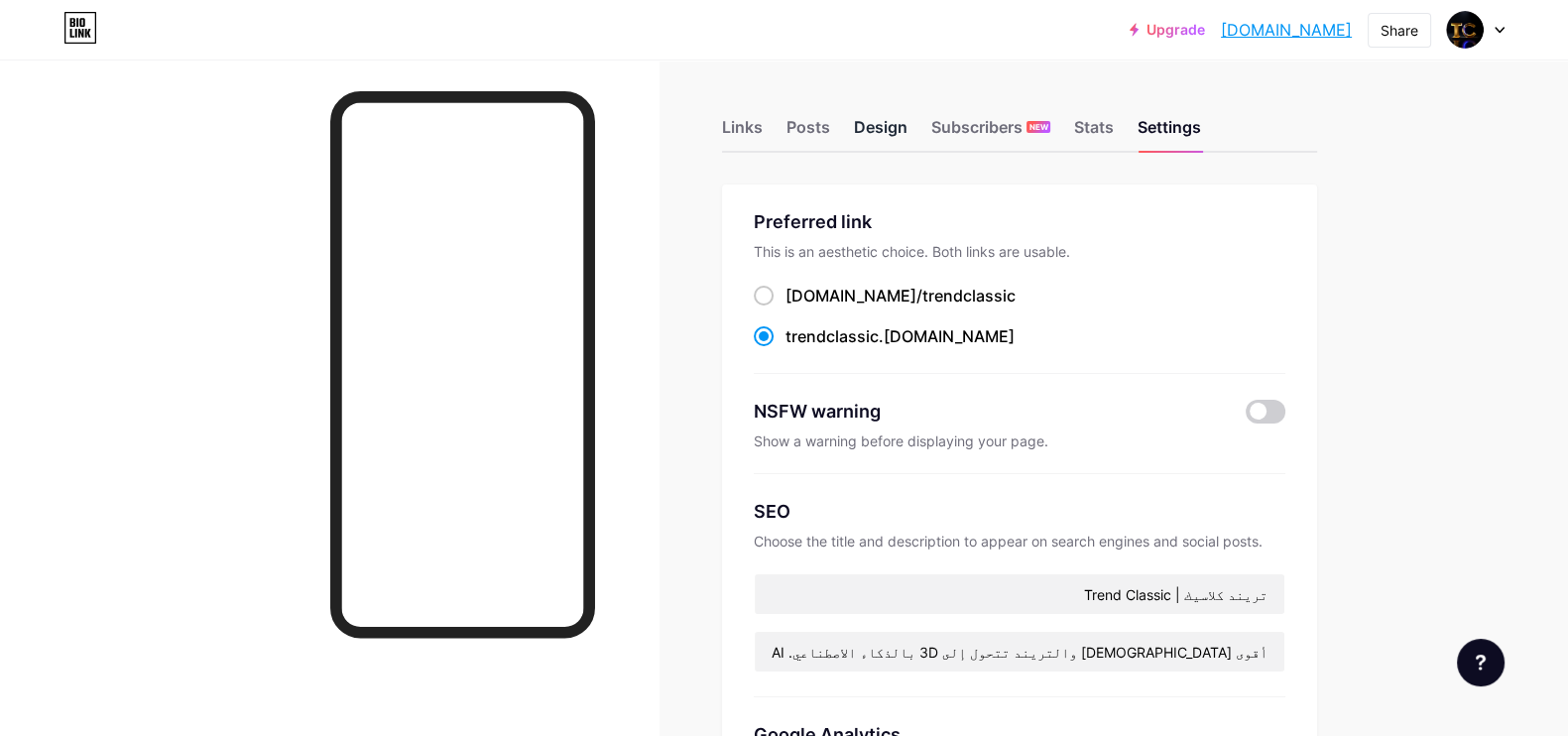 click on "Design" at bounding box center [881, 133] 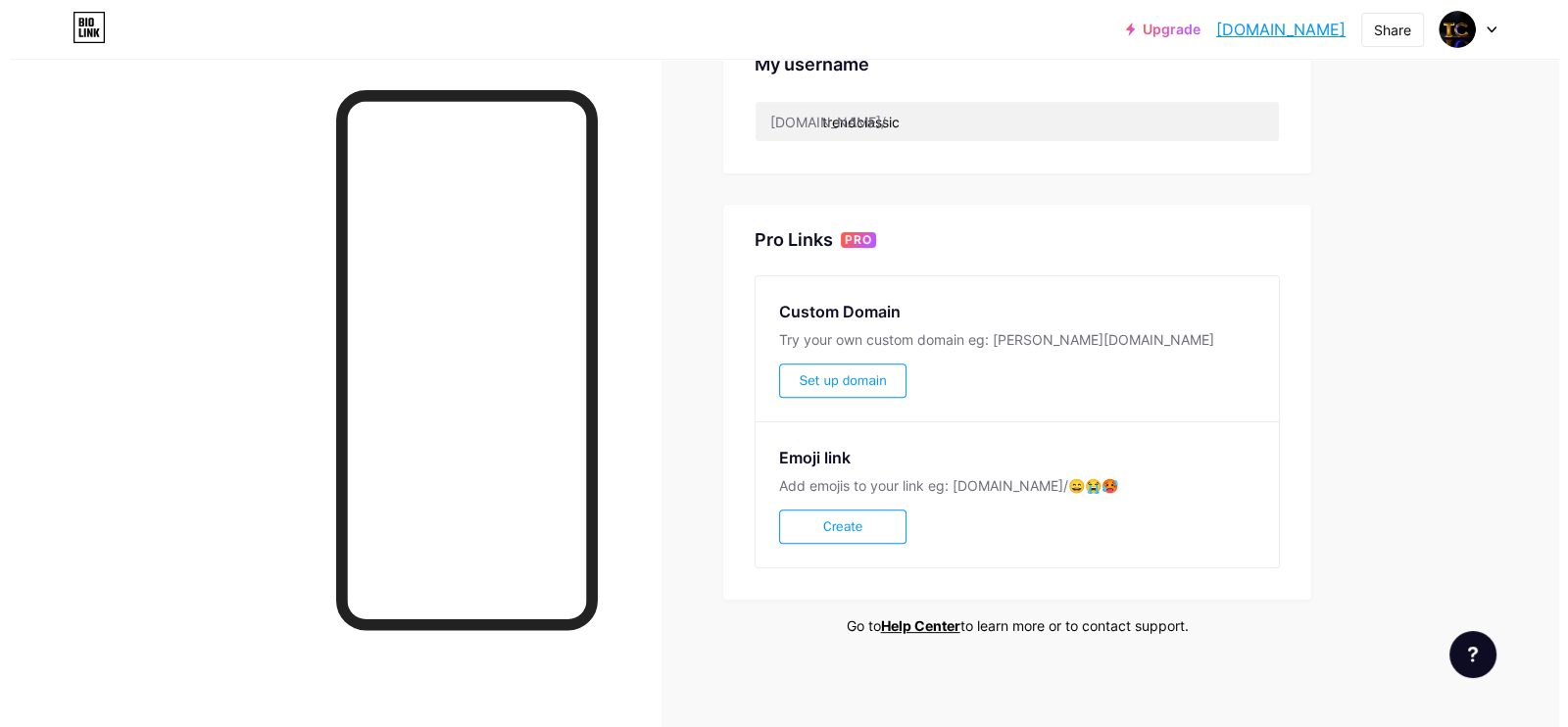 scroll, scrollTop: 802, scrollLeft: 0, axis: vertical 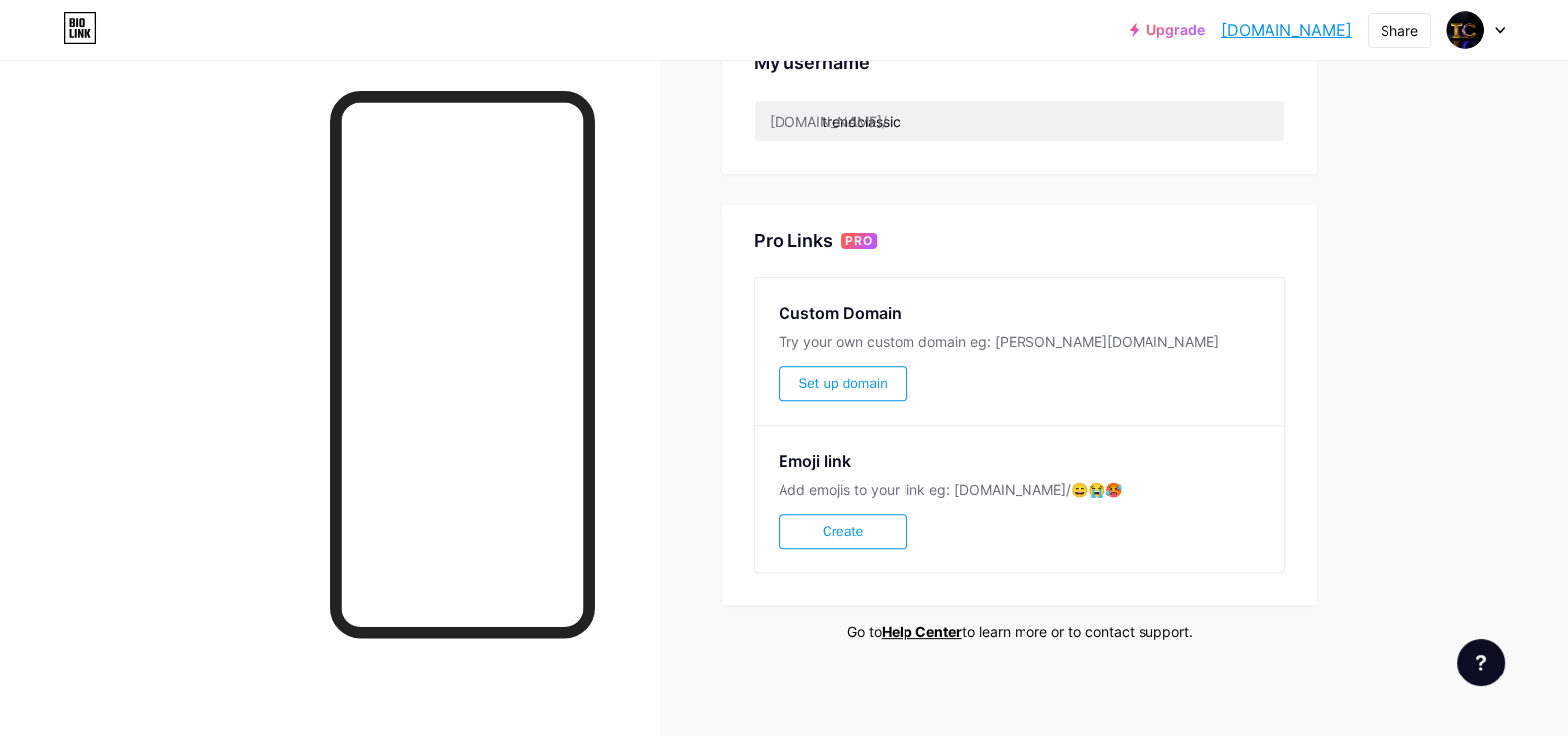 click on "Create" at bounding box center [843, 531] 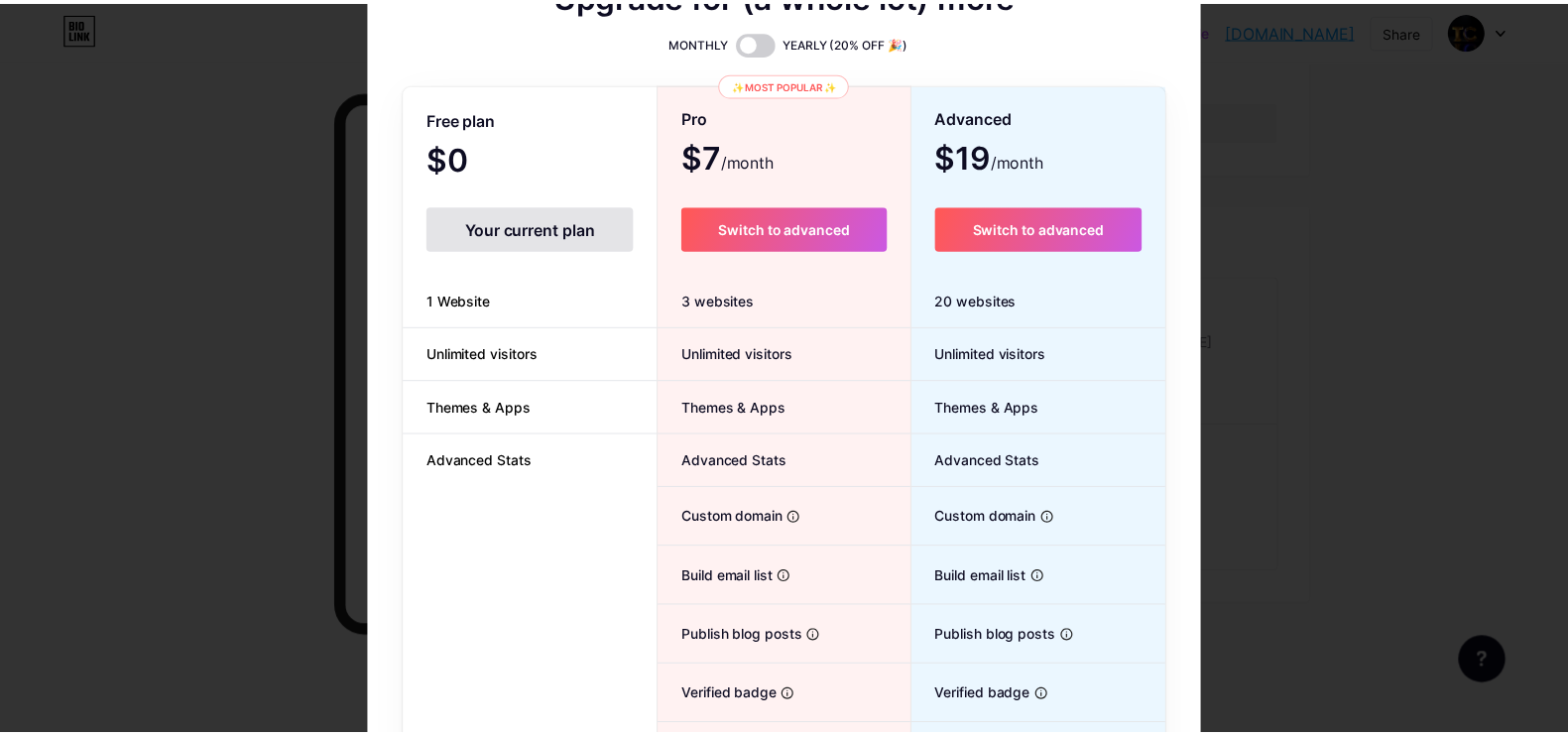 scroll, scrollTop: 0, scrollLeft: 0, axis: both 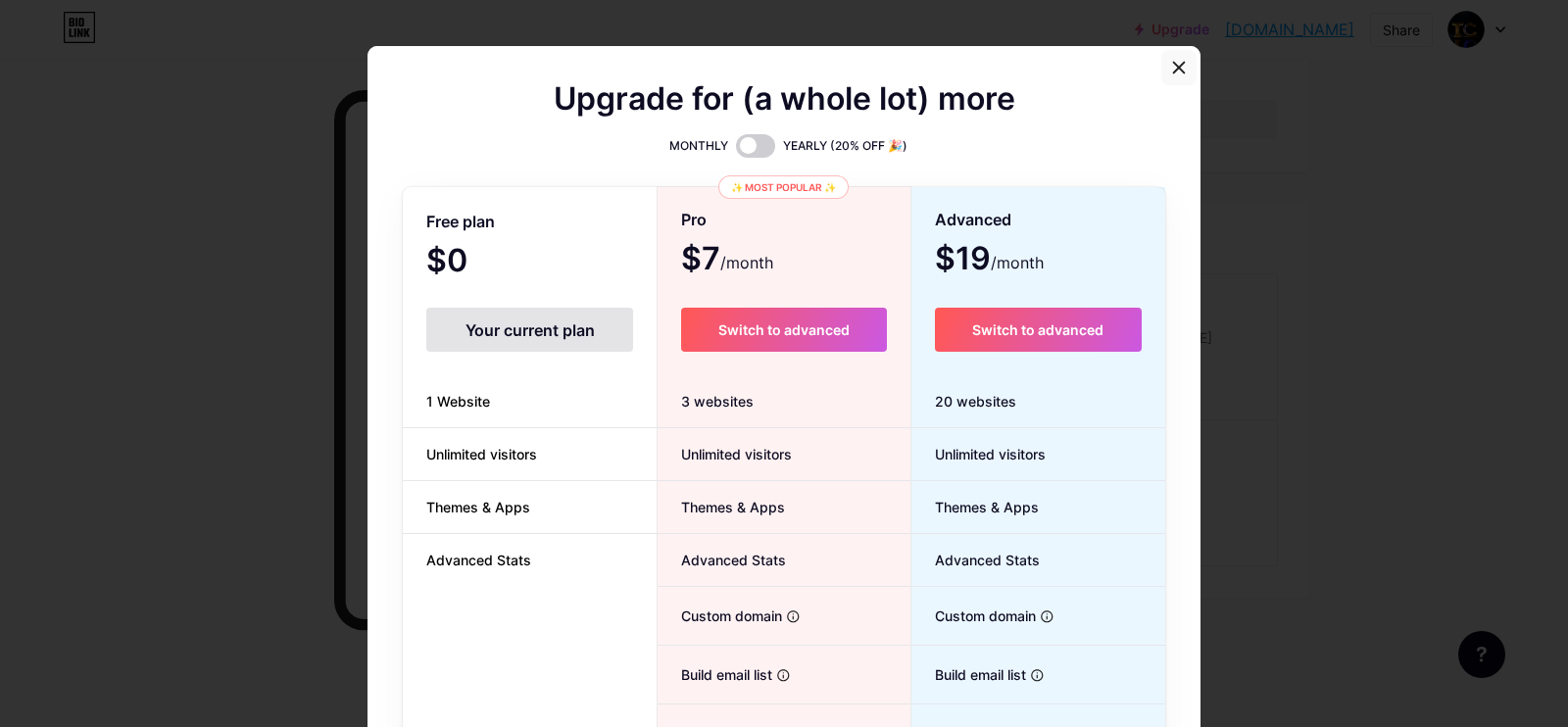 click 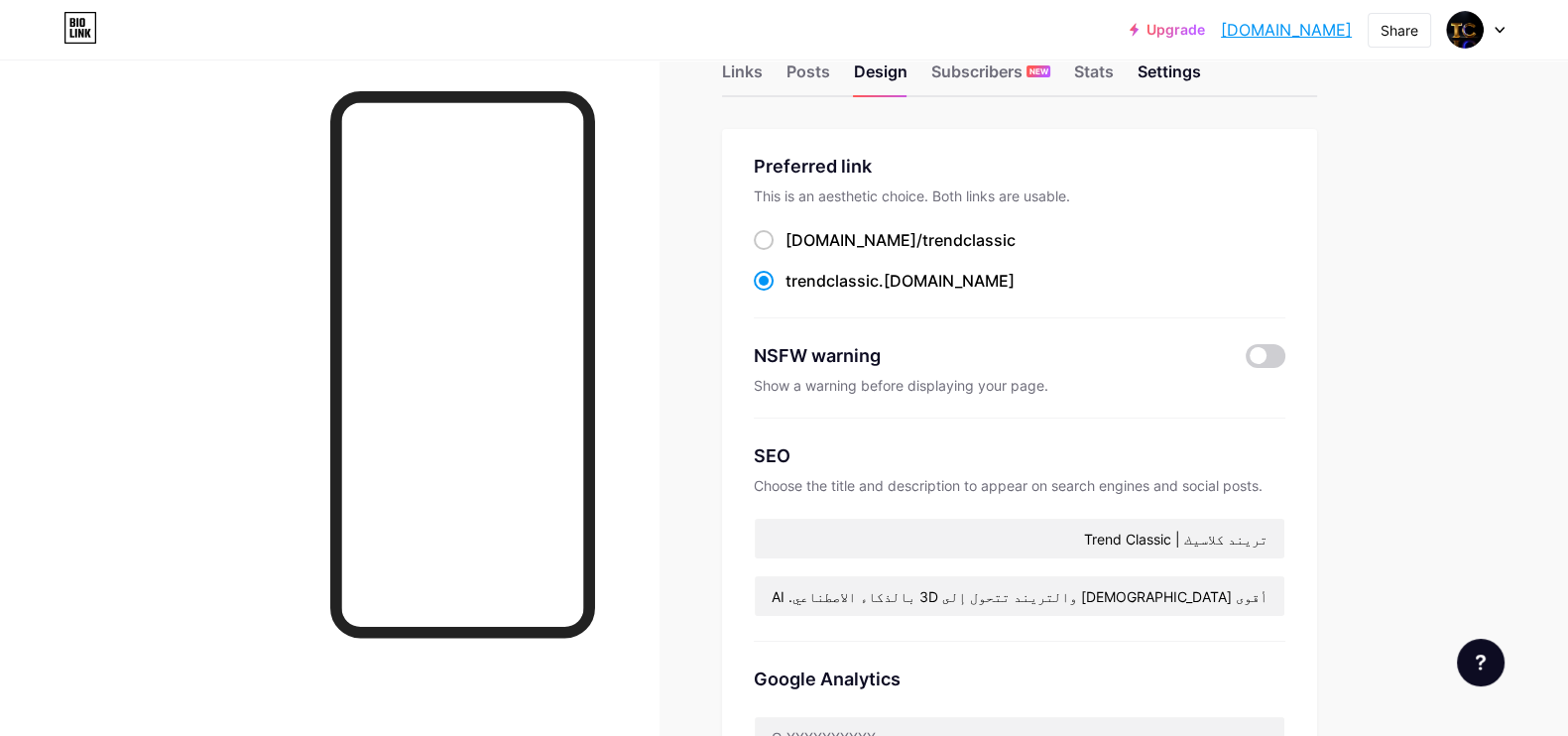 scroll, scrollTop: 0, scrollLeft: 0, axis: both 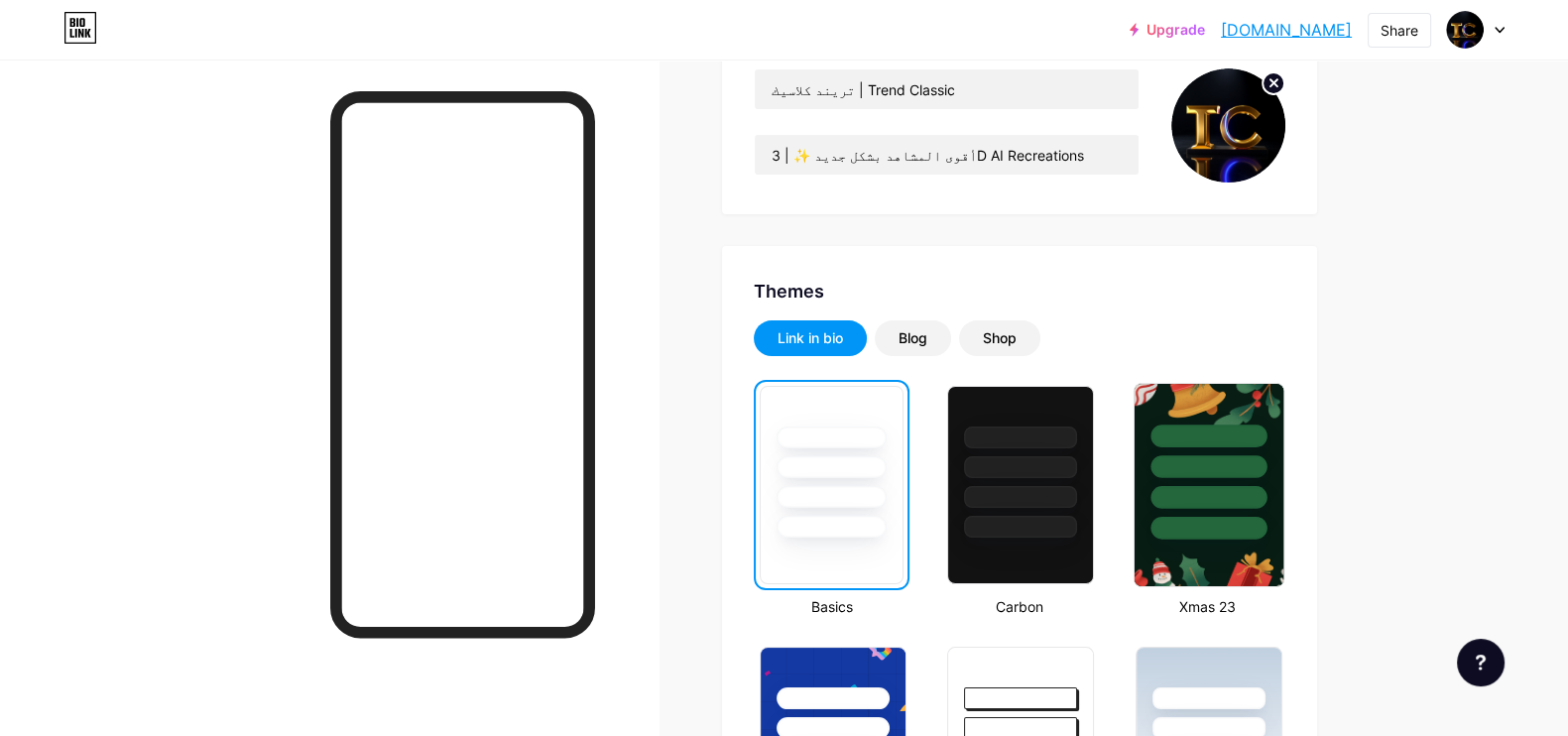 click at bounding box center (1208, 461) 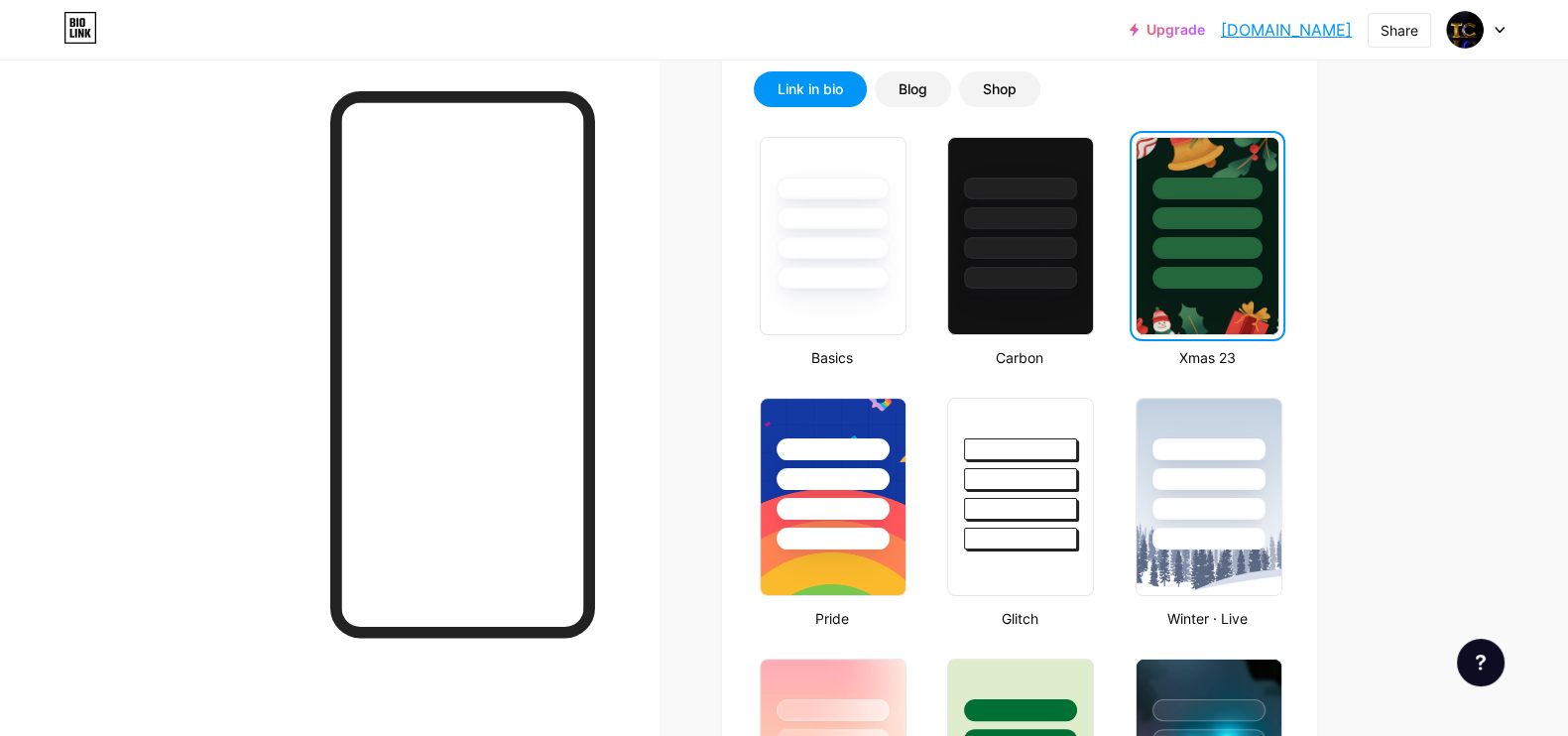 scroll, scrollTop: 454, scrollLeft: 0, axis: vertical 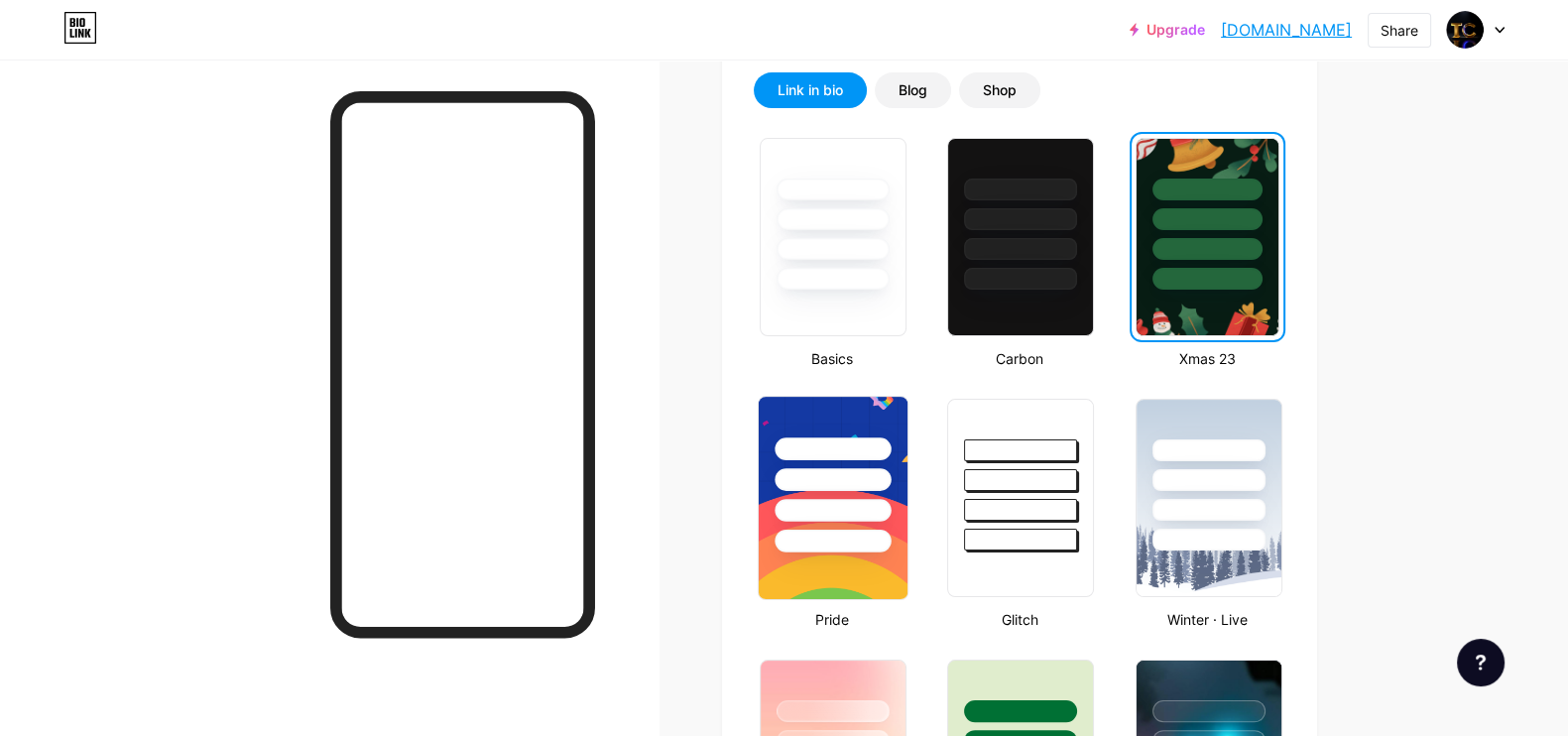click at bounding box center [832, 541] 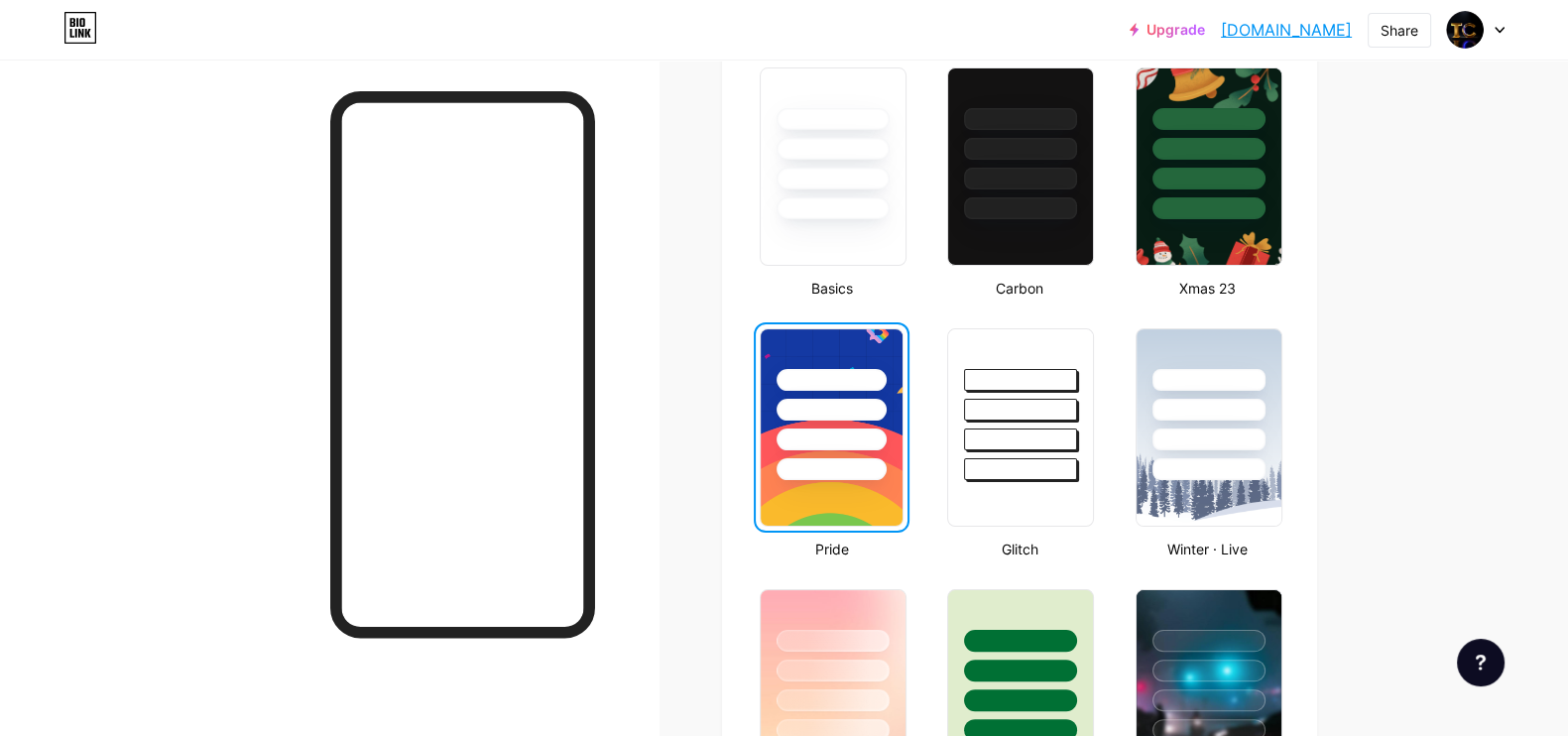 scroll, scrollTop: 537, scrollLeft: 0, axis: vertical 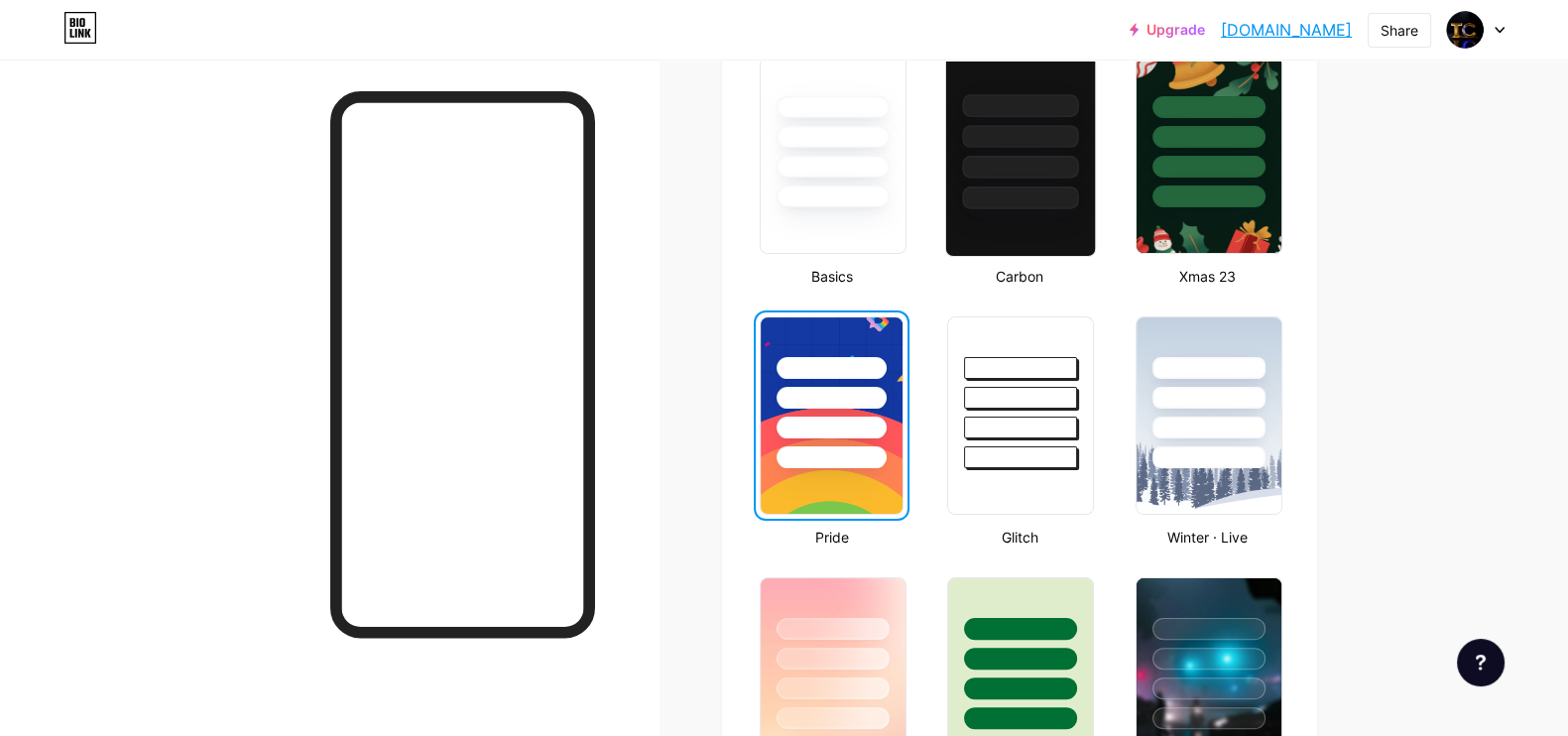 click at bounding box center [1021, 197] 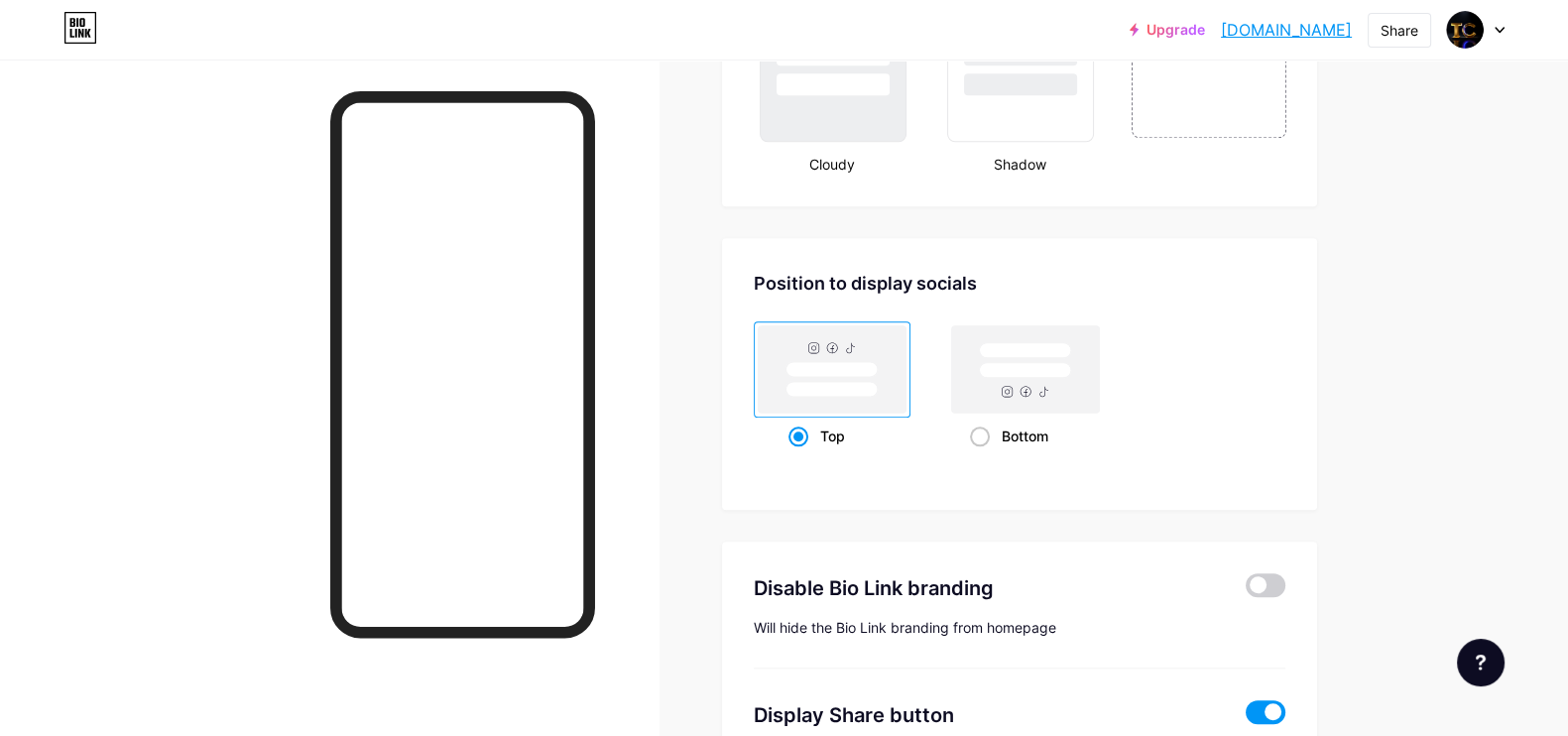 scroll, scrollTop: 2462, scrollLeft: 0, axis: vertical 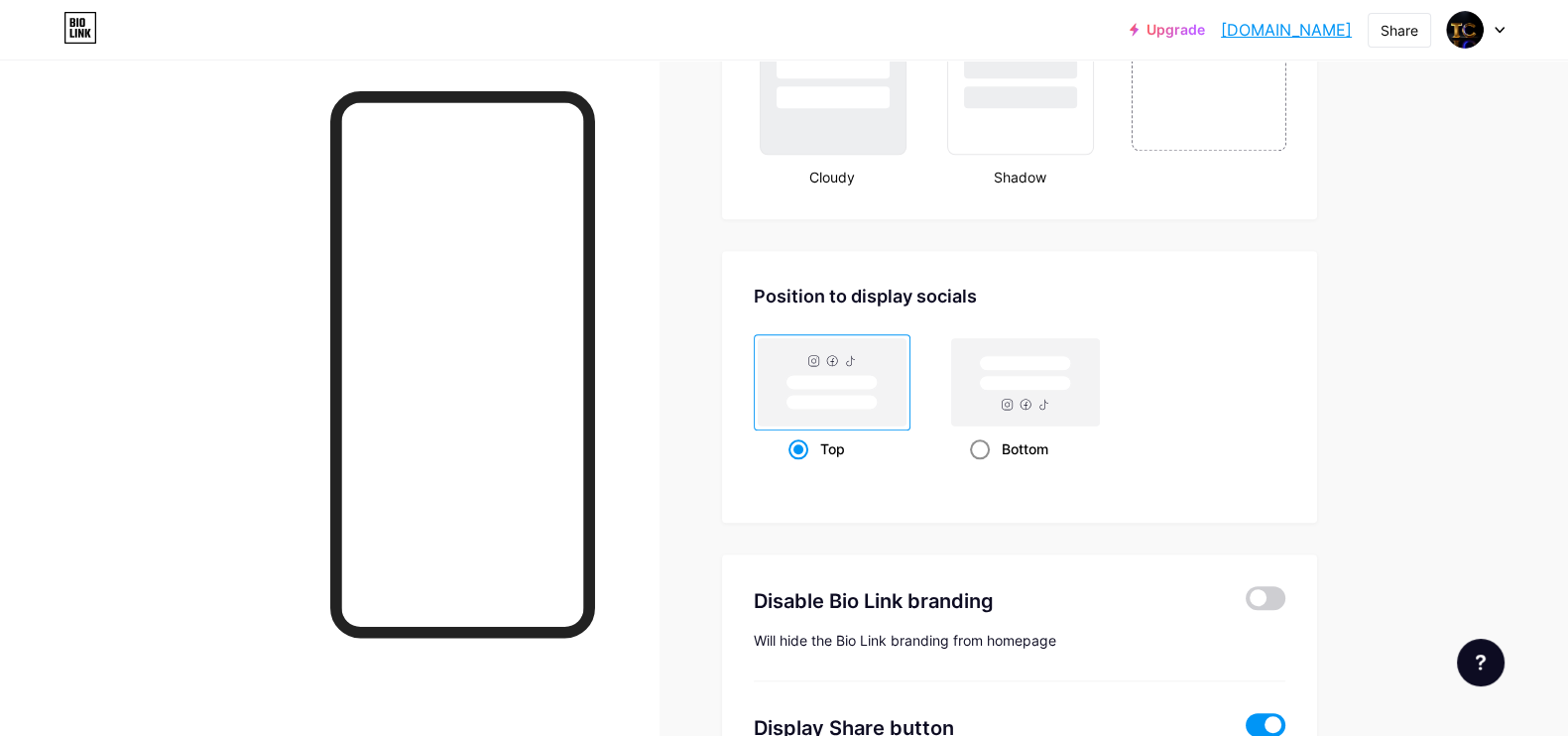 click on "Bottom" at bounding box center (1025, 448) 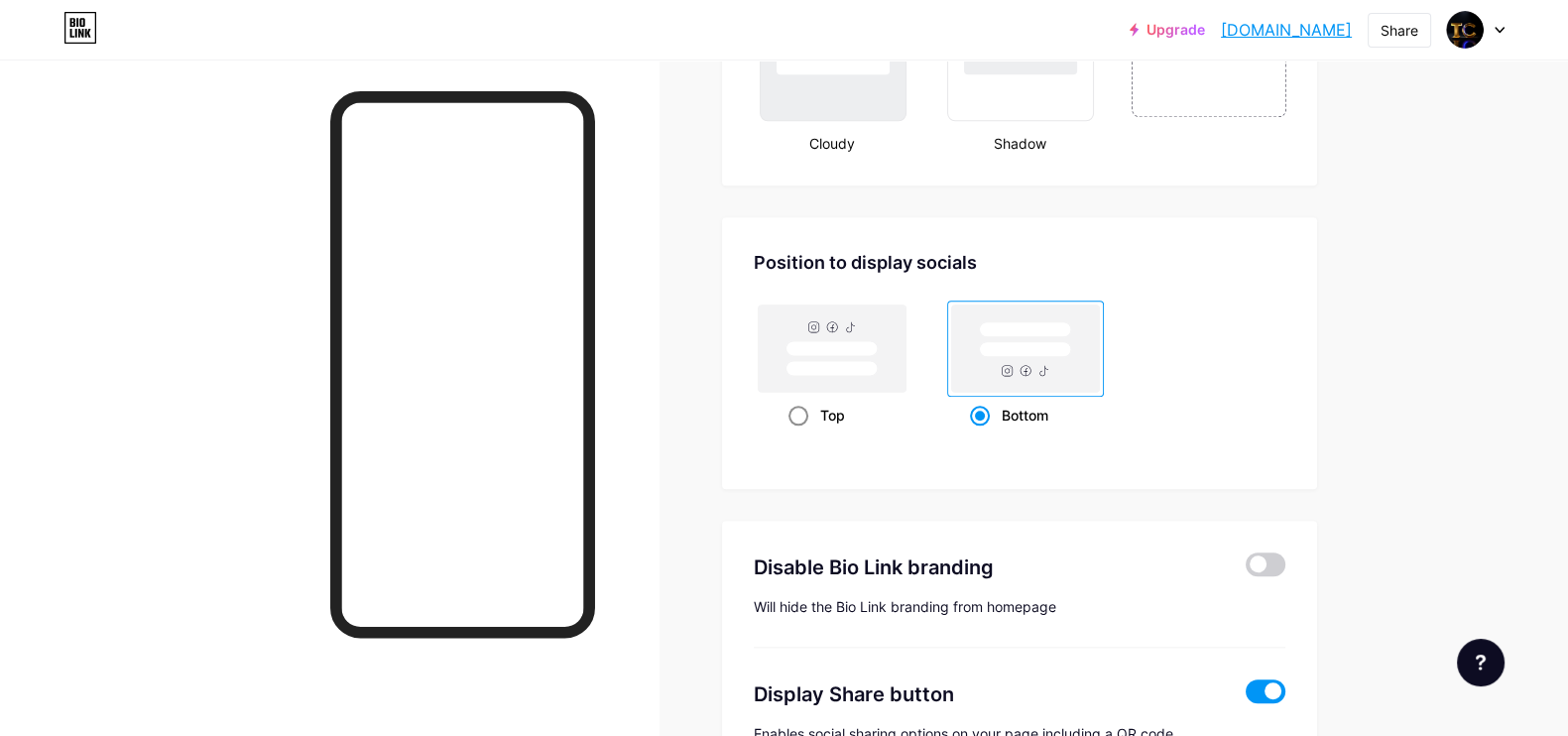 scroll, scrollTop: 2504, scrollLeft: 0, axis: vertical 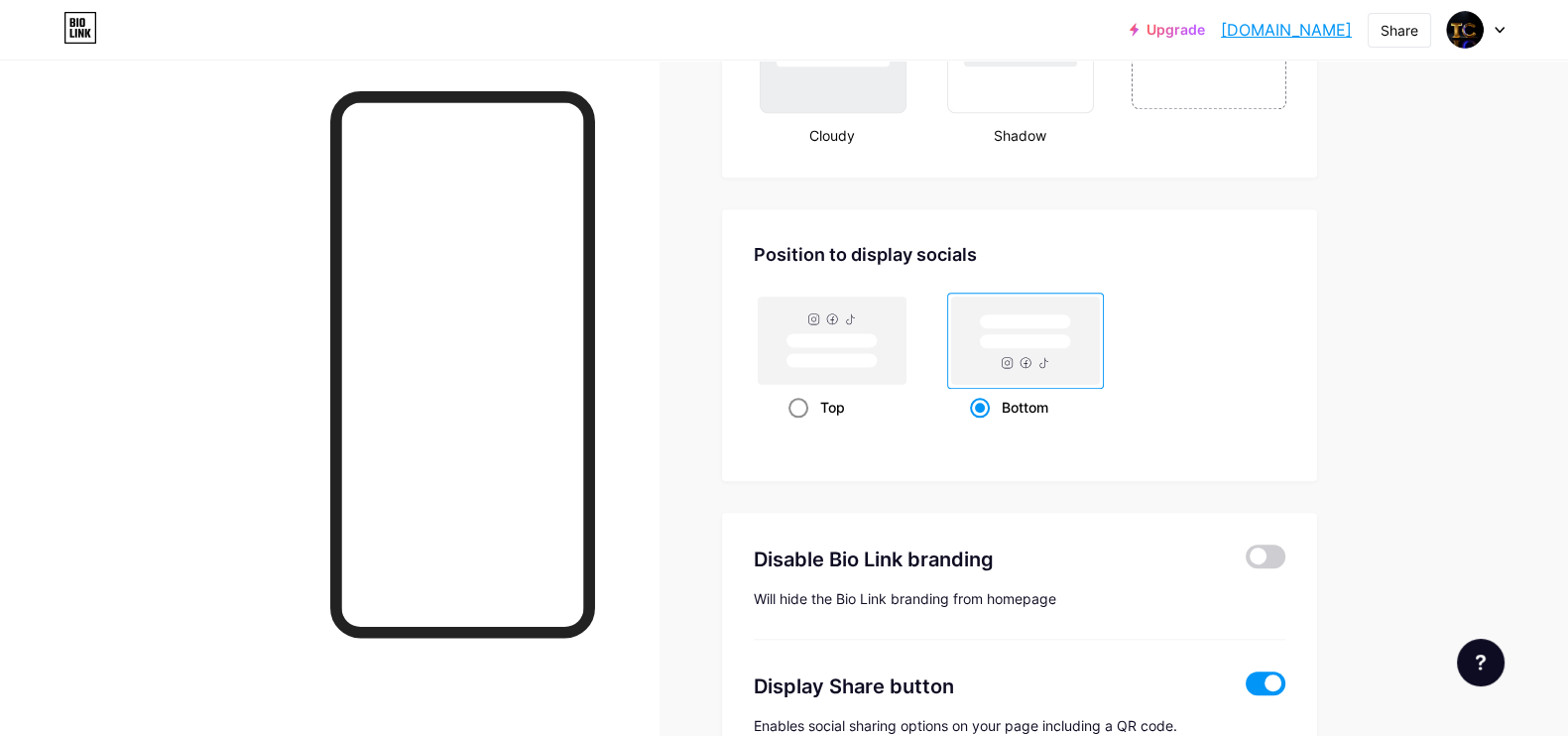 click on "Top" at bounding box center (832, 407) 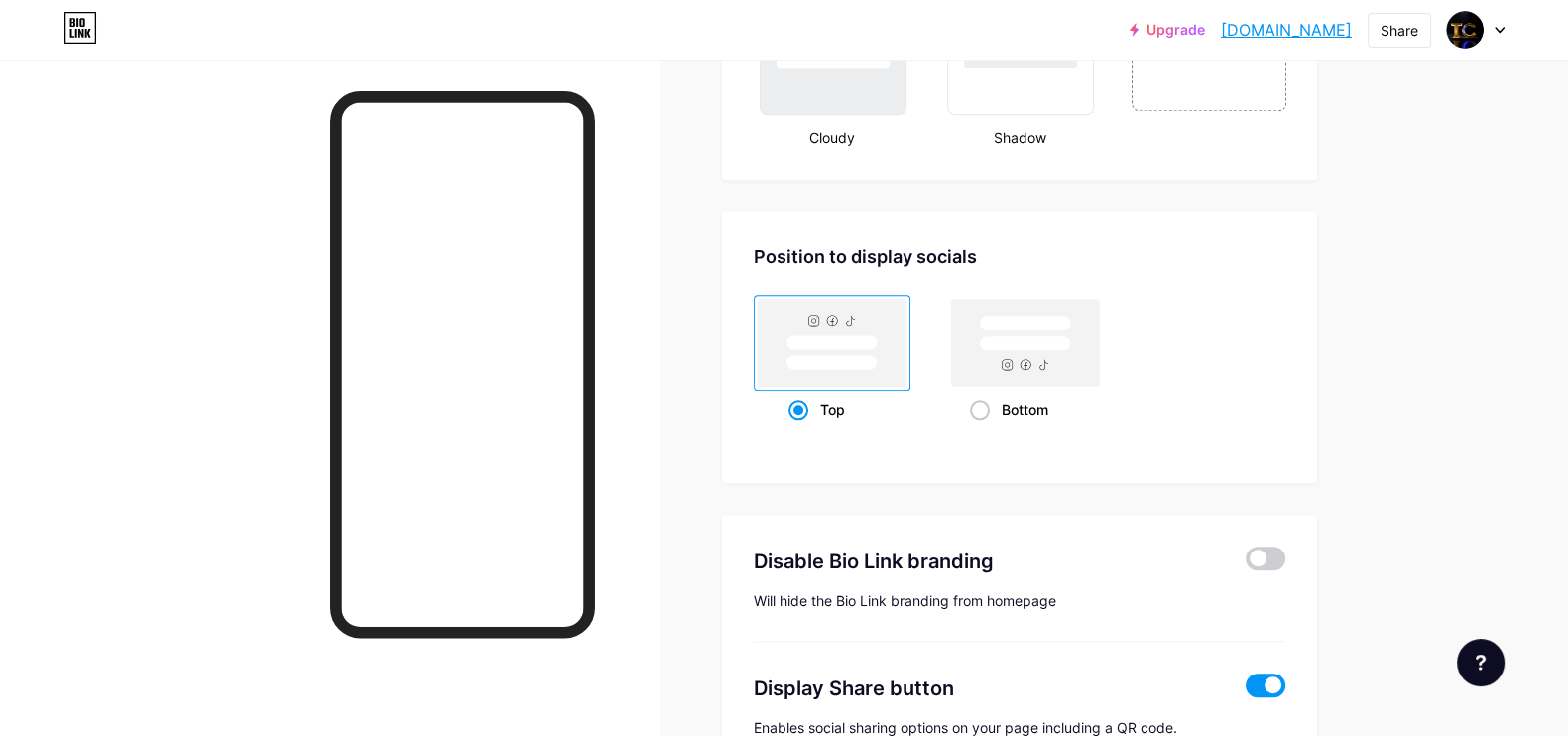 scroll, scrollTop: 2544, scrollLeft: 0, axis: vertical 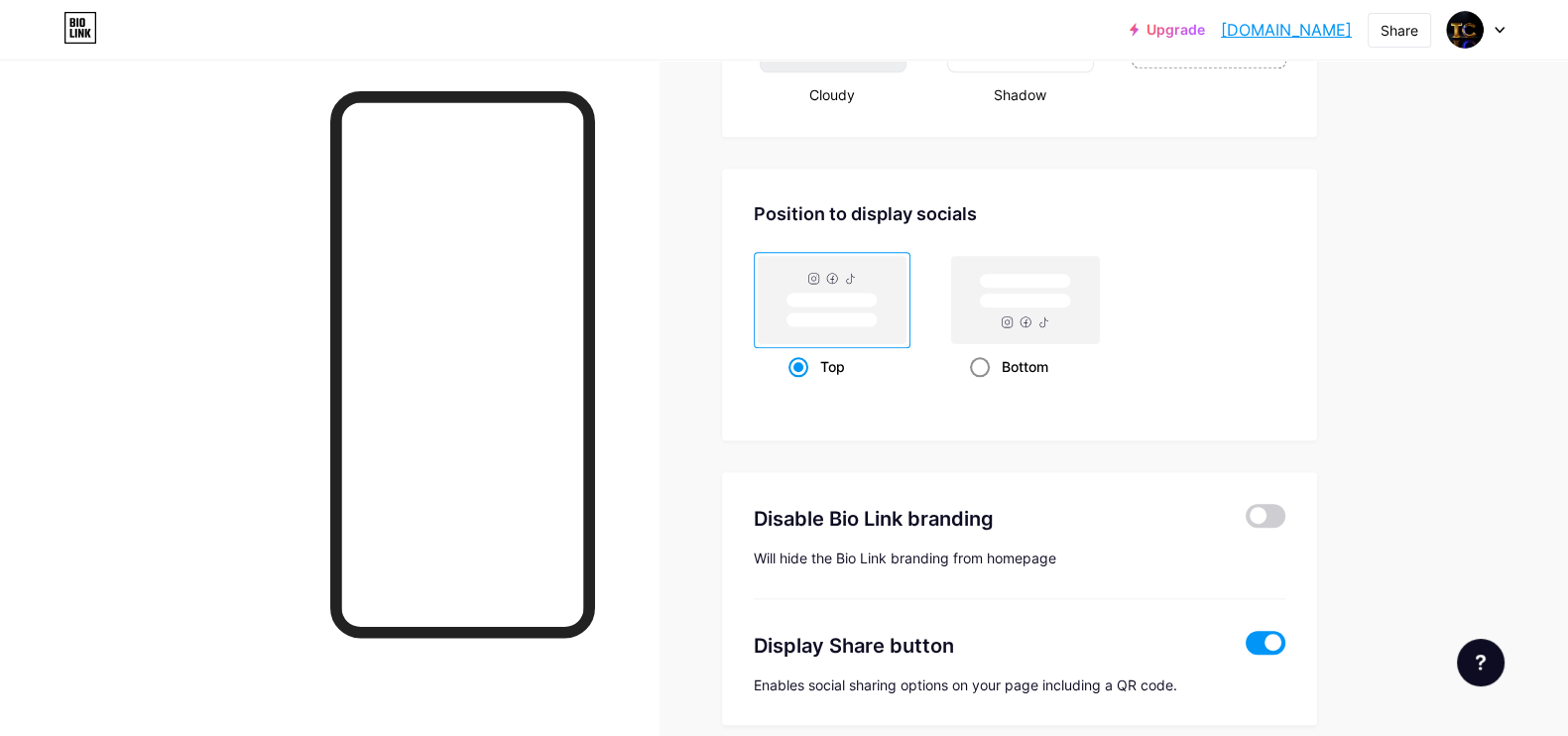 click at bounding box center (980, 367) 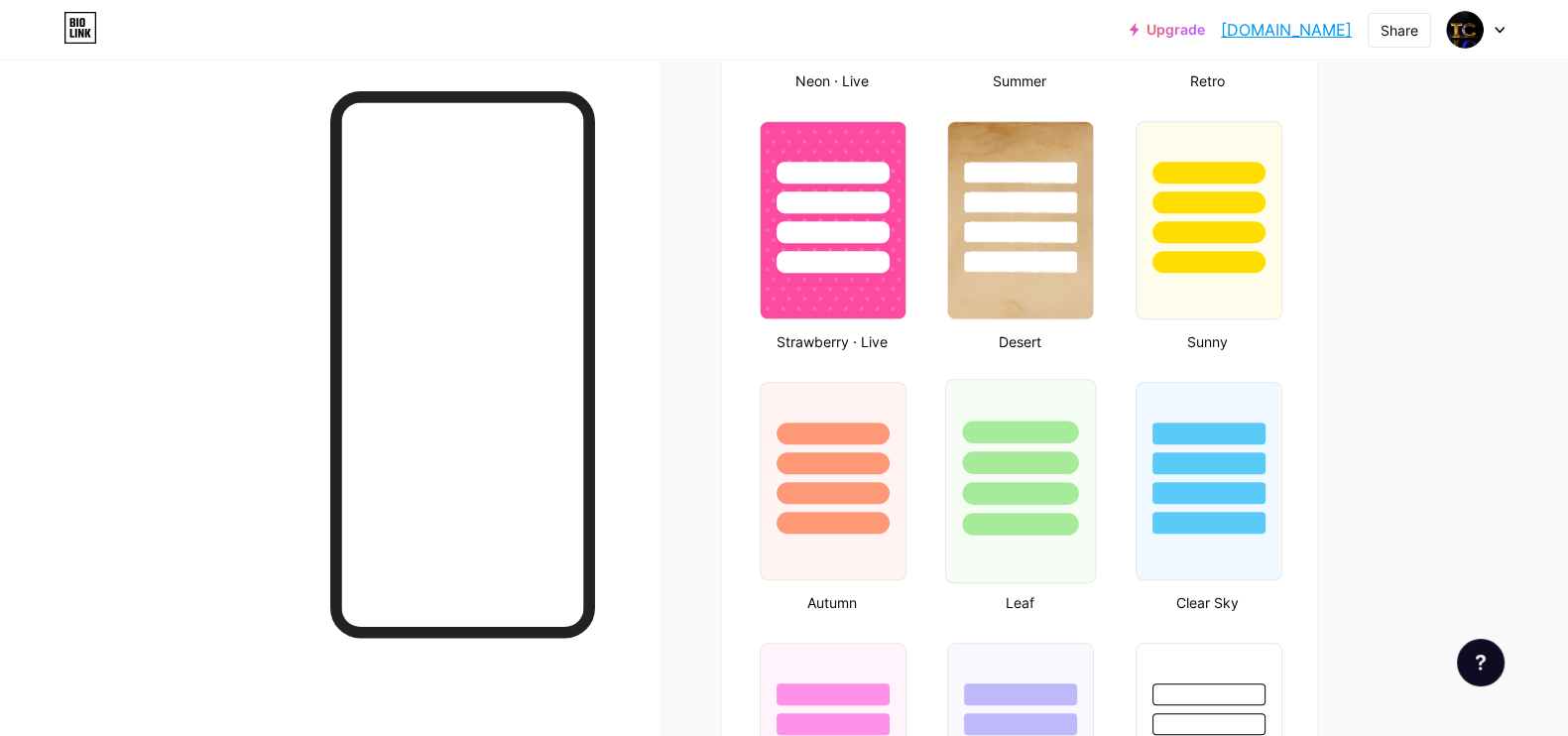 scroll, scrollTop: 1512, scrollLeft: 0, axis: vertical 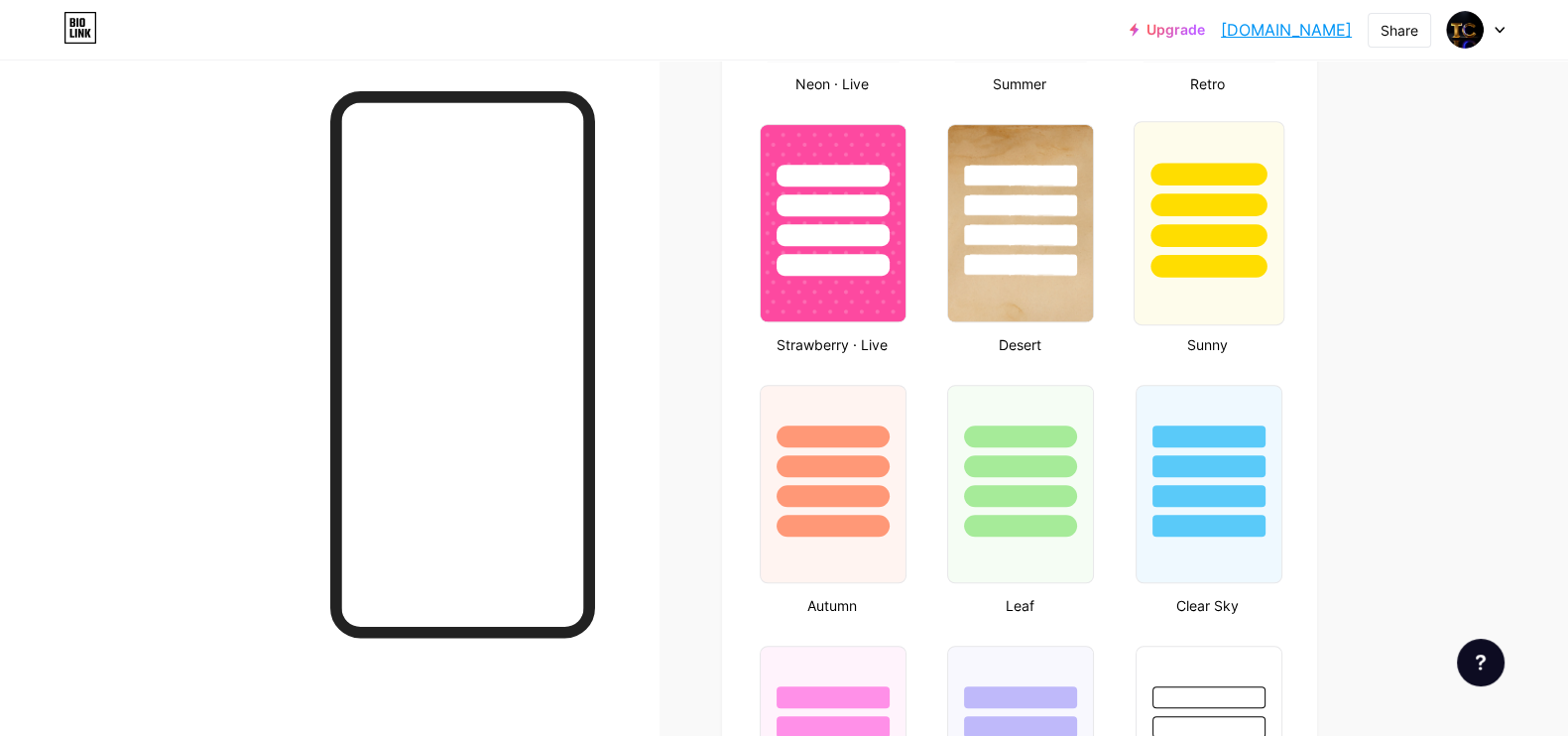 click at bounding box center (1208, 199) 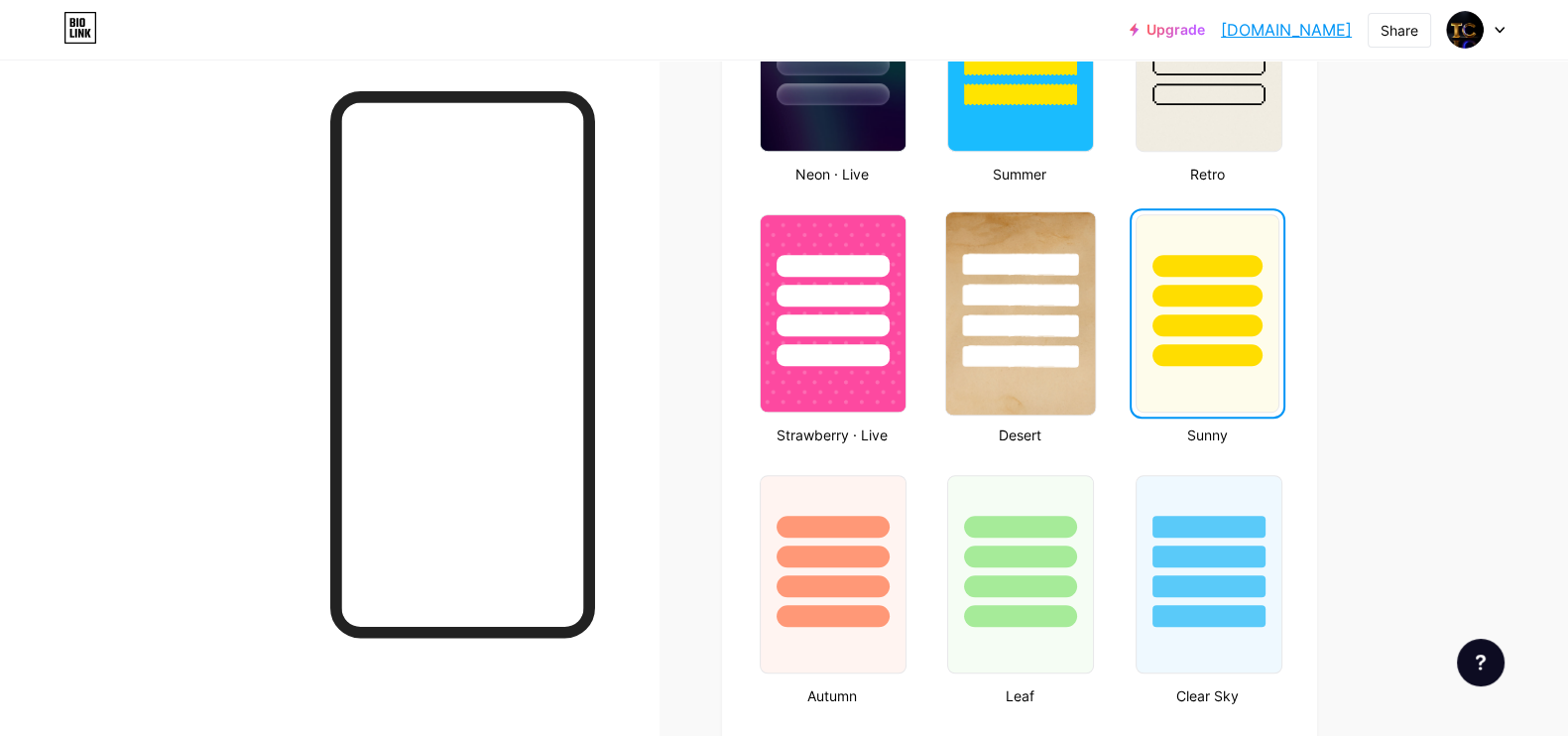 scroll, scrollTop: 1304, scrollLeft: 0, axis: vertical 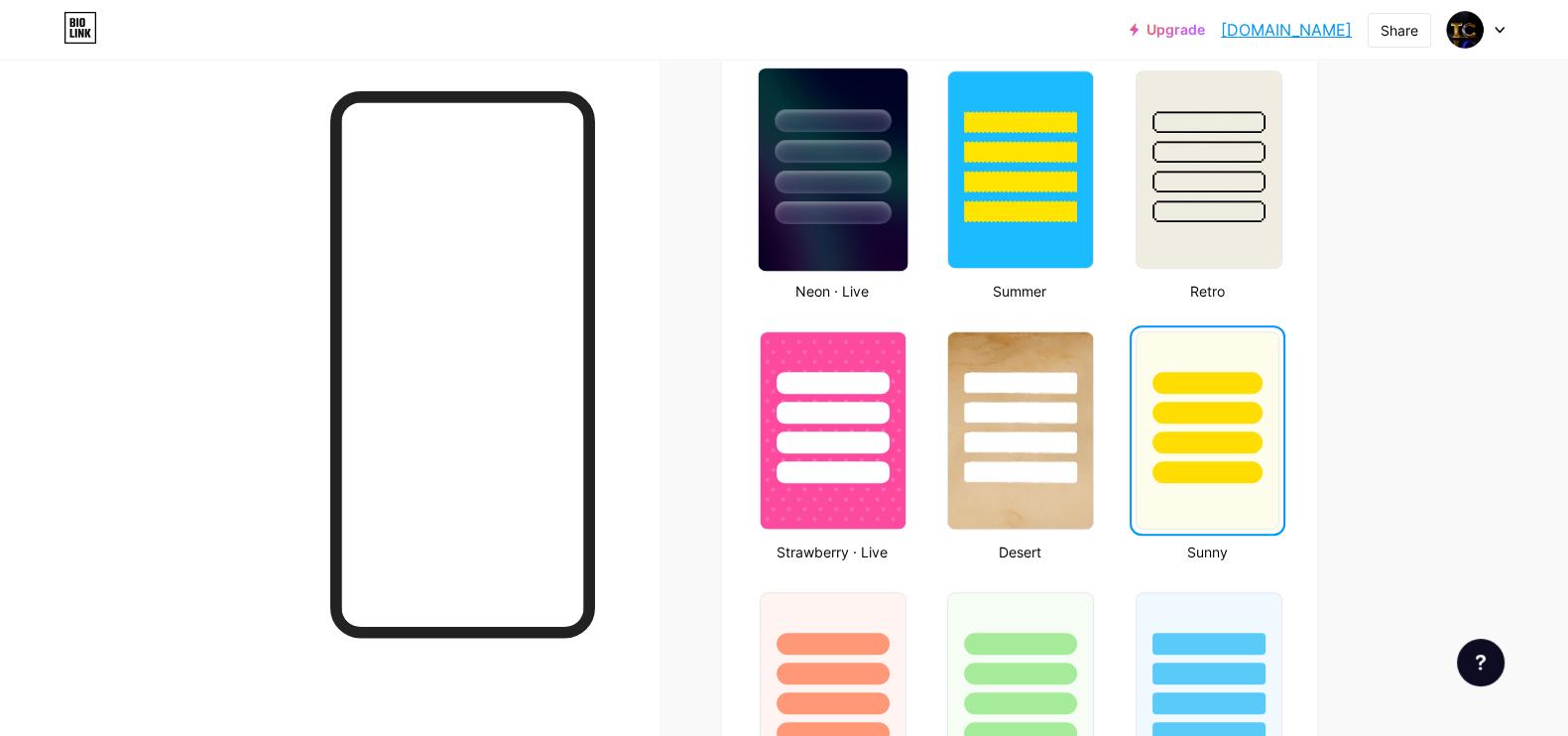 click at bounding box center (832, 212) 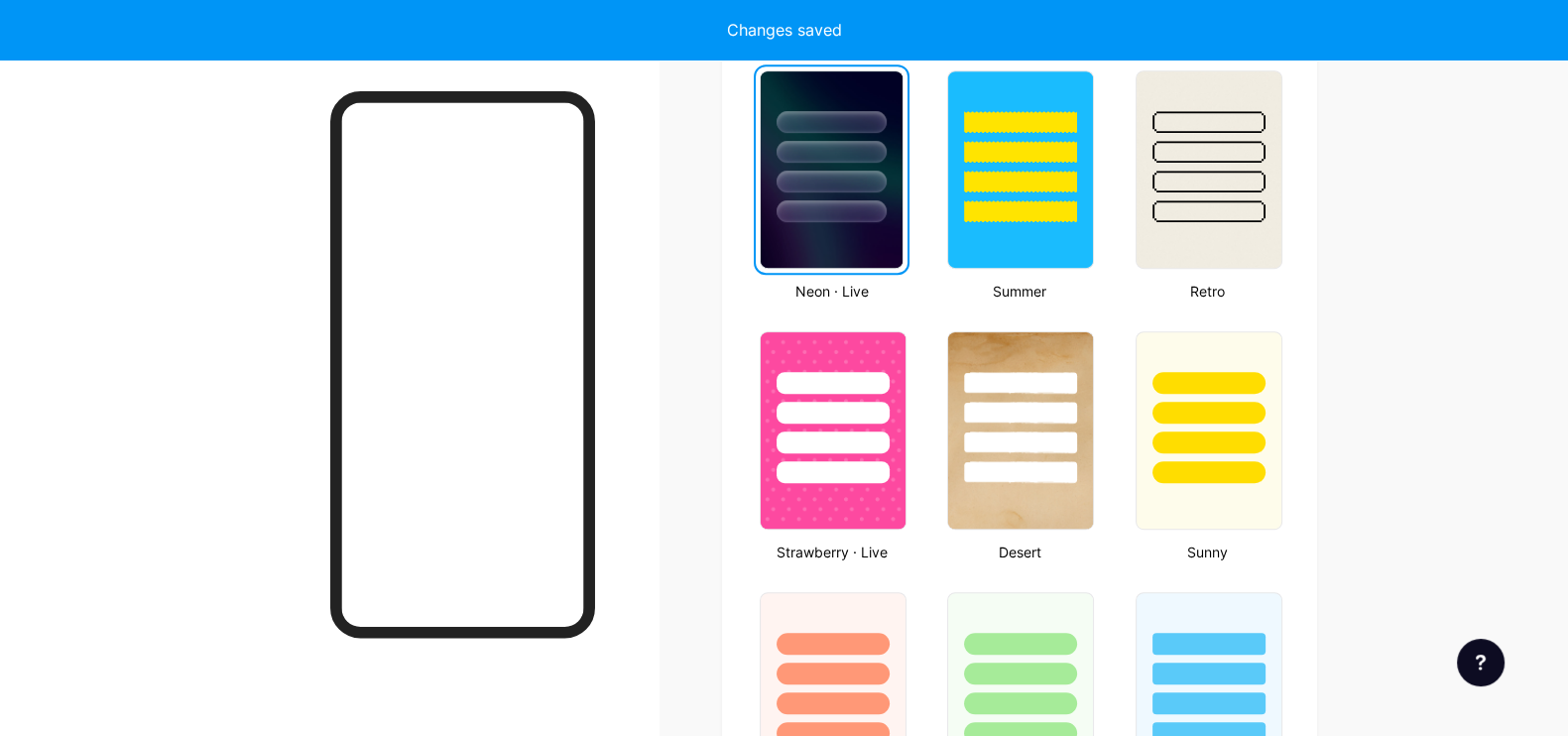 click at bounding box center (831, 147) 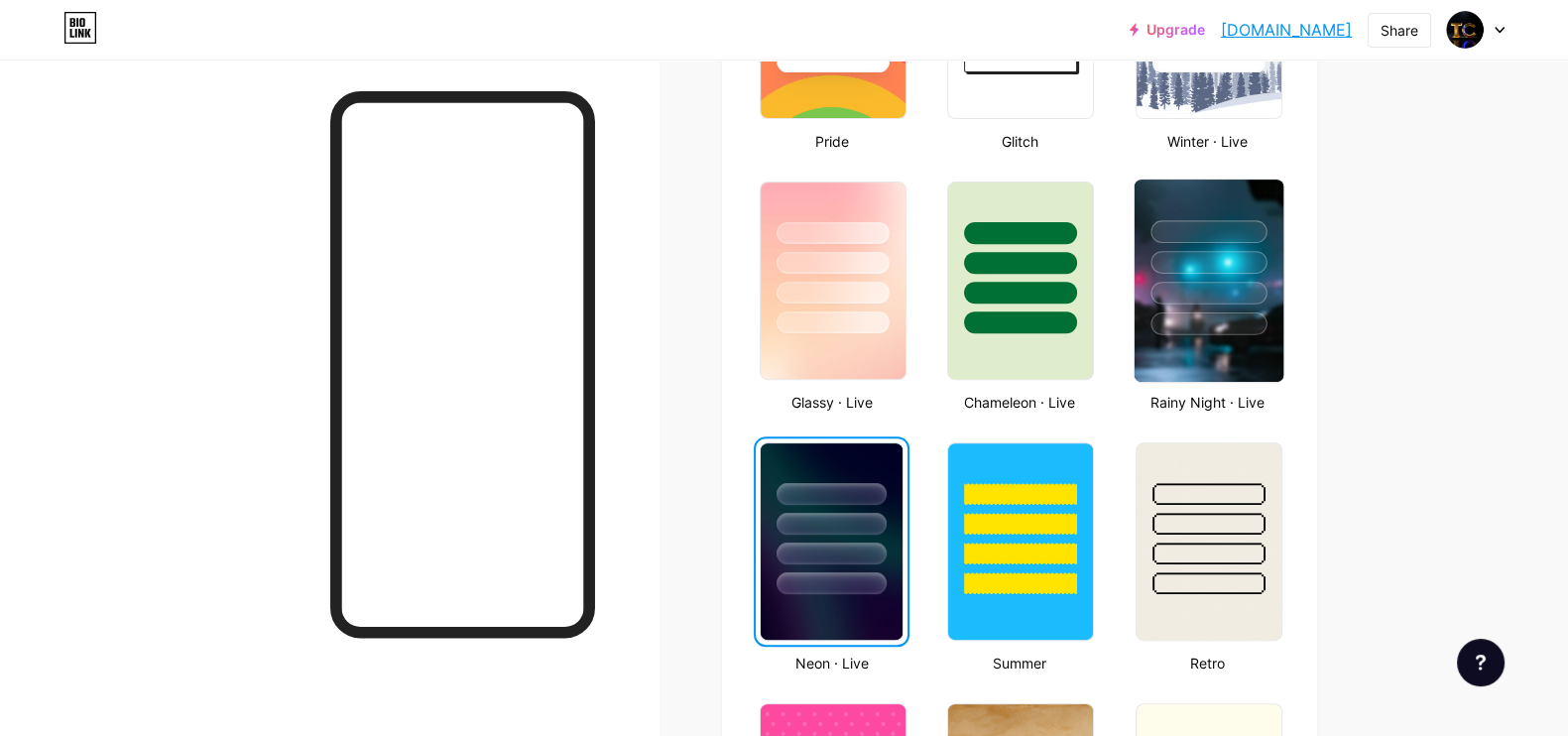 click at bounding box center (1208, 281) 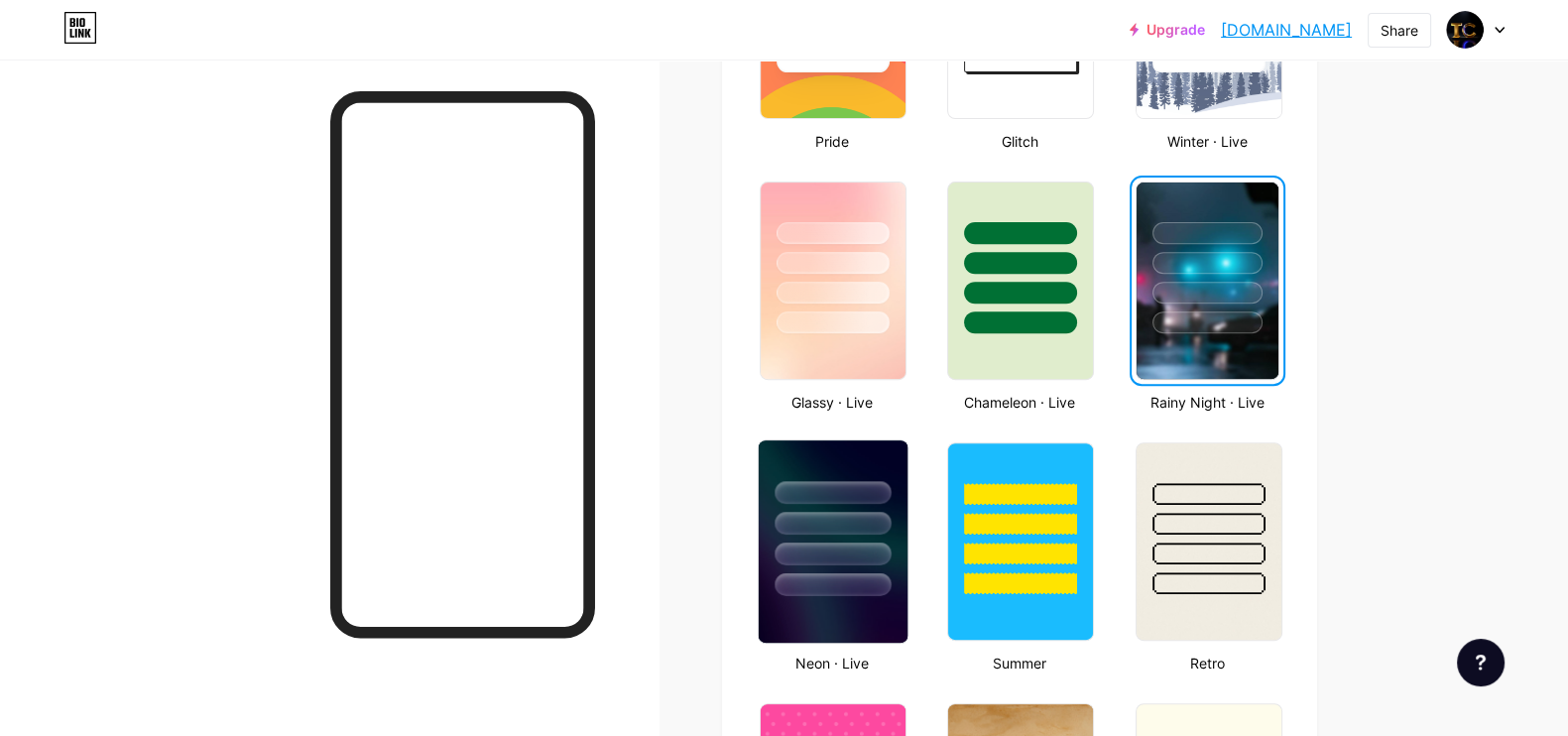 scroll, scrollTop: 892, scrollLeft: 0, axis: vertical 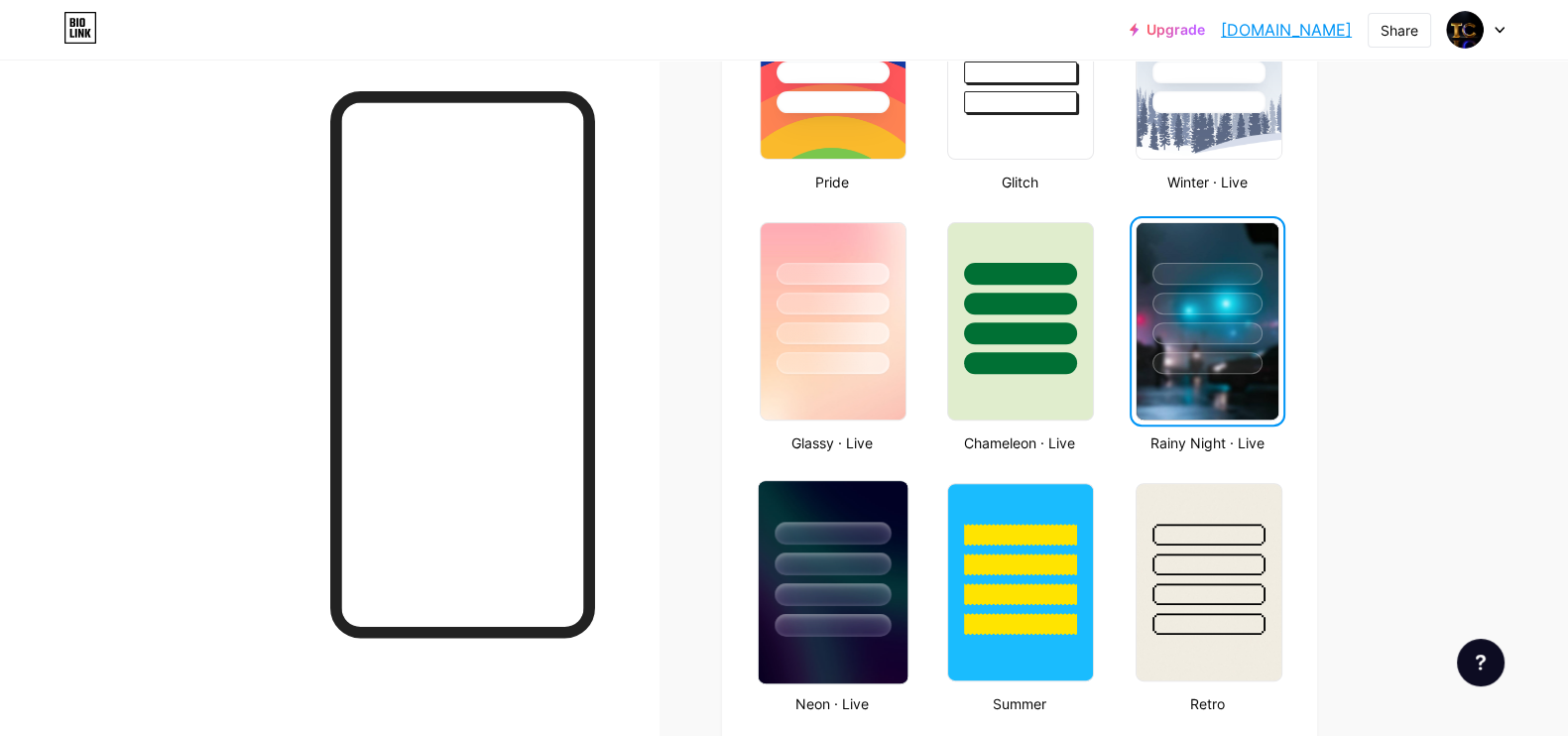 click at bounding box center [832, 533] 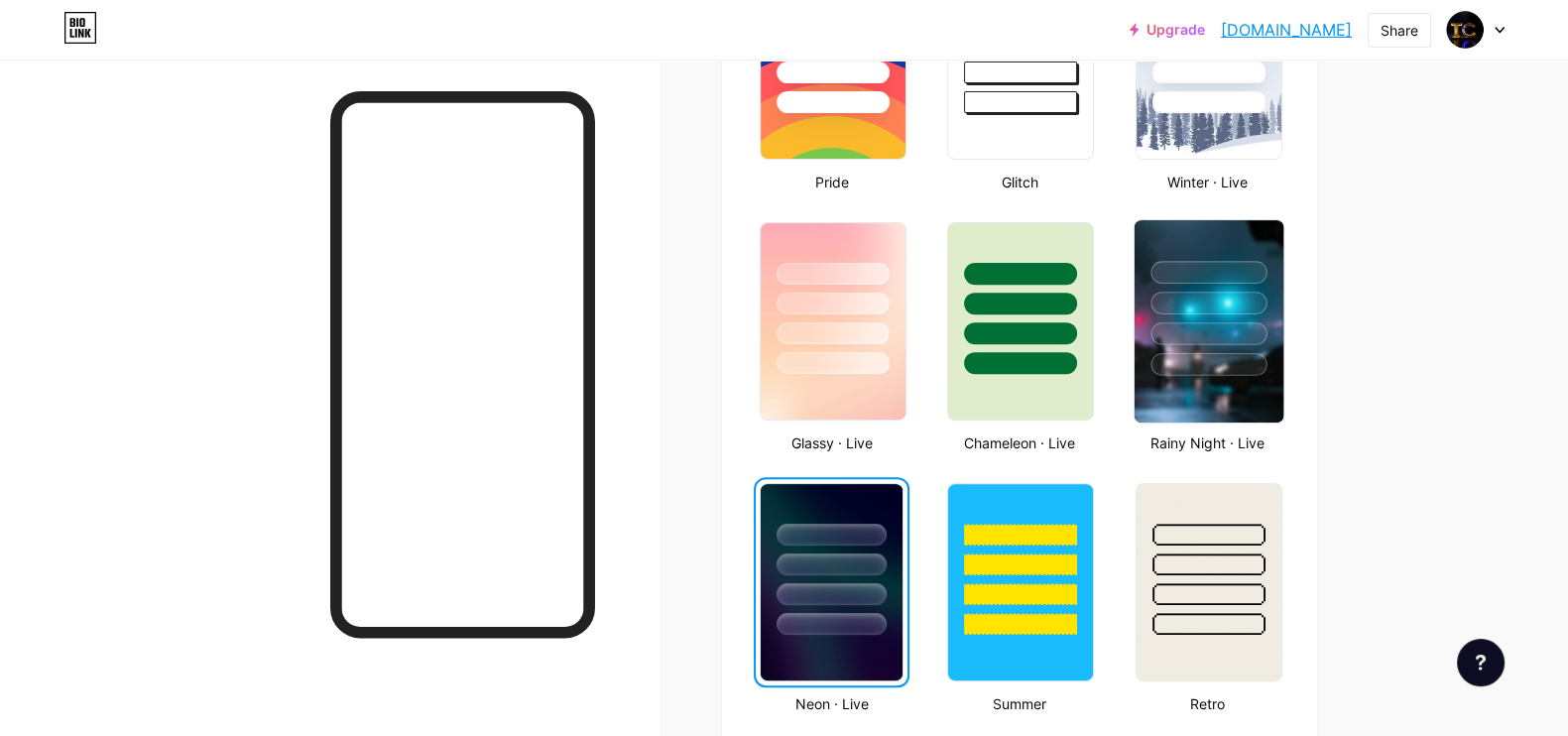 click at bounding box center (1208, 333) 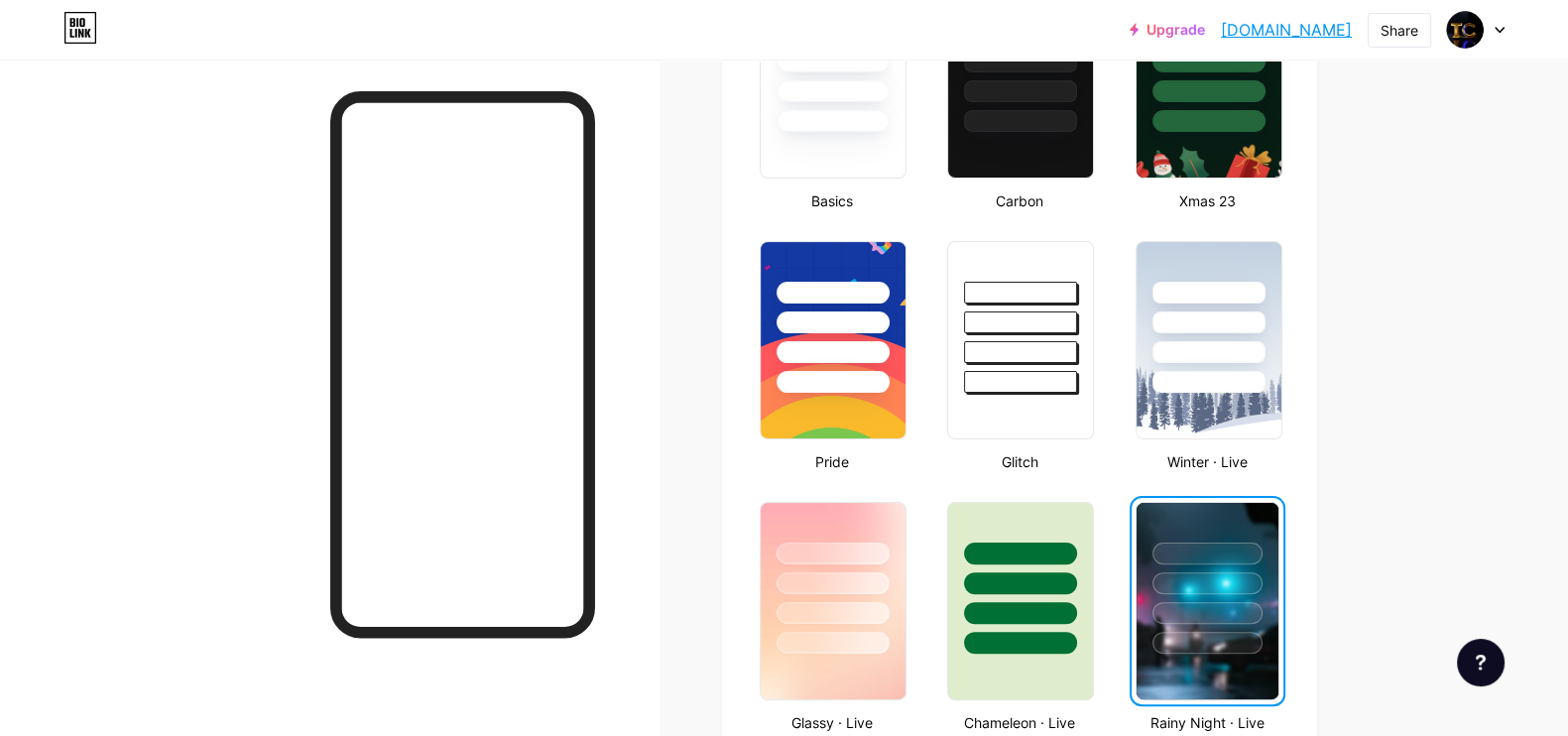 scroll, scrollTop: 644, scrollLeft: 0, axis: vertical 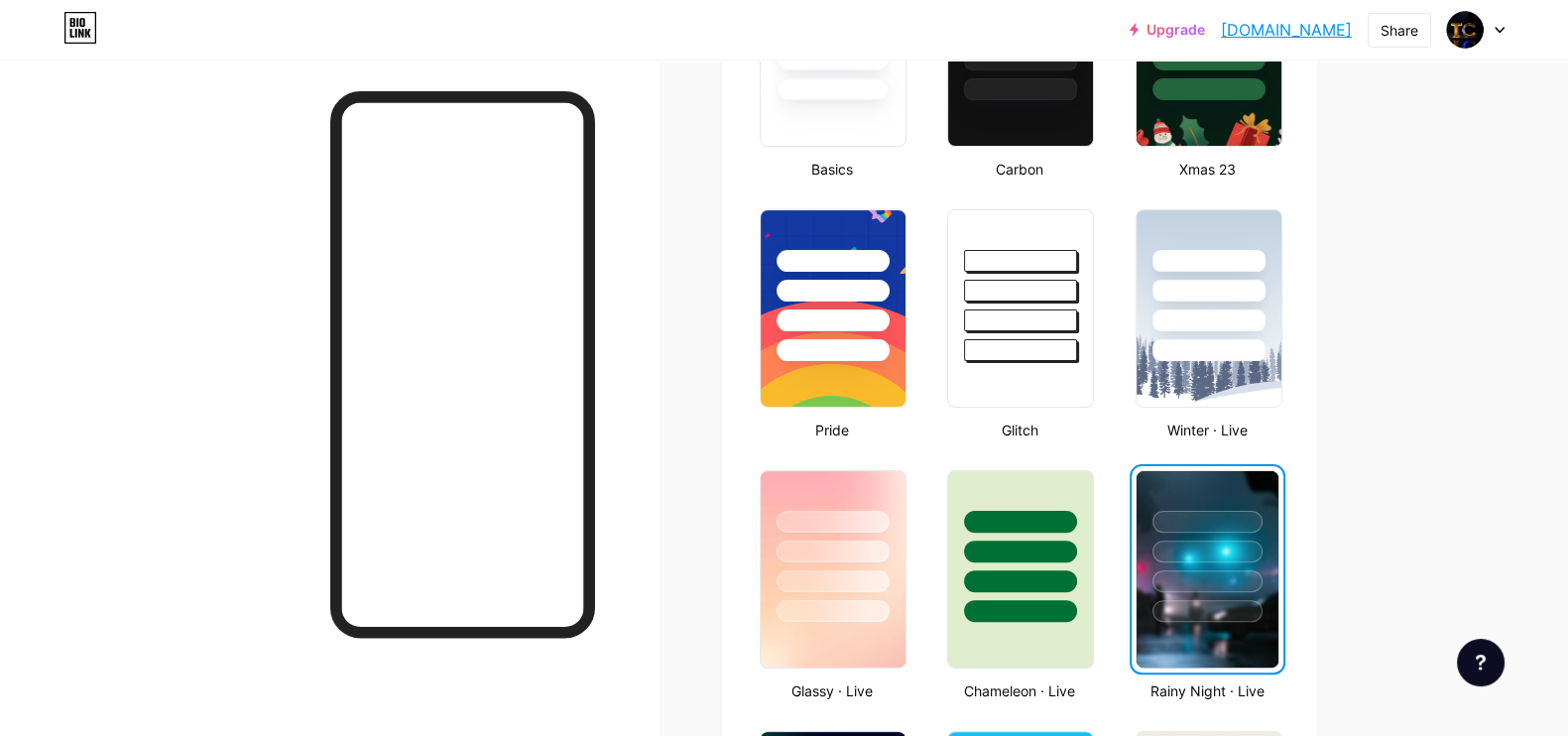 click at bounding box center [833, 291] 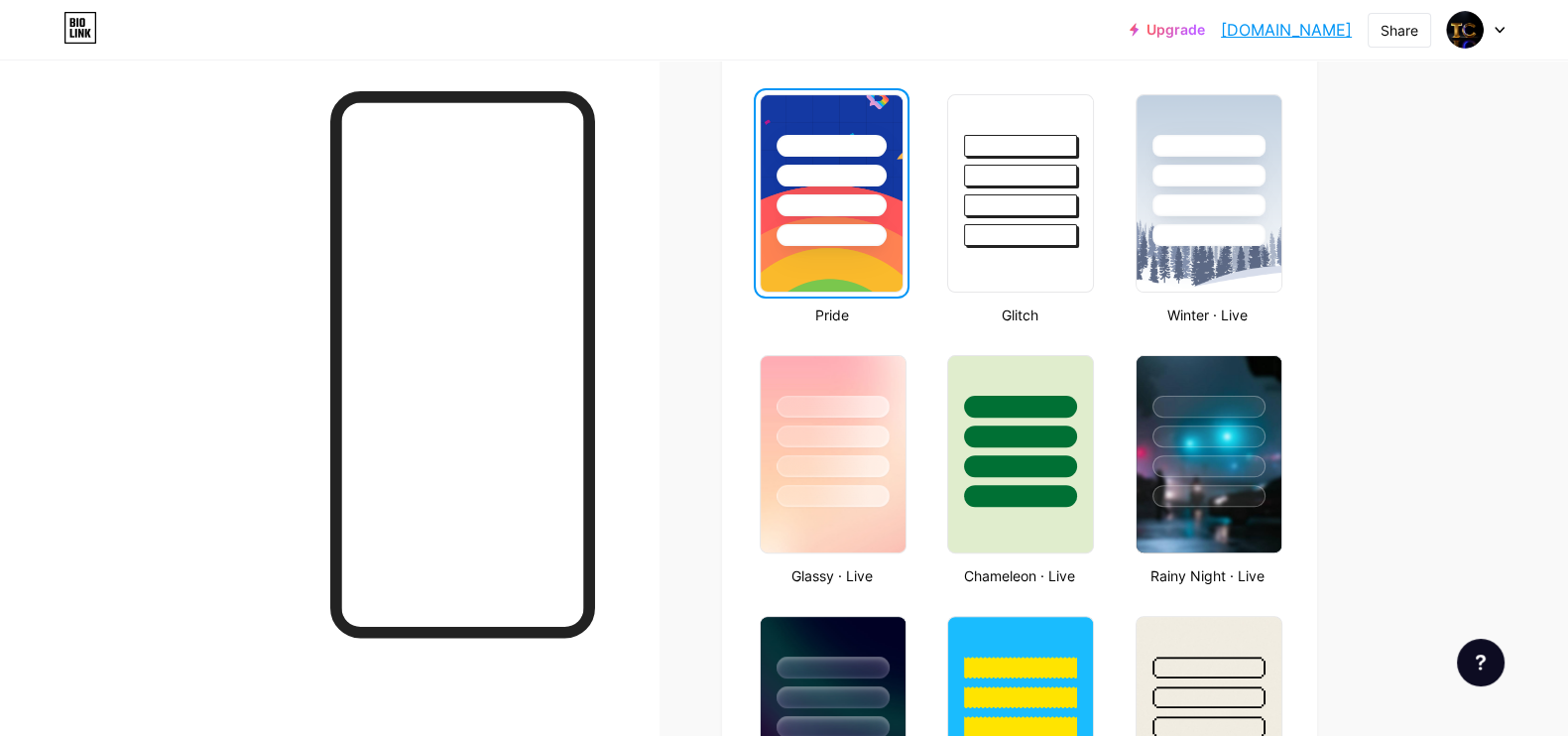 scroll, scrollTop: 892, scrollLeft: 0, axis: vertical 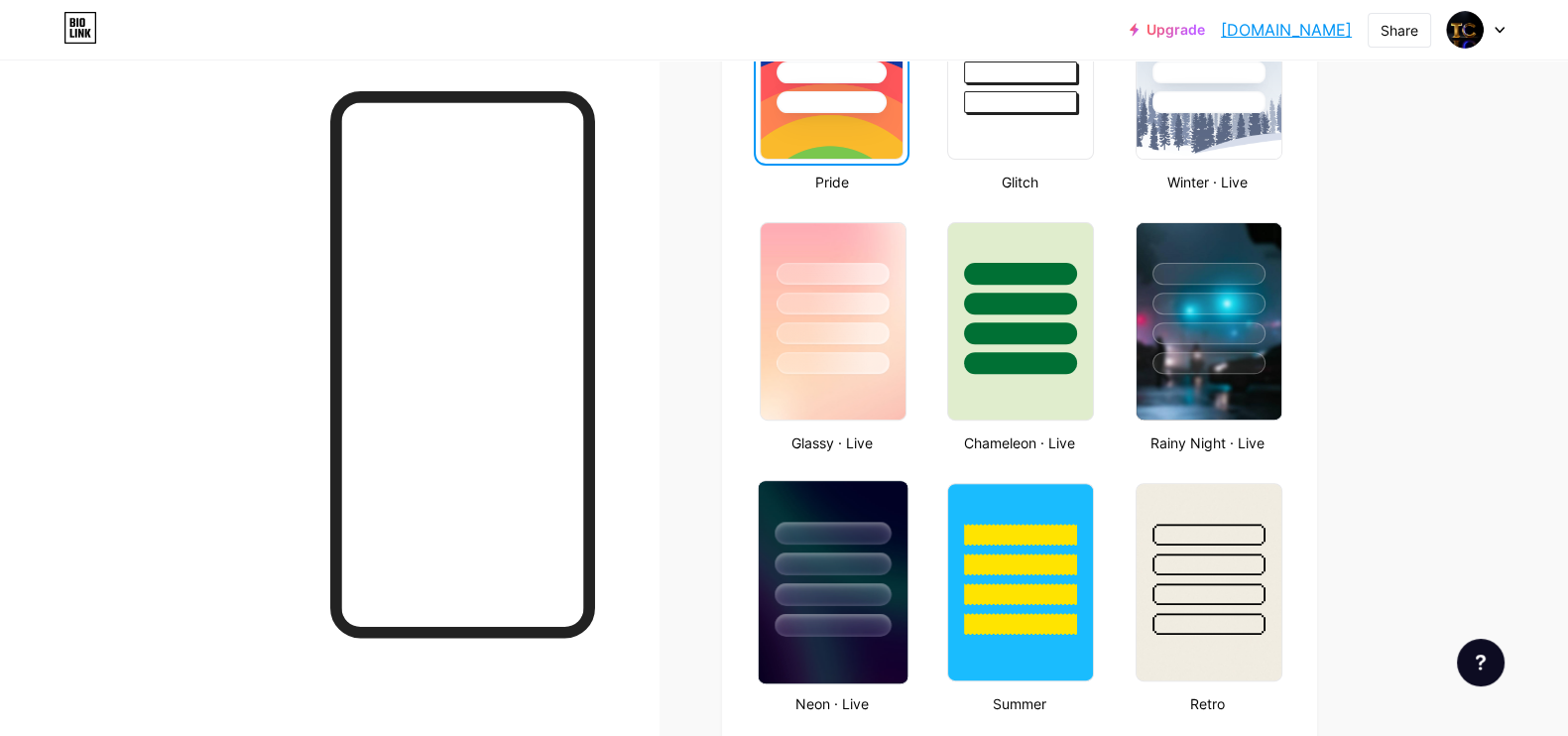 click at bounding box center (833, 558) 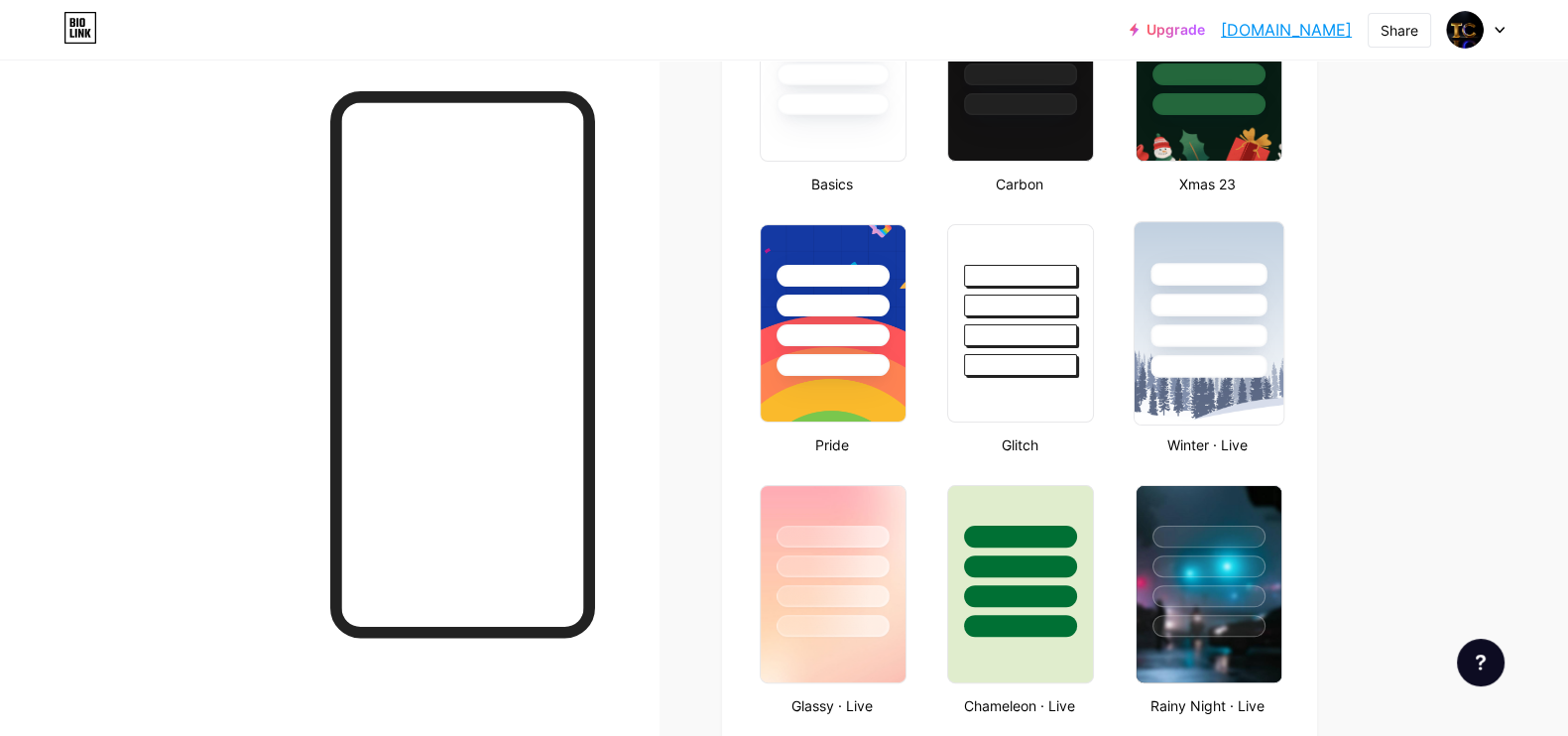 scroll, scrollTop: 520, scrollLeft: 0, axis: vertical 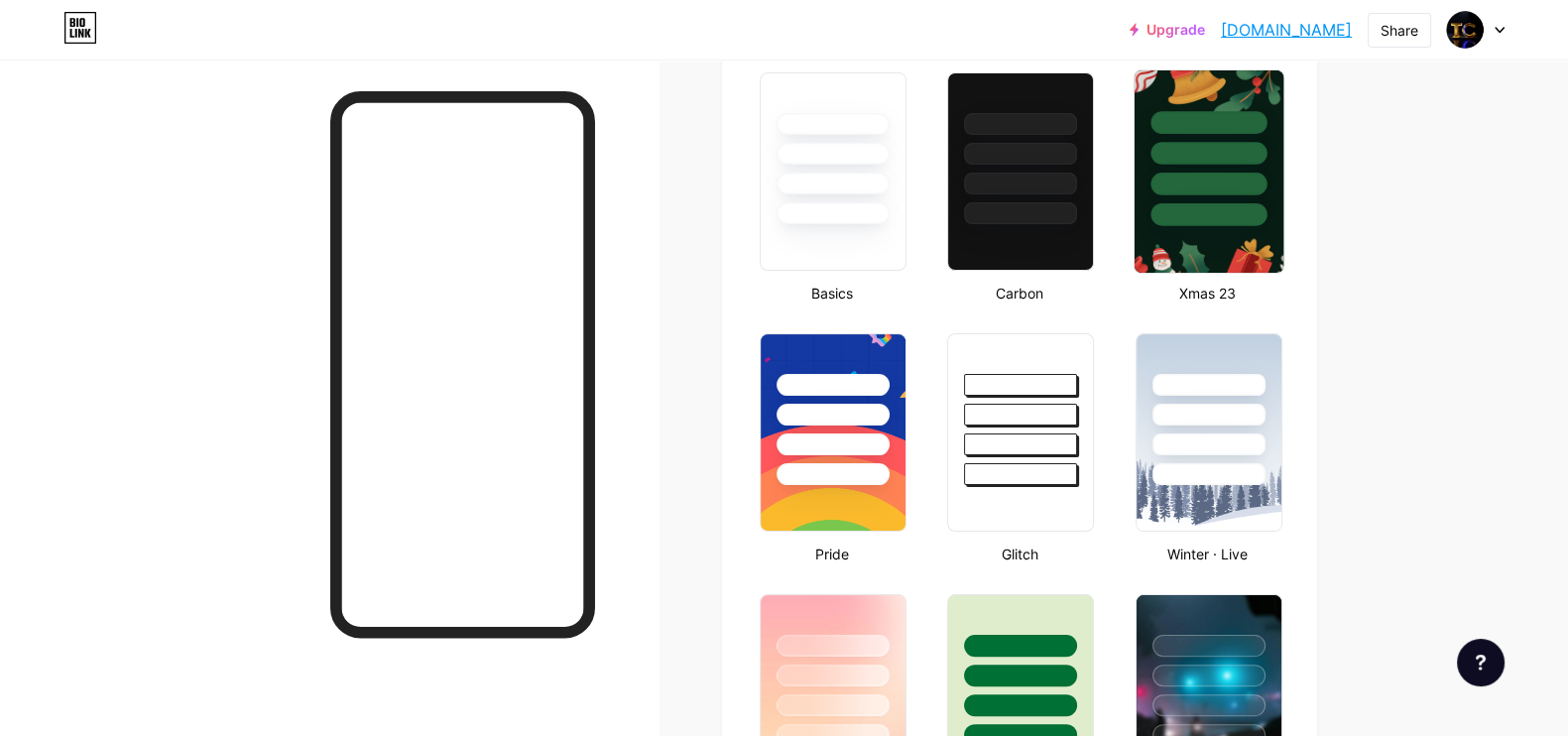 click at bounding box center (1208, 184) 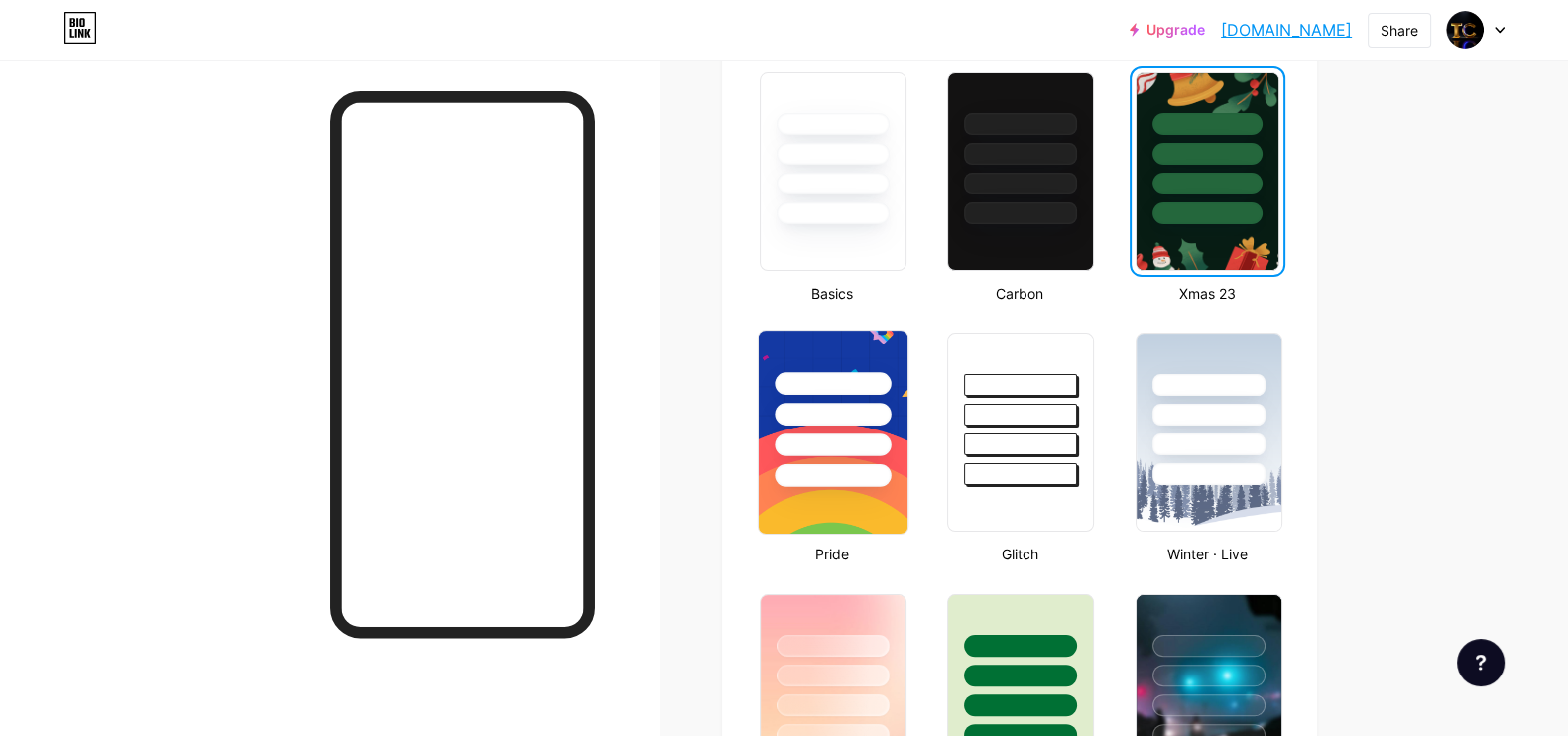 click at bounding box center (832, 414) 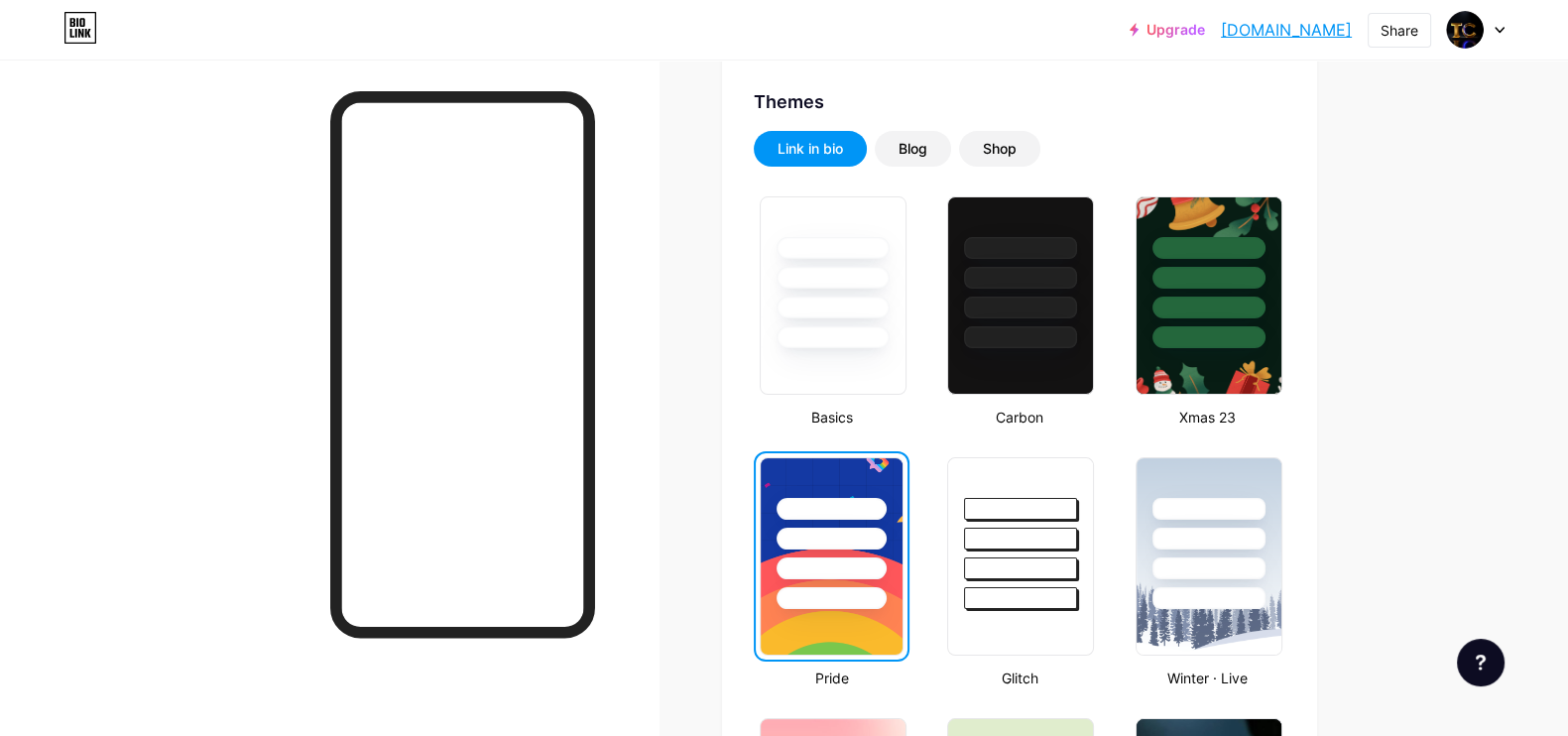 scroll, scrollTop: 396, scrollLeft: 0, axis: vertical 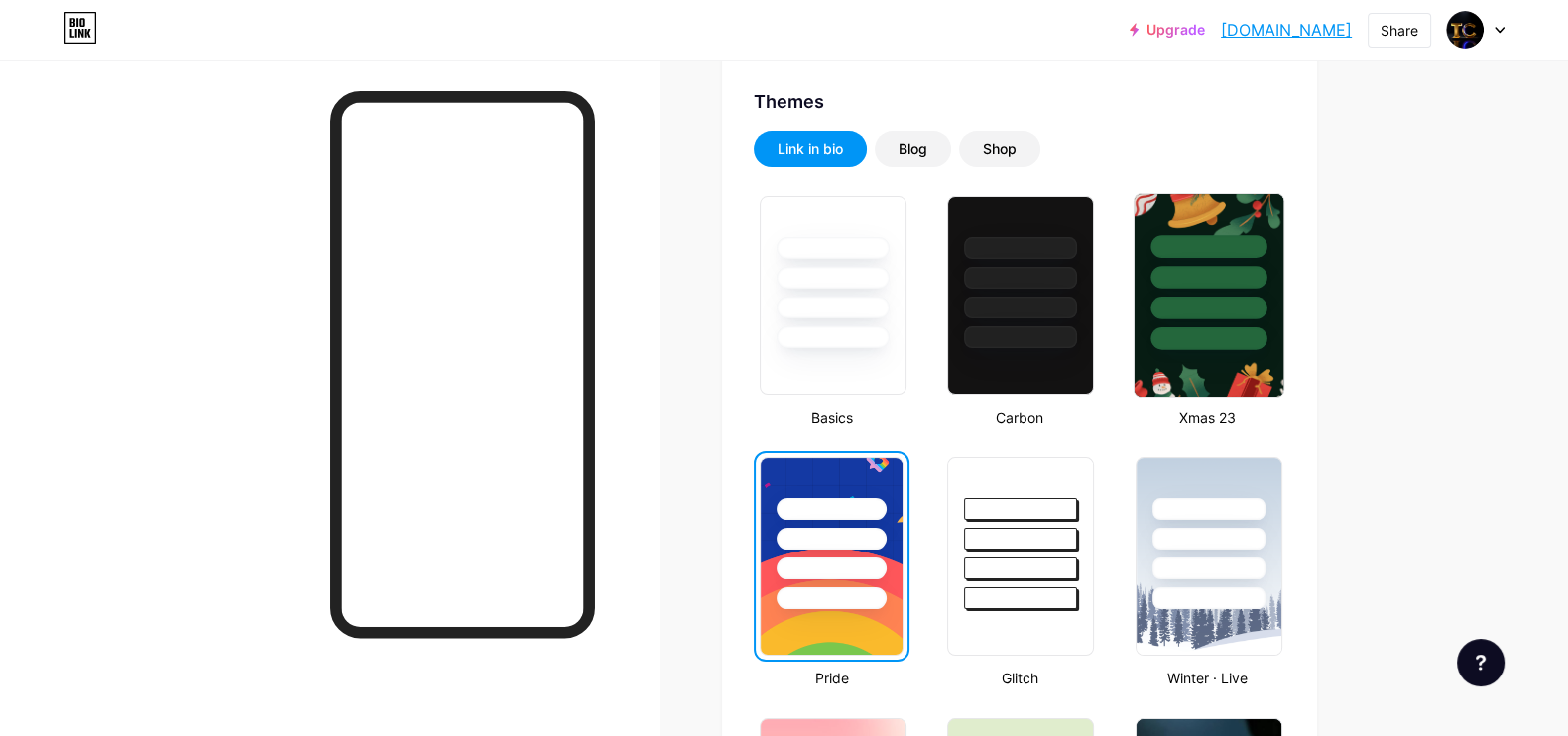 click at bounding box center (1208, 307) 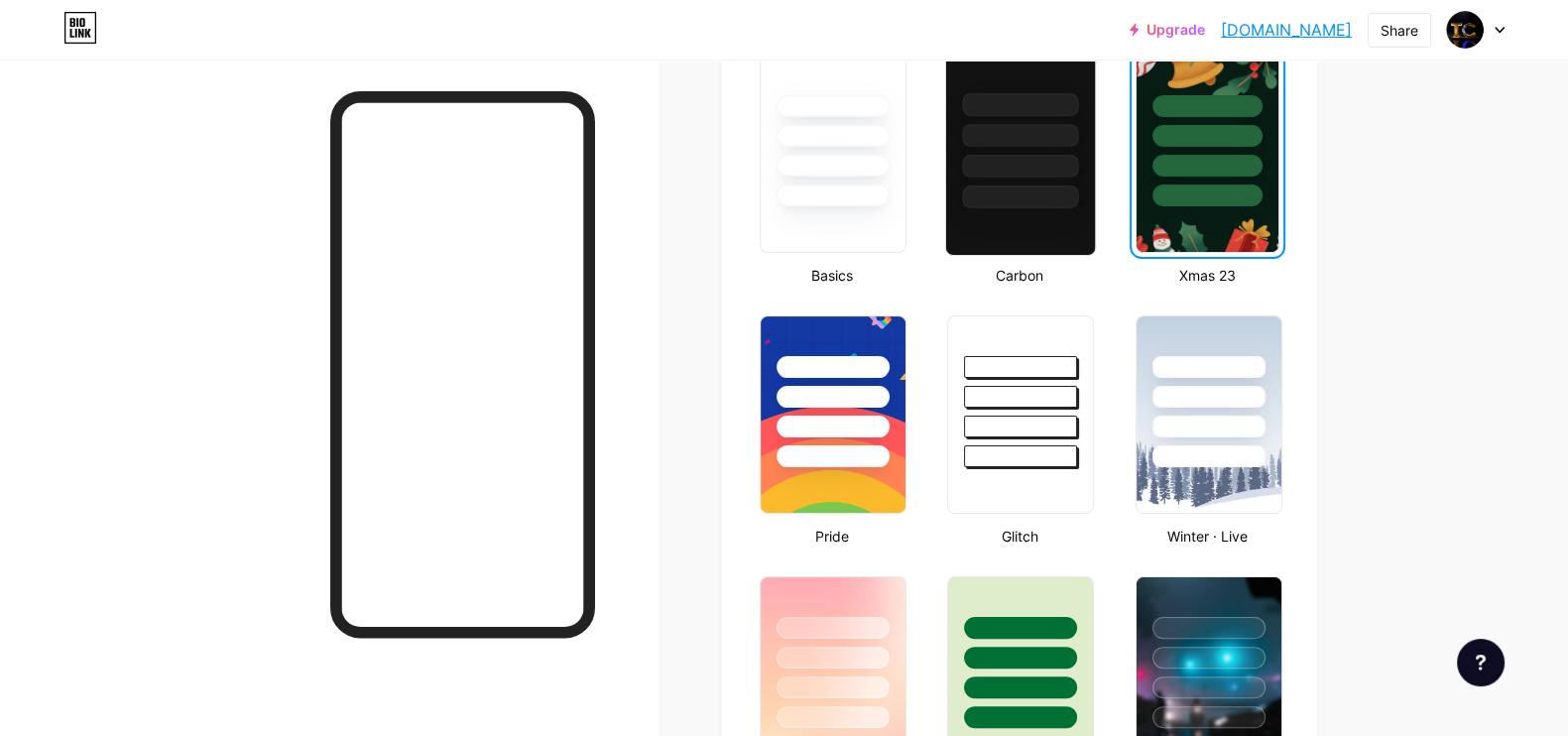 scroll, scrollTop: 560, scrollLeft: 0, axis: vertical 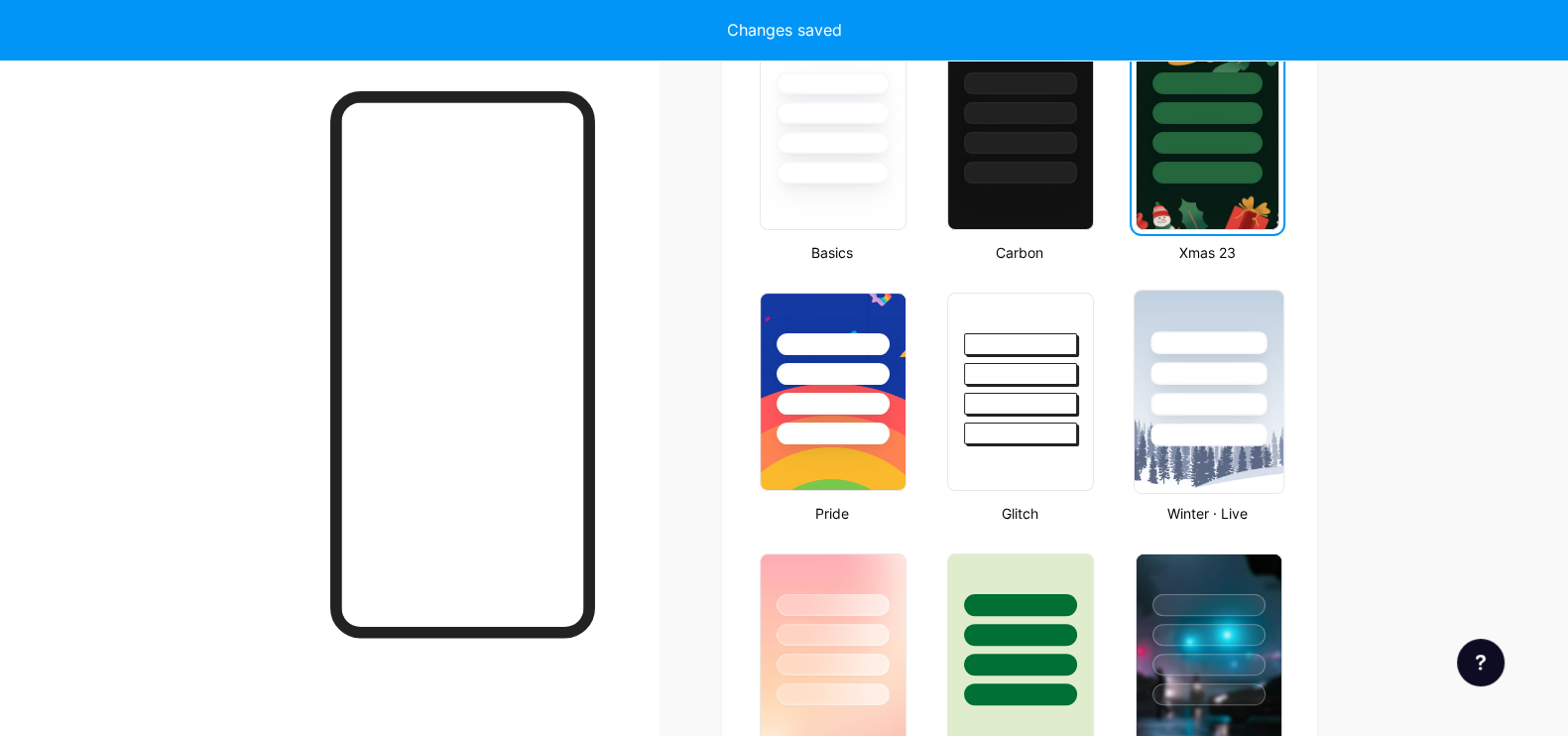 click at bounding box center [1208, 368] 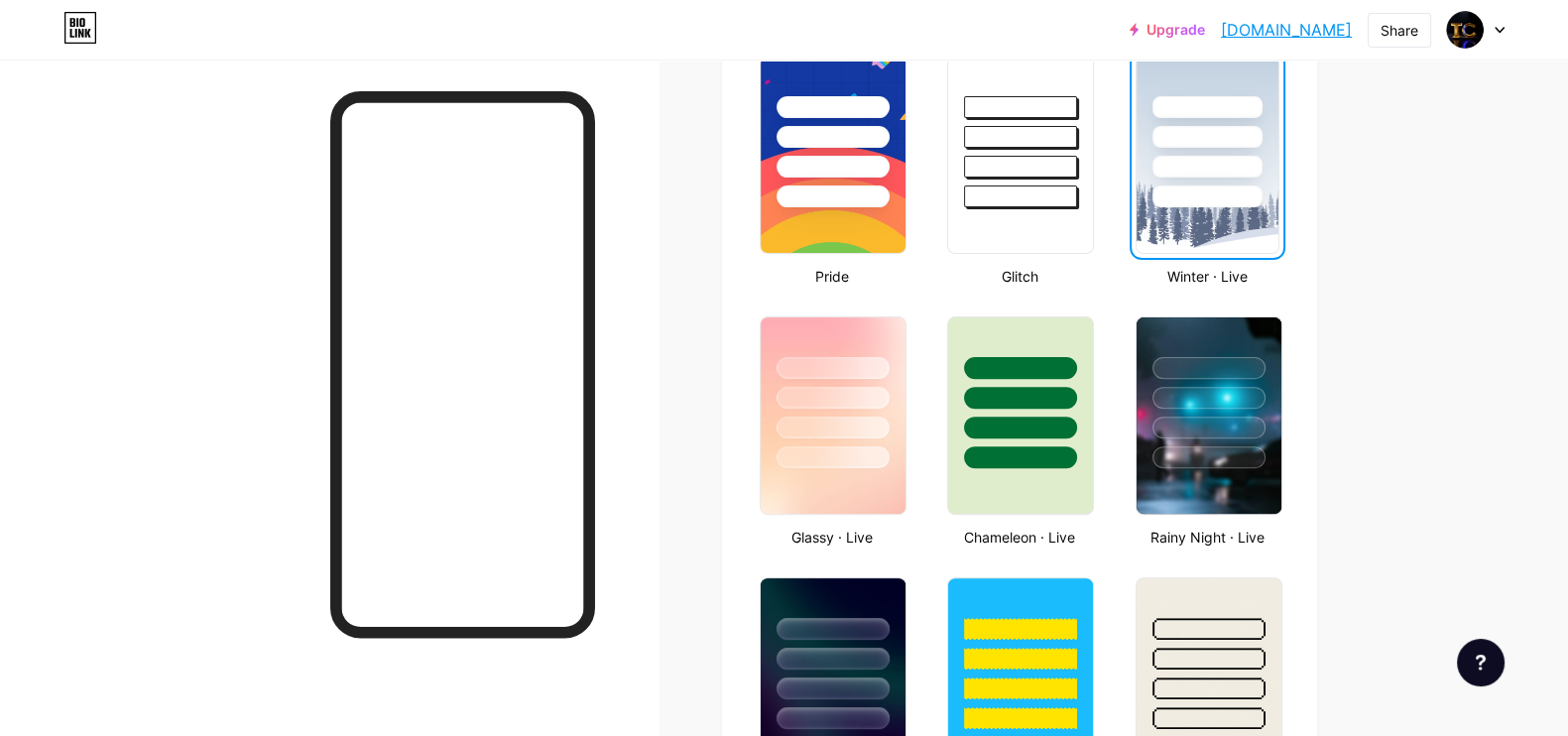 scroll, scrollTop: 808, scrollLeft: 0, axis: vertical 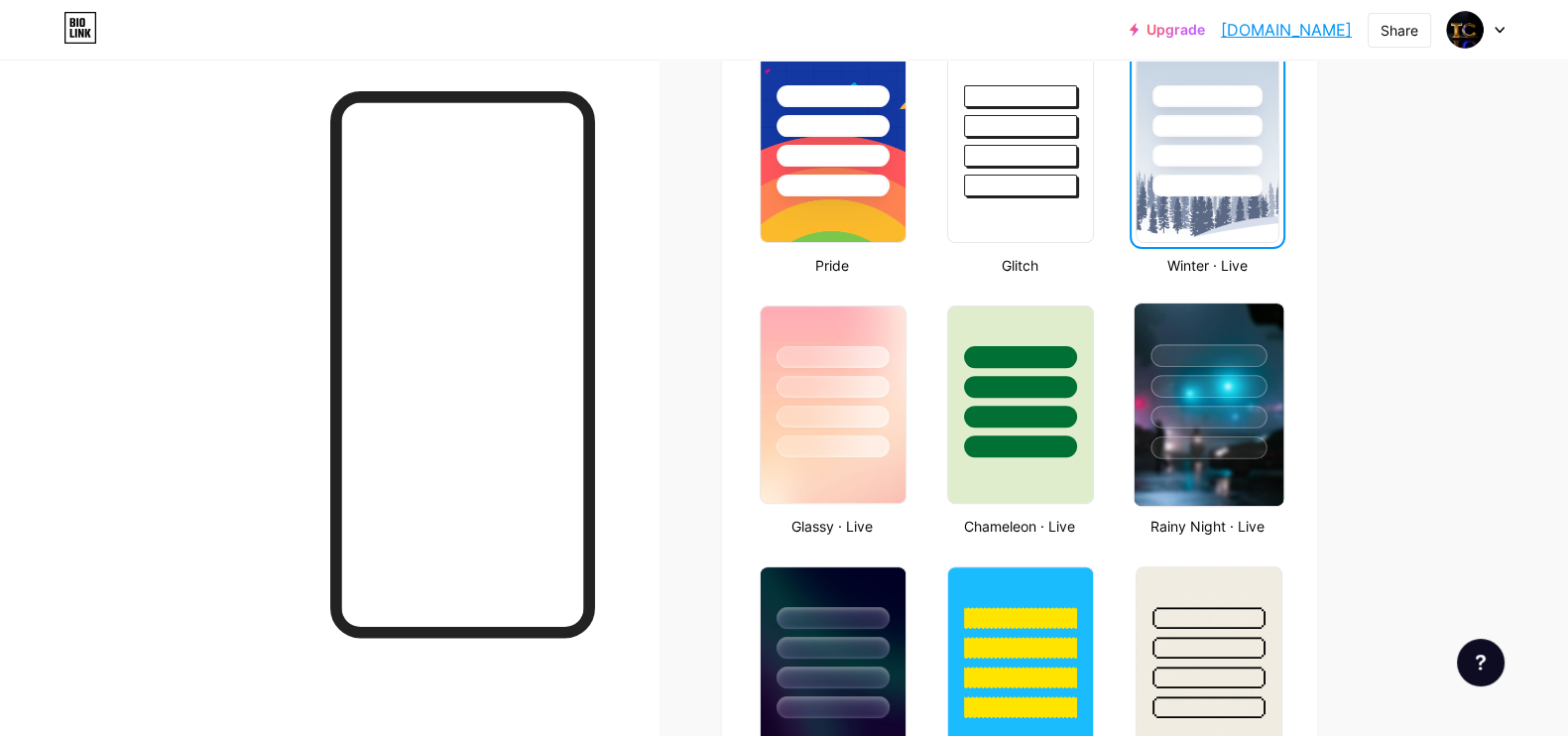 click at bounding box center [1208, 447] 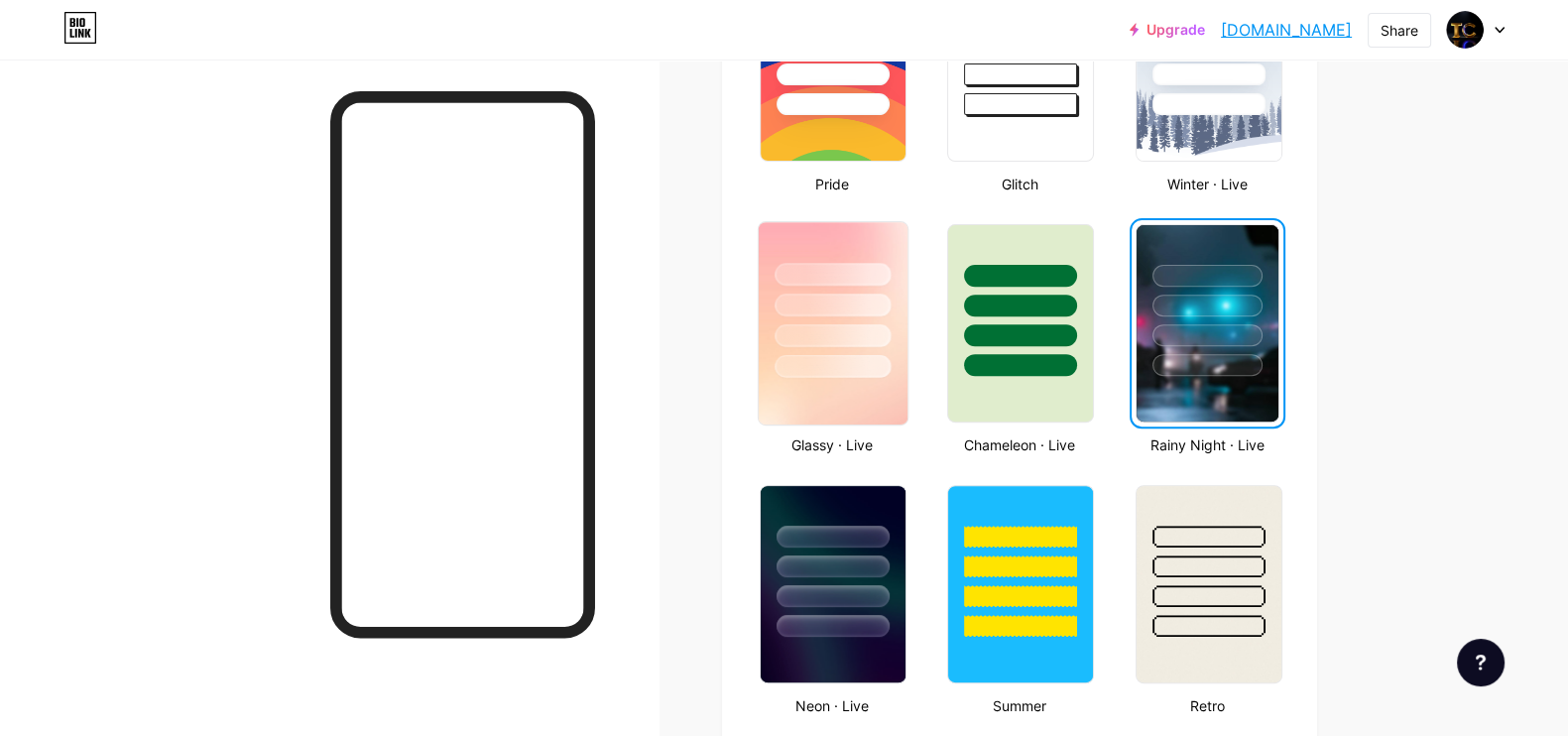 scroll, scrollTop: 892, scrollLeft: 0, axis: vertical 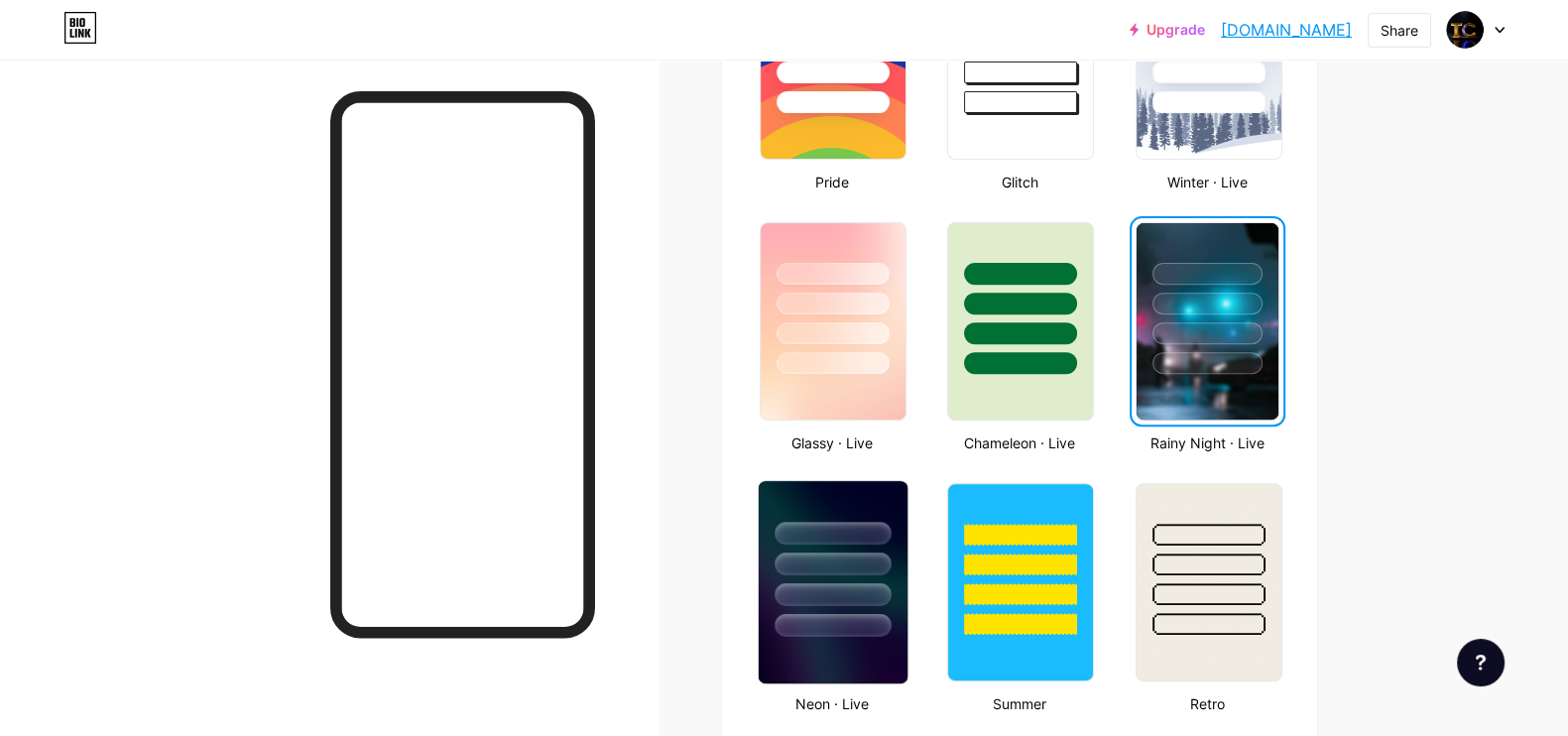 click at bounding box center (832, 533) 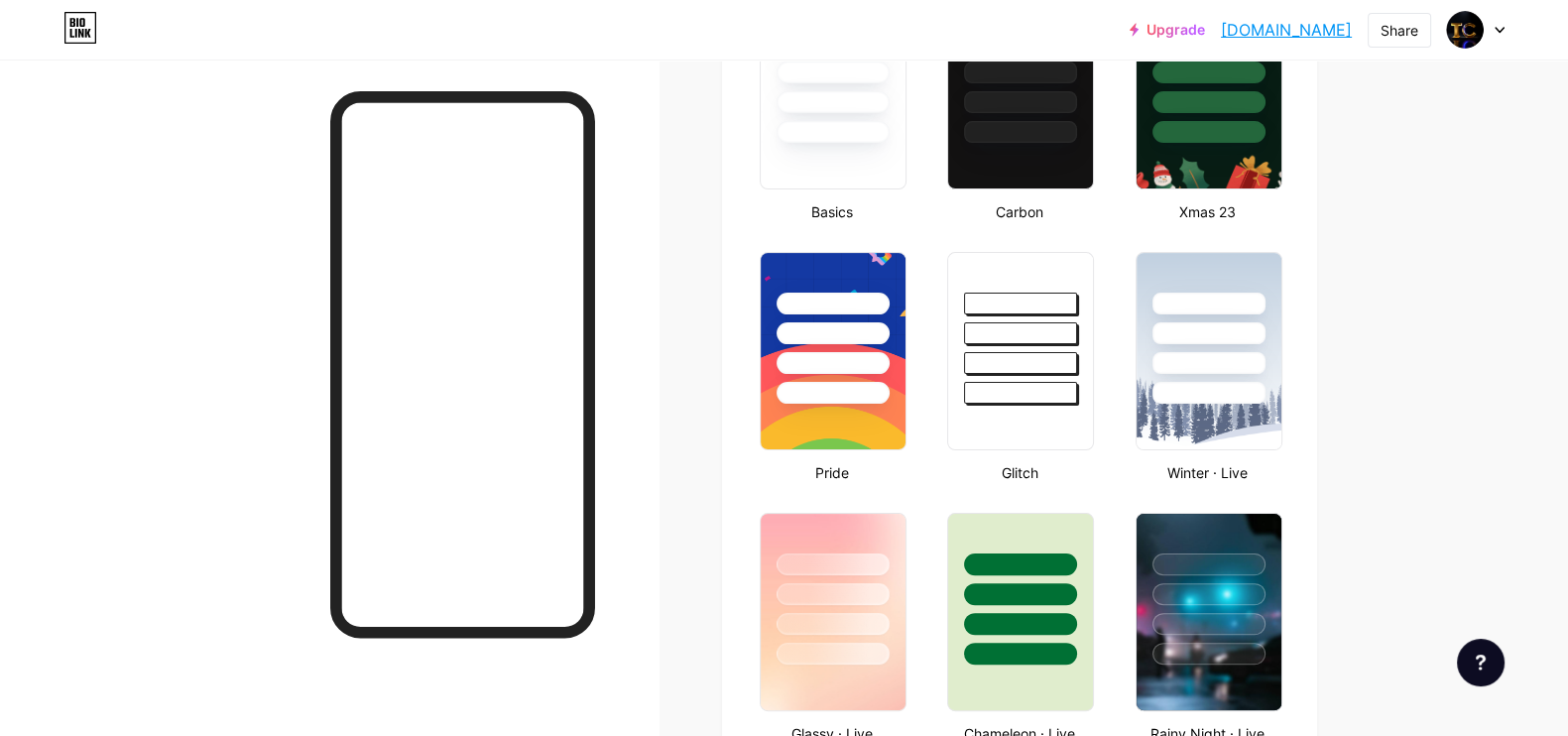 scroll, scrollTop: 560, scrollLeft: 0, axis: vertical 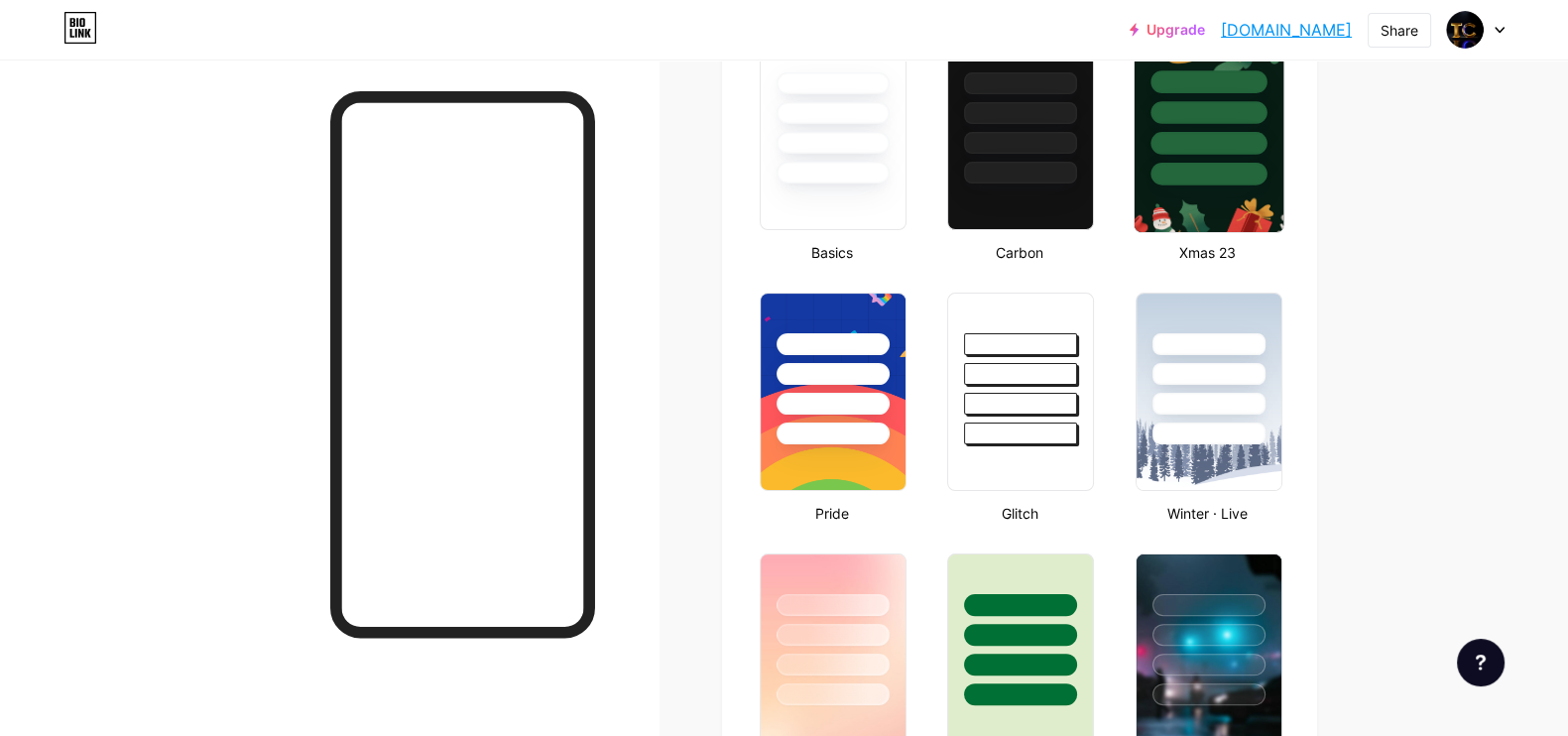 click at bounding box center (1208, 143) 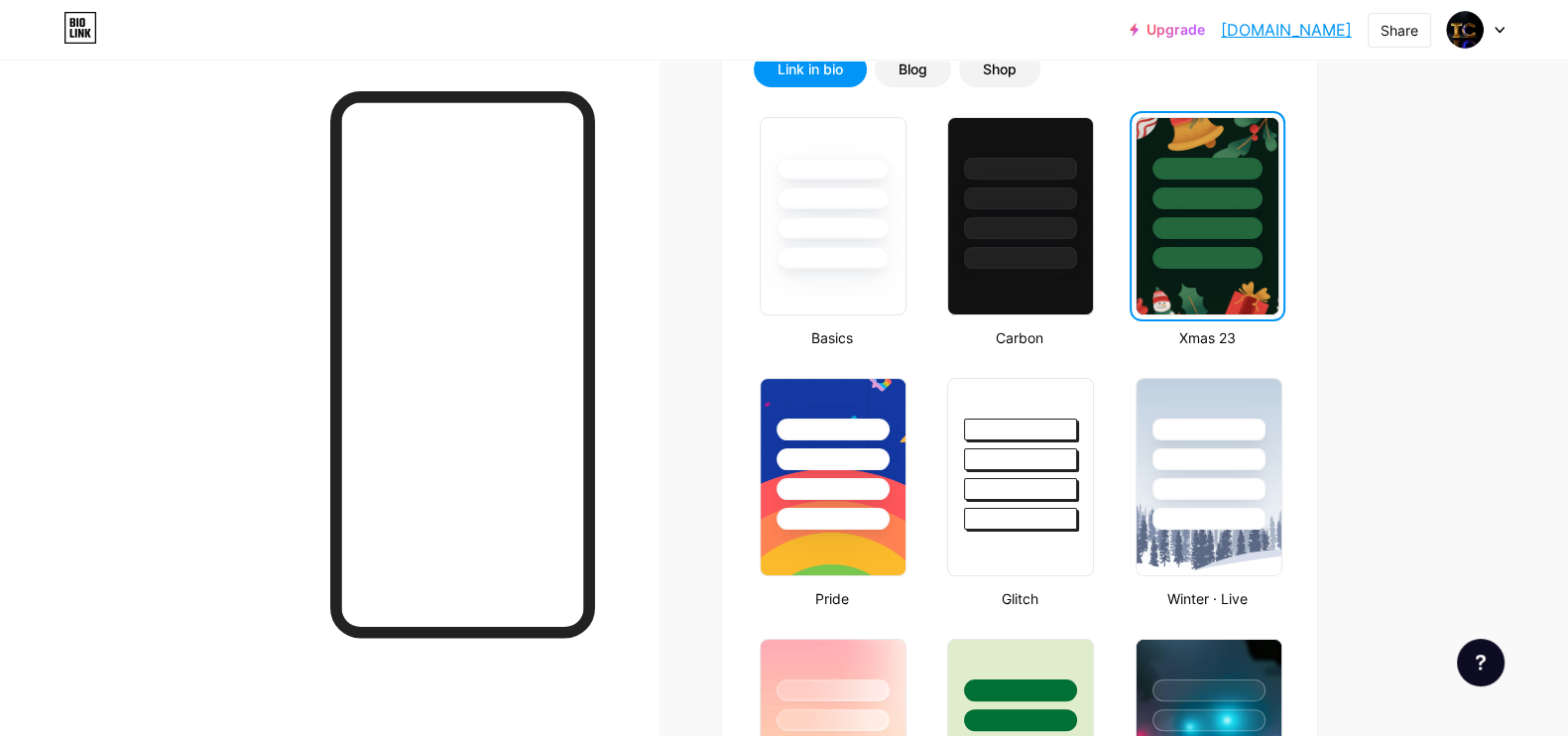 scroll, scrollTop: 478, scrollLeft: 0, axis: vertical 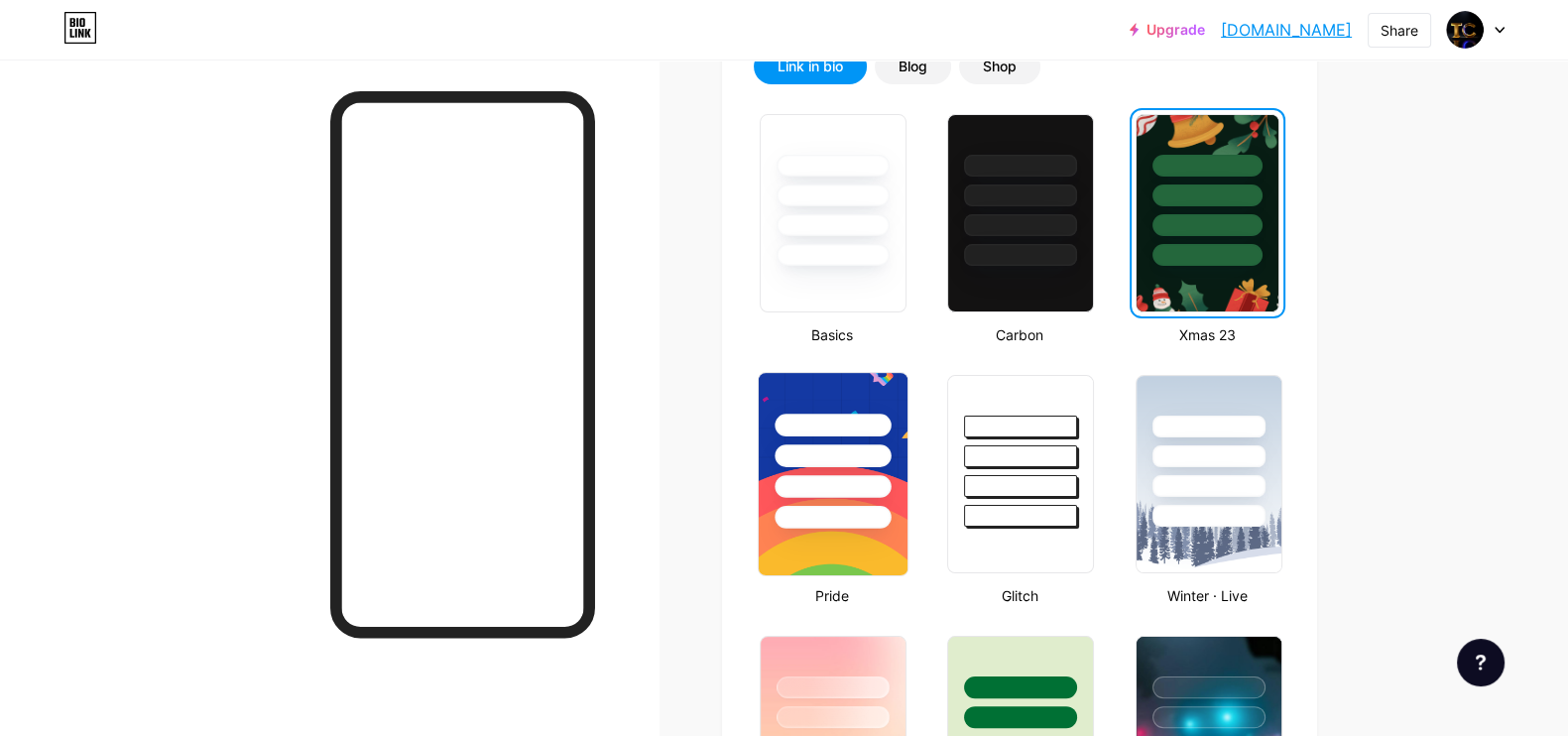 click at bounding box center [832, 455] 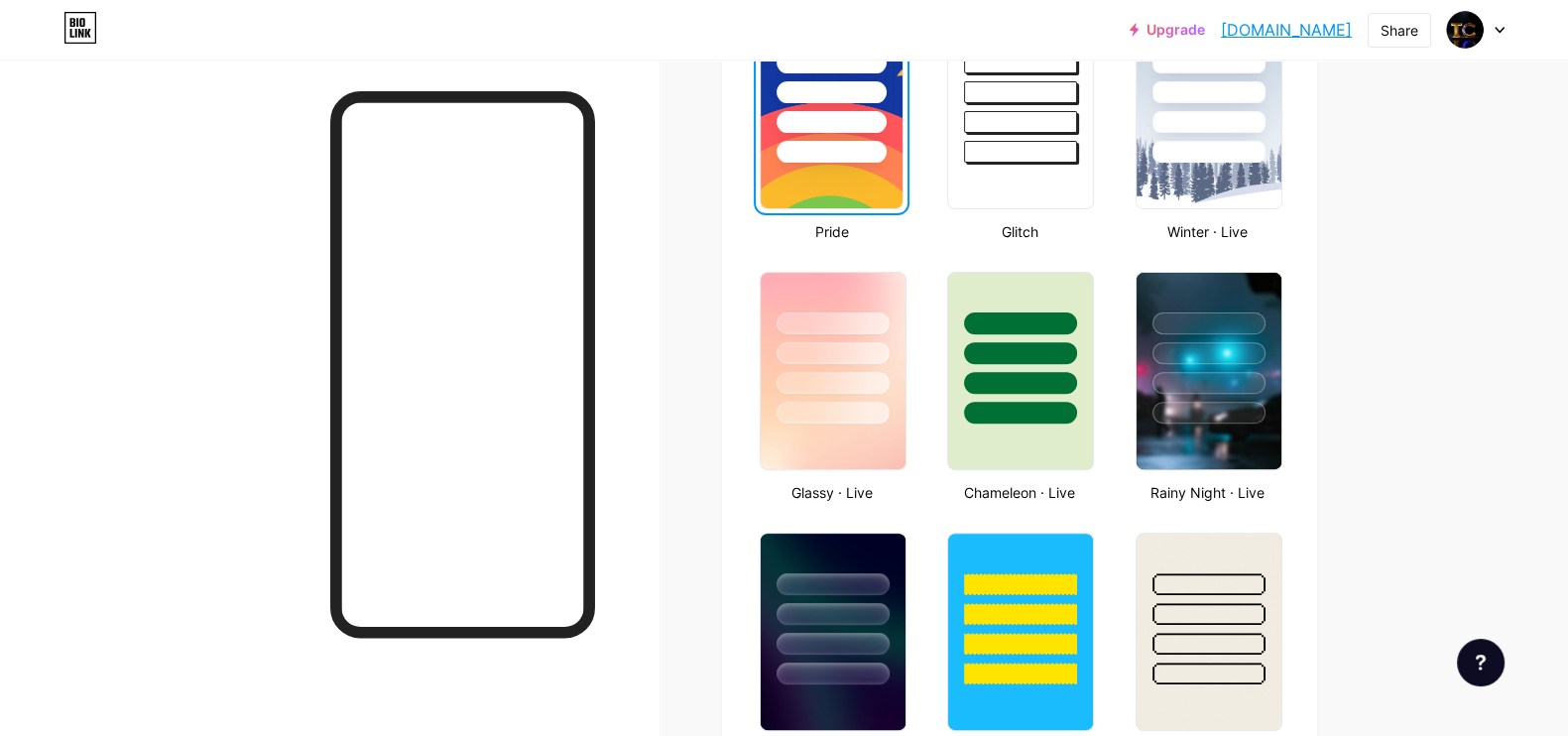 scroll, scrollTop: 850, scrollLeft: 0, axis: vertical 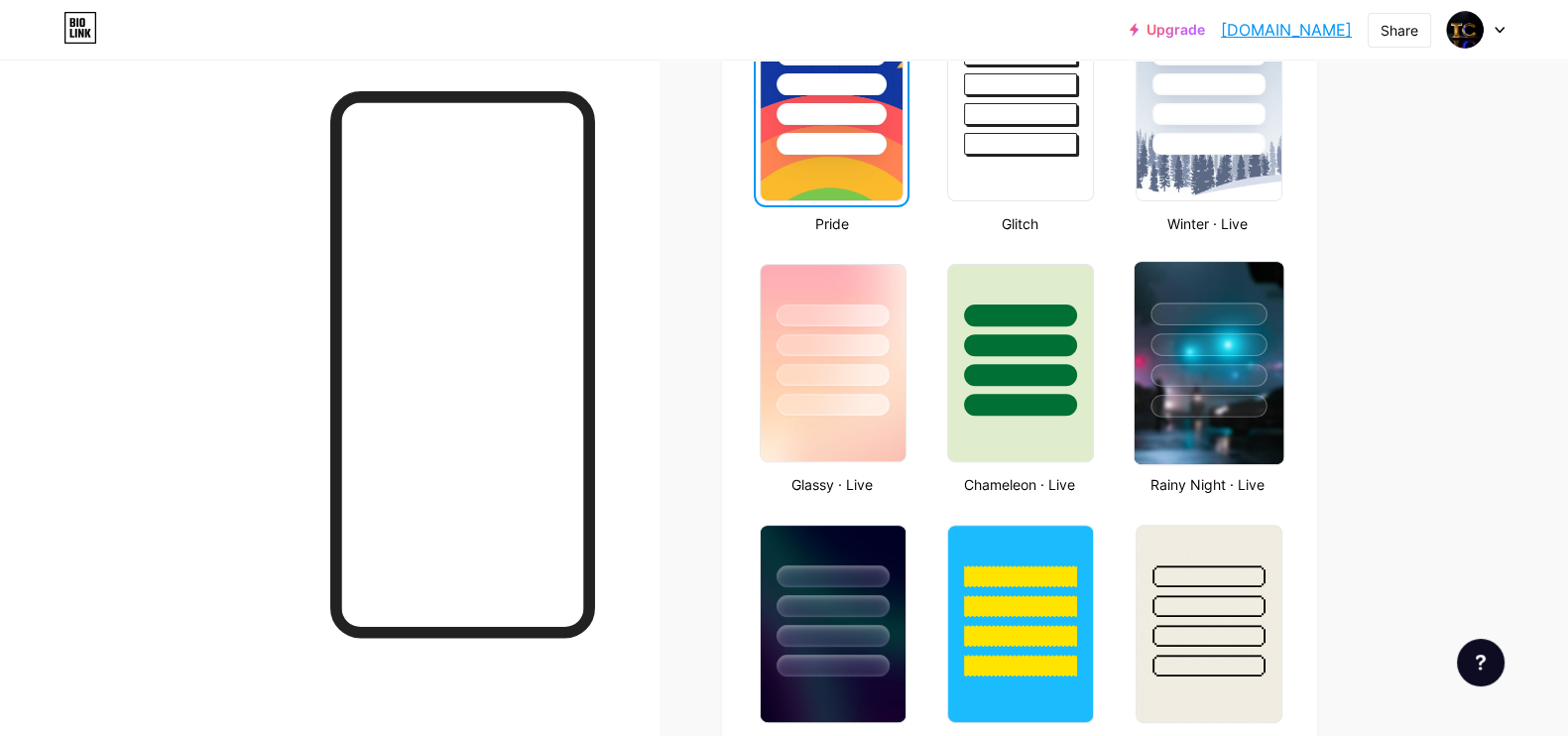 click at bounding box center (1208, 339) 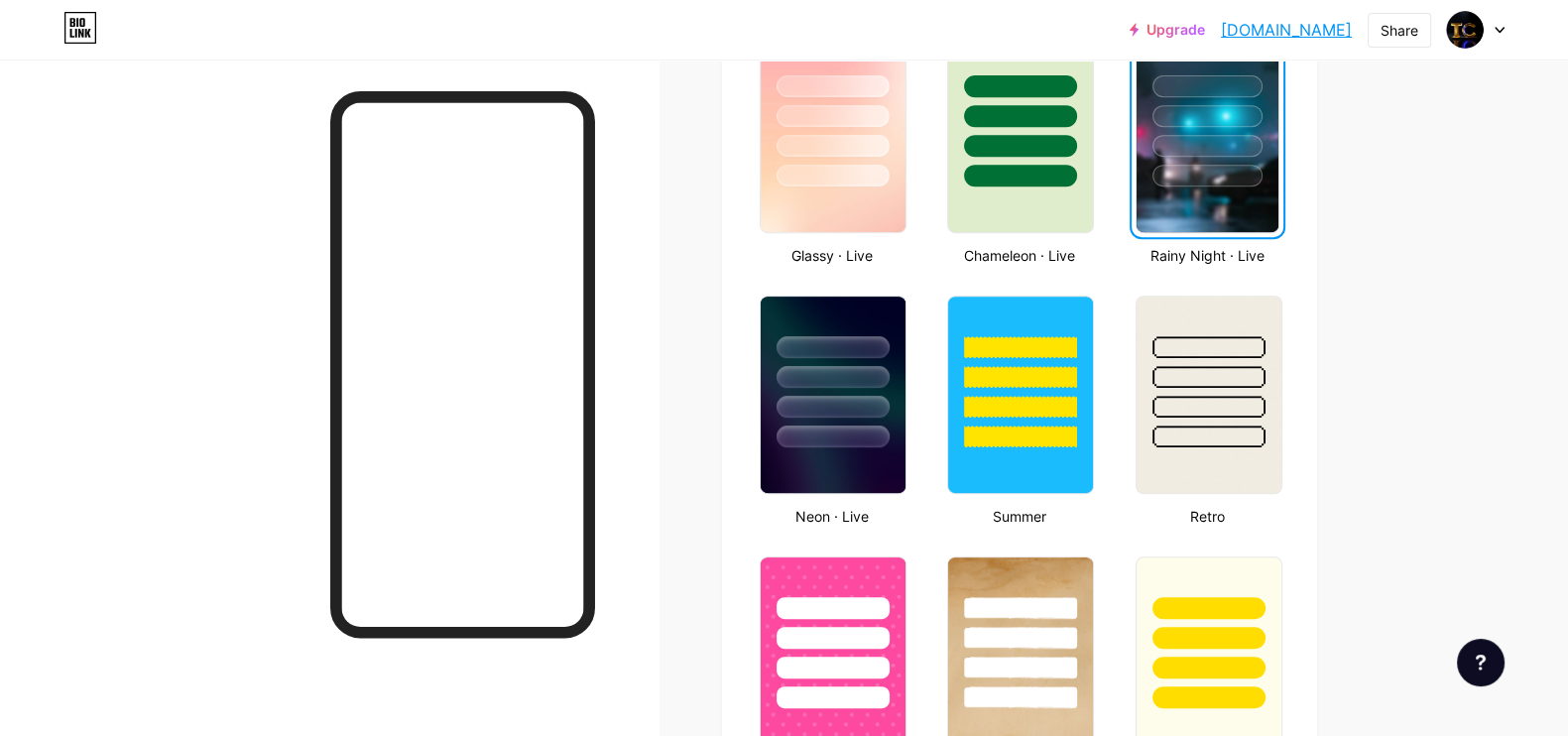 scroll, scrollTop: 1098, scrollLeft: 0, axis: vertical 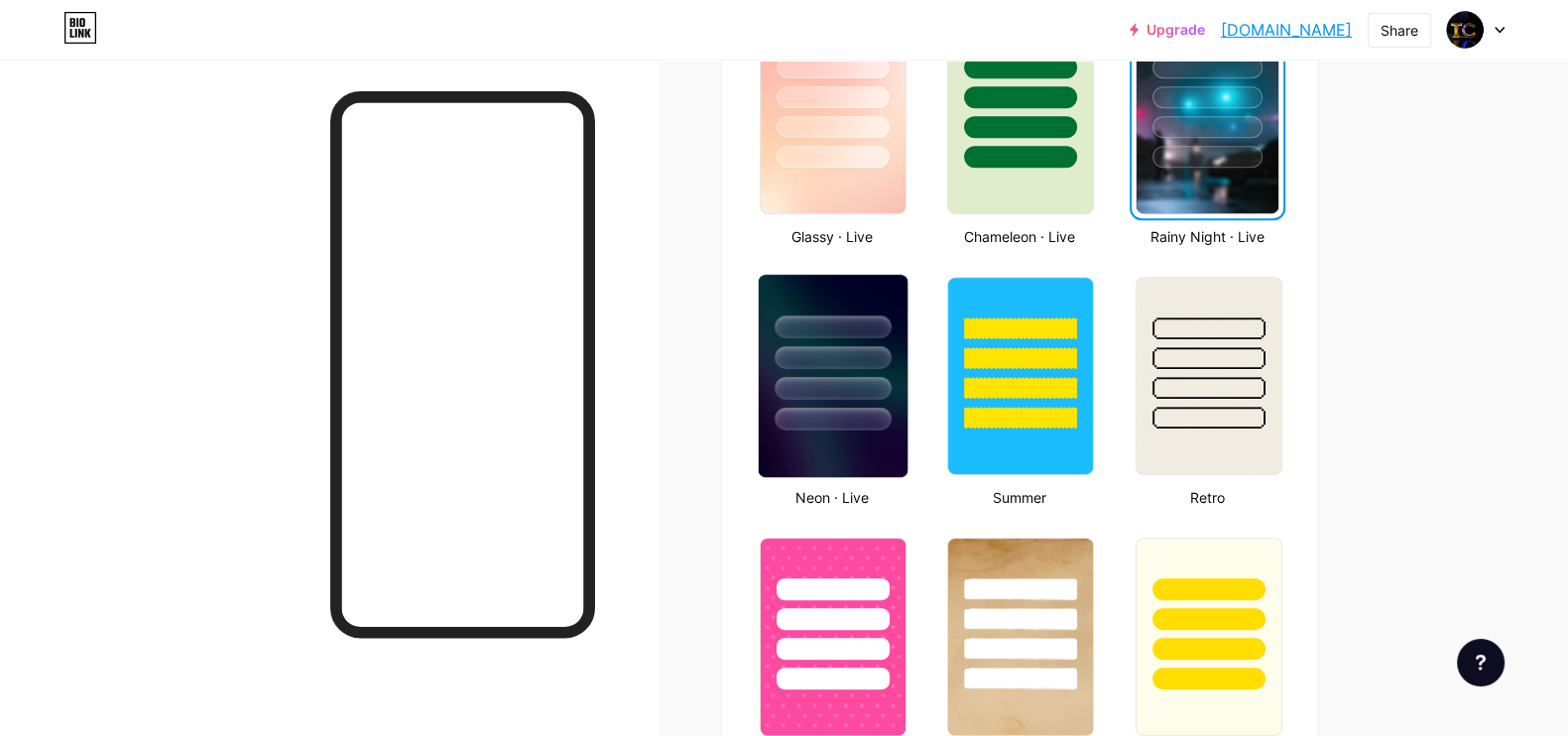 drag, startPoint x: 794, startPoint y: 353, endPoint x: 806, endPoint y: 369, distance: 20 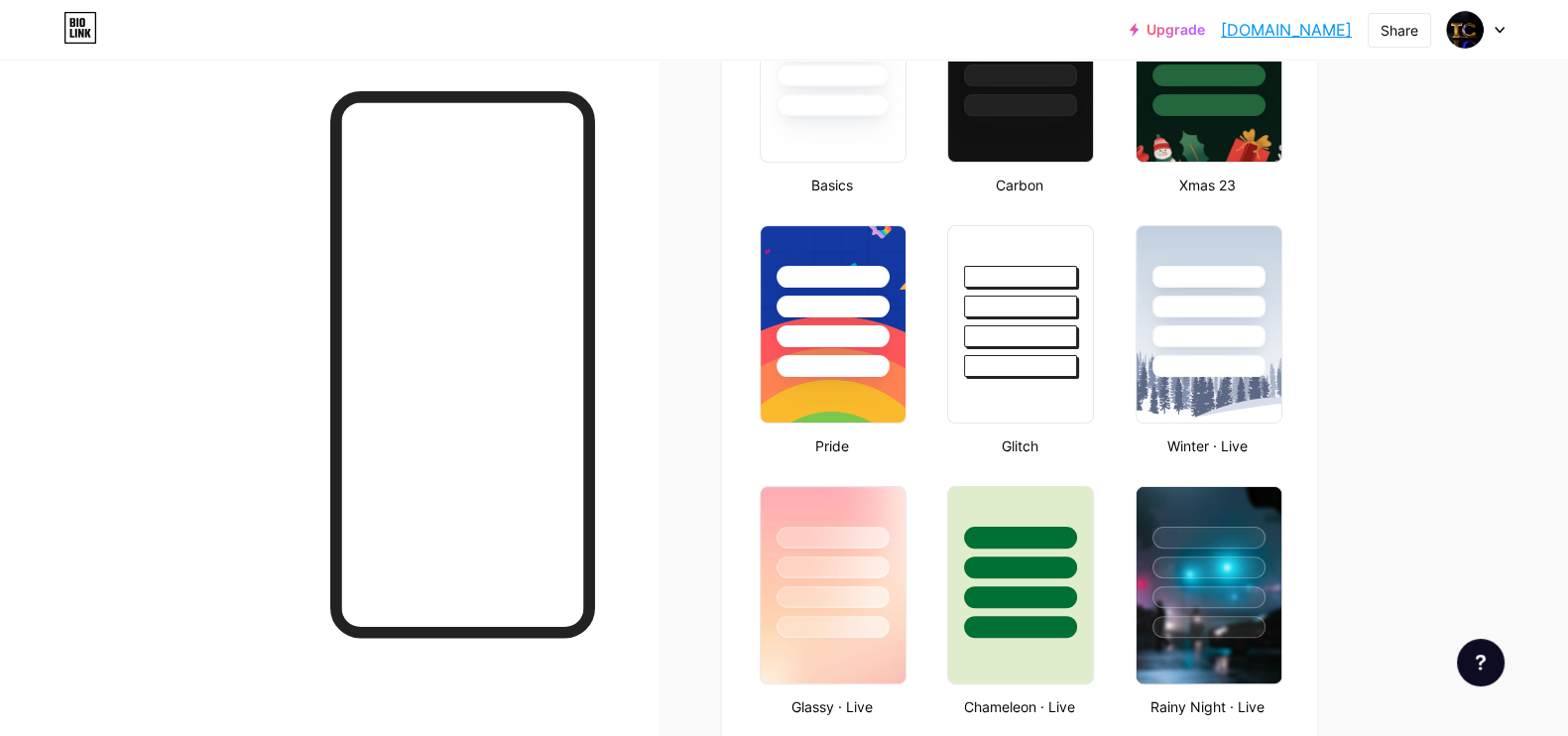 scroll, scrollTop: 478, scrollLeft: 0, axis: vertical 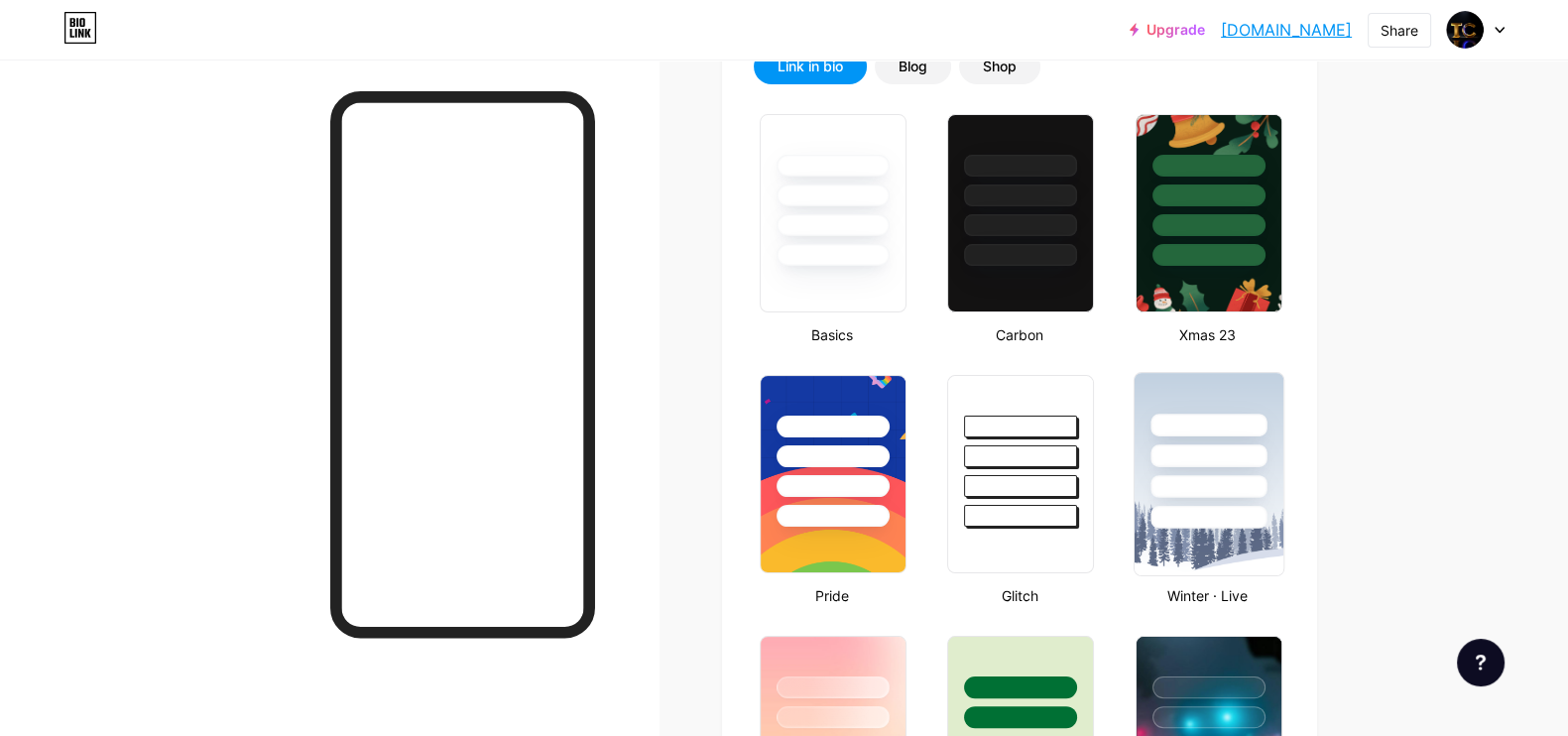 click at bounding box center [1208, 455] 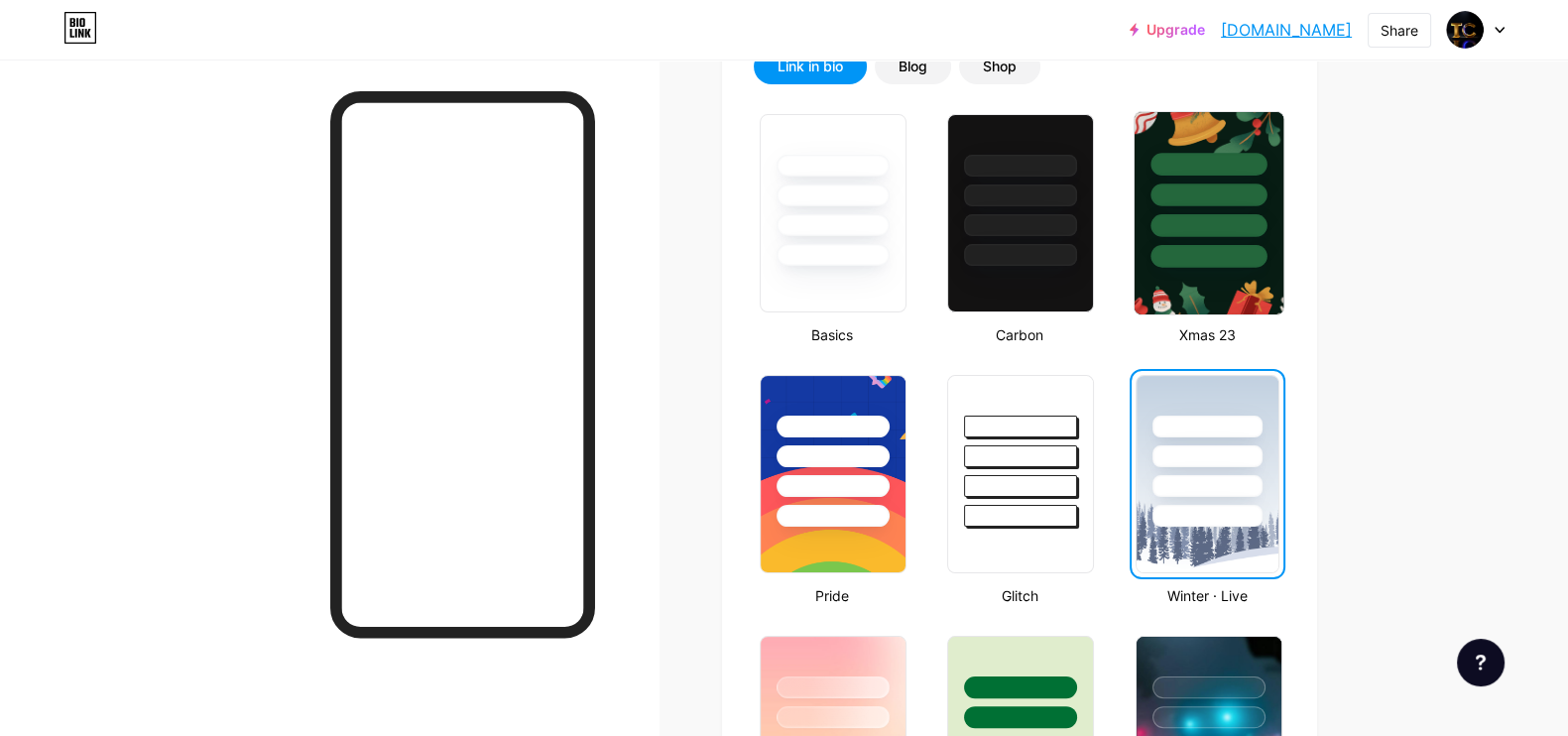click at bounding box center (1208, 194) 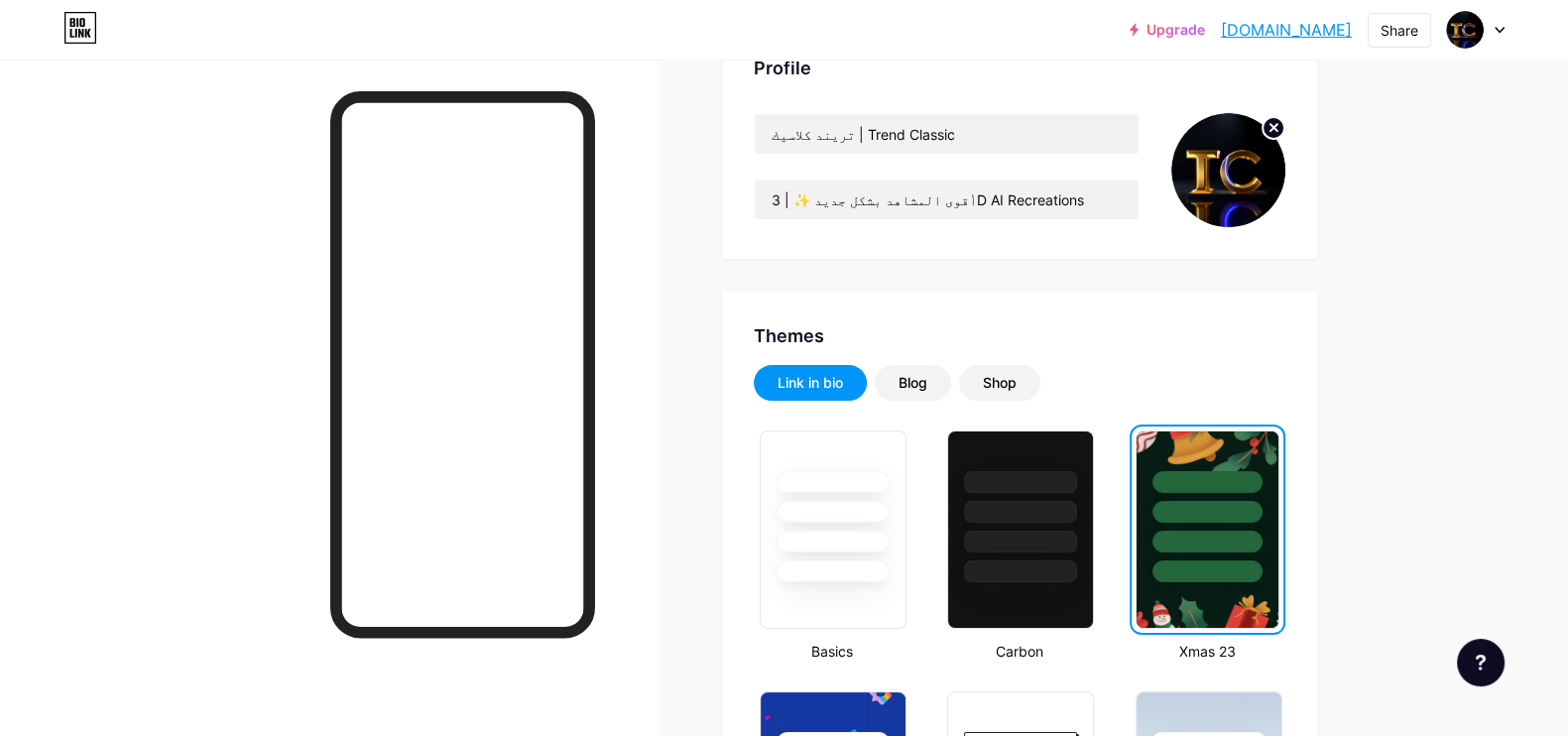 scroll, scrollTop: 64, scrollLeft: 0, axis: vertical 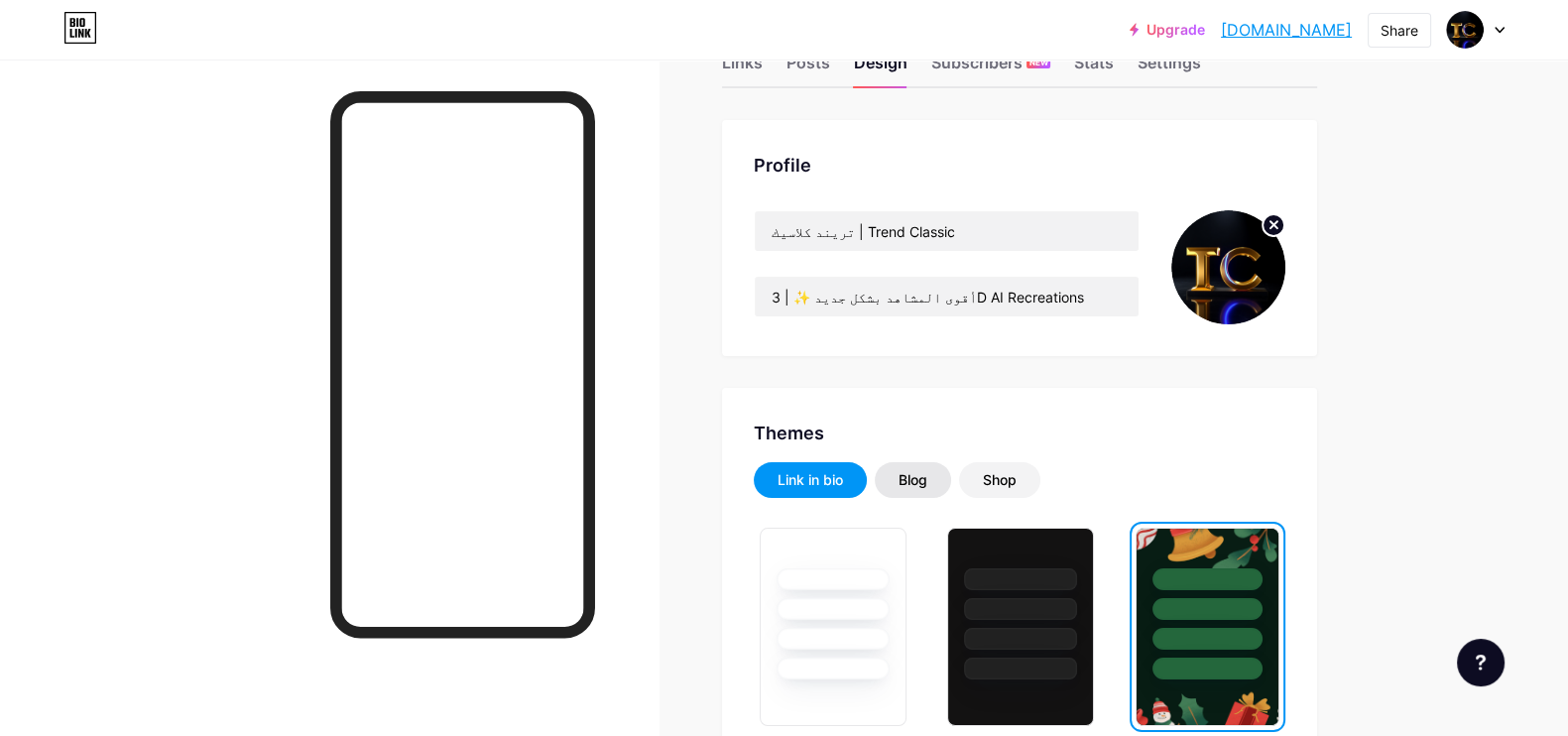 click on "Blog" at bounding box center (912, 480) 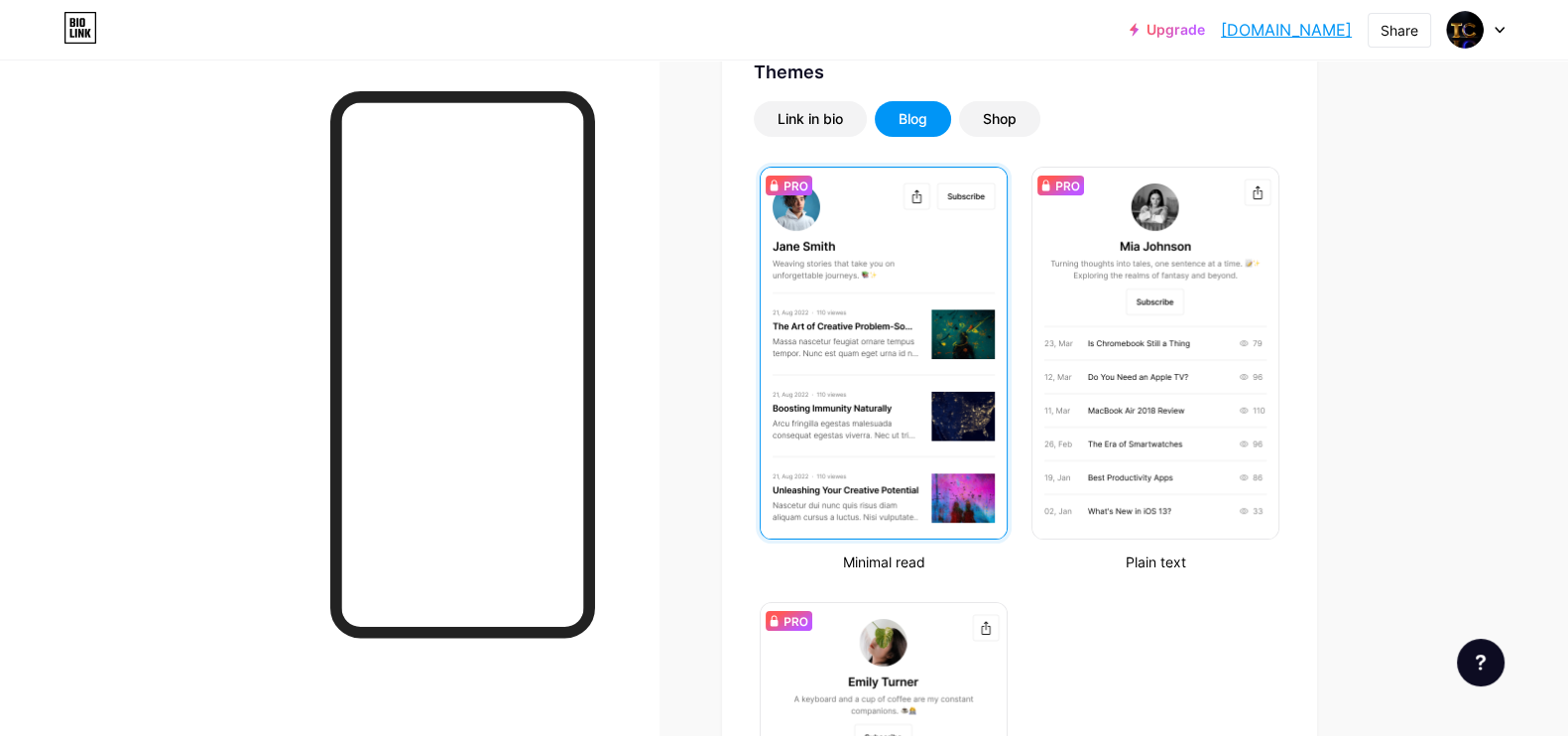 scroll, scrollTop: 272, scrollLeft: 0, axis: vertical 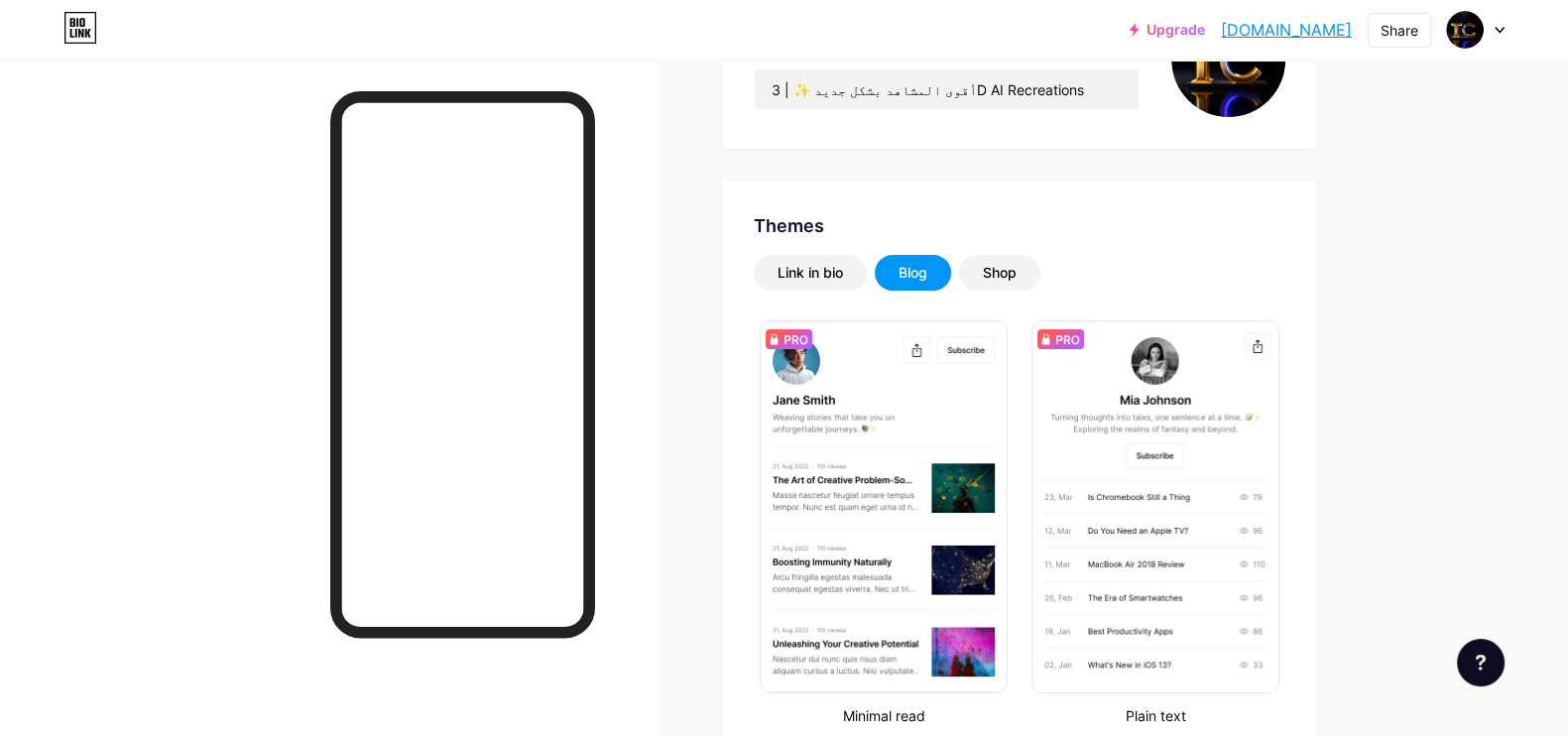 click on "Shop" at bounding box center (1000, 273) 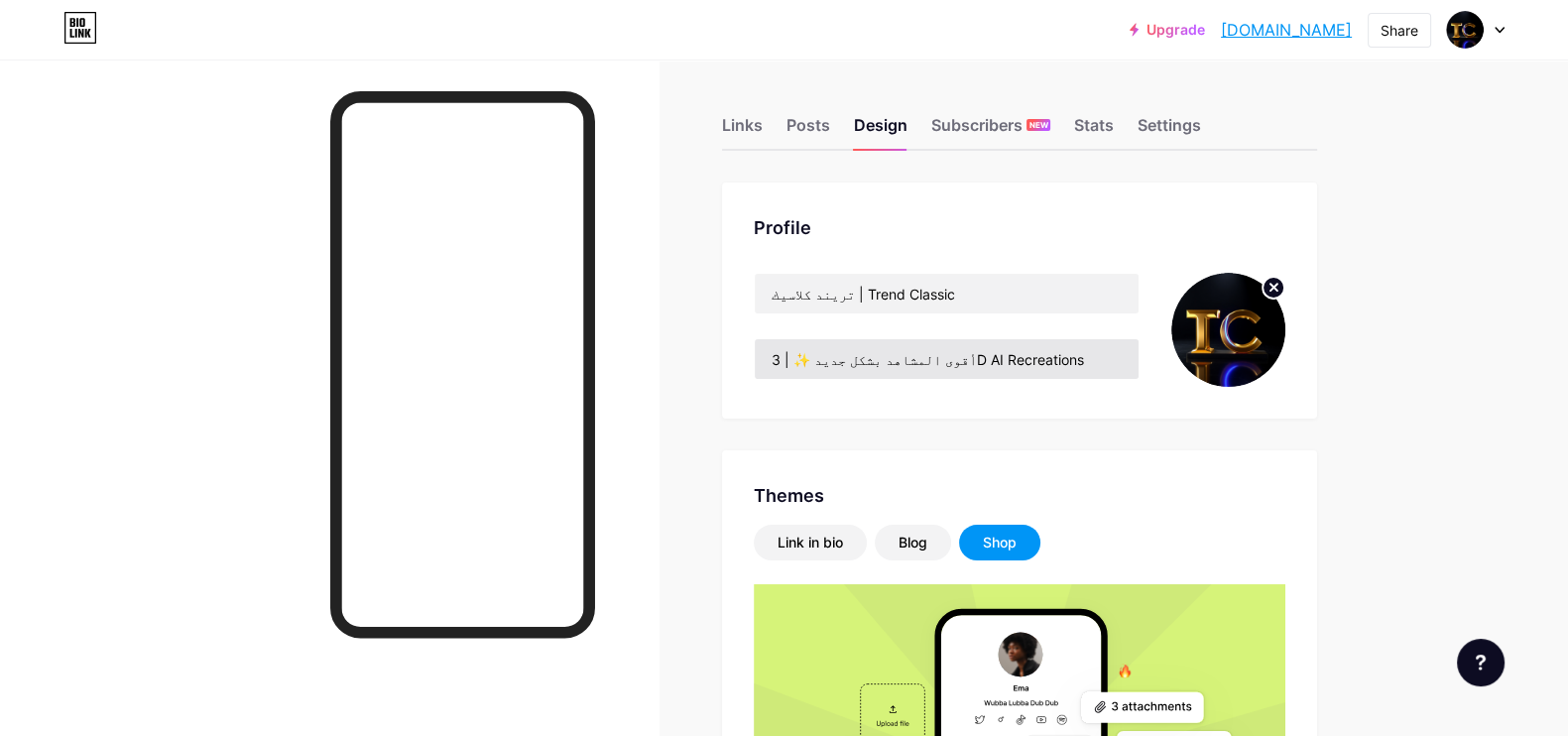 scroll, scrollTop: 0, scrollLeft: 0, axis: both 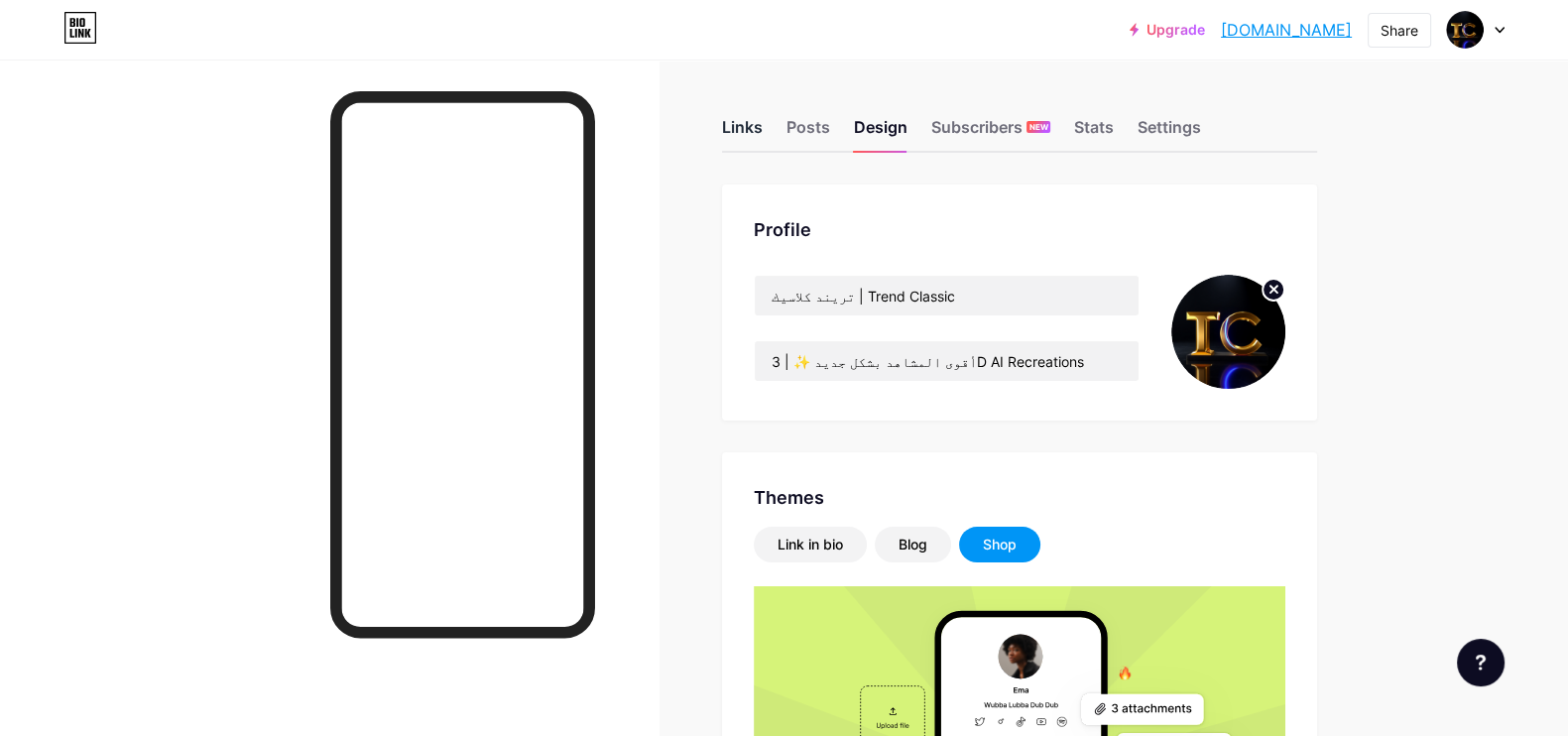 click on "Links" at bounding box center [742, 133] 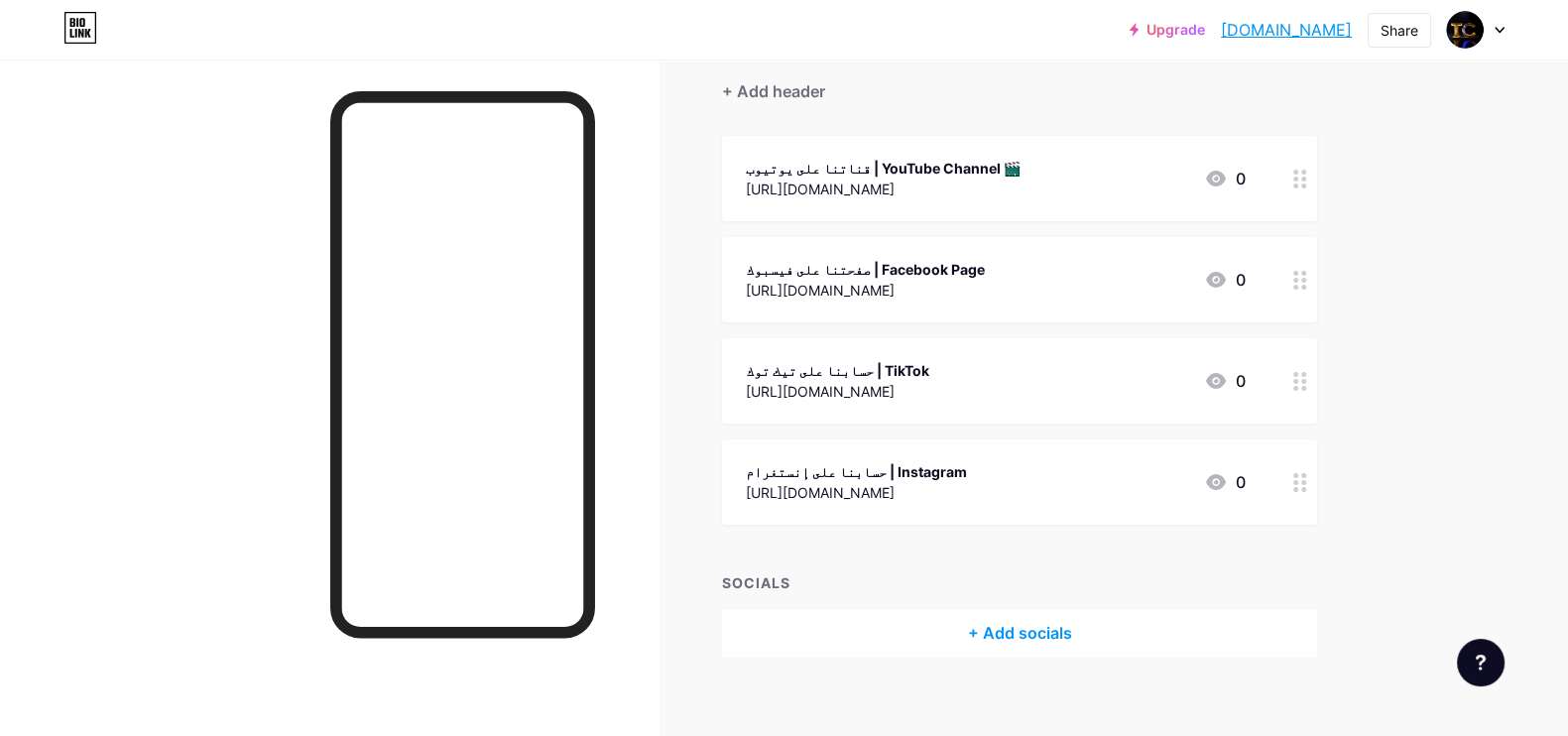 scroll, scrollTop: 194, scrollLeft: 0, axis: vertical 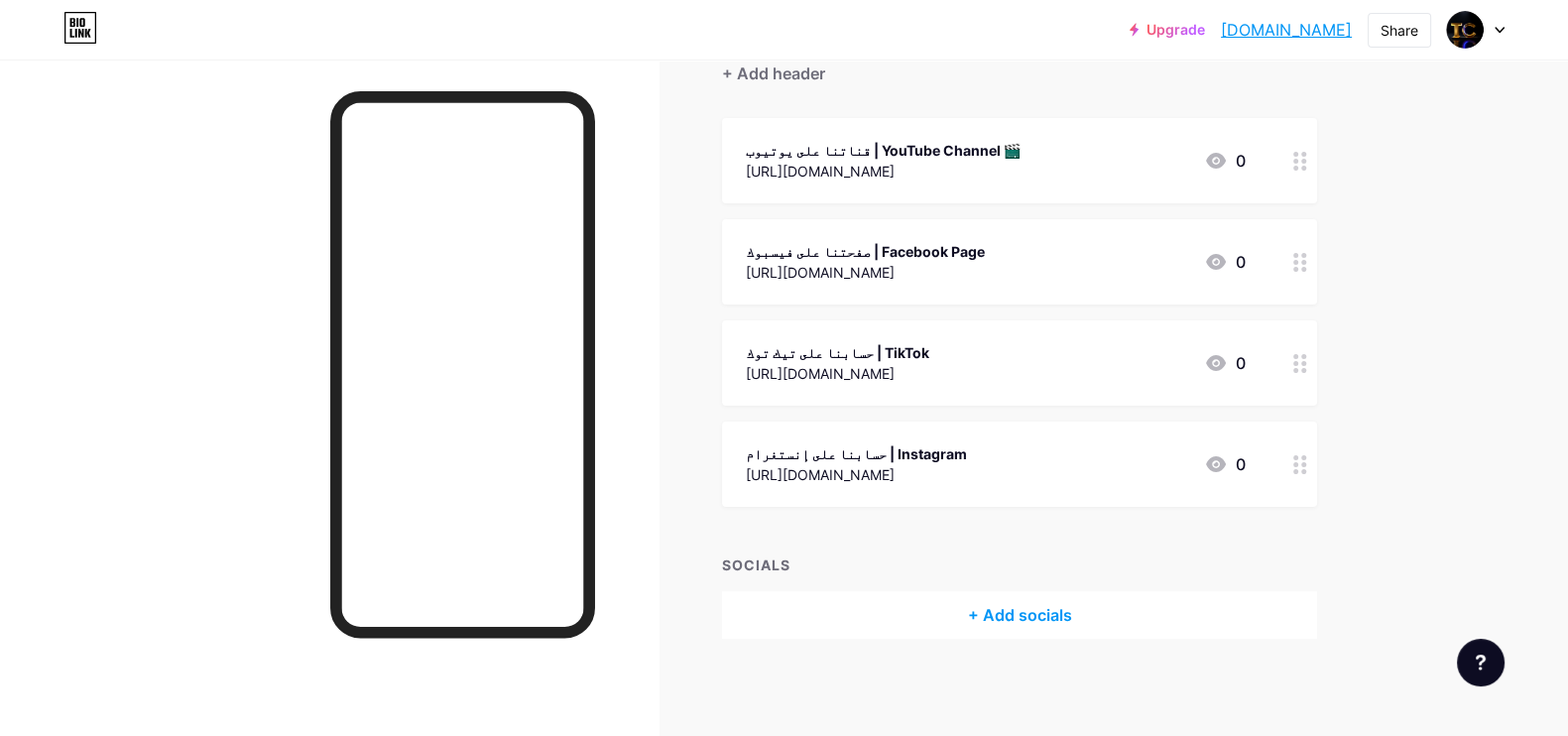 click on "+ Add socials" at bounding box center (1020, 615) 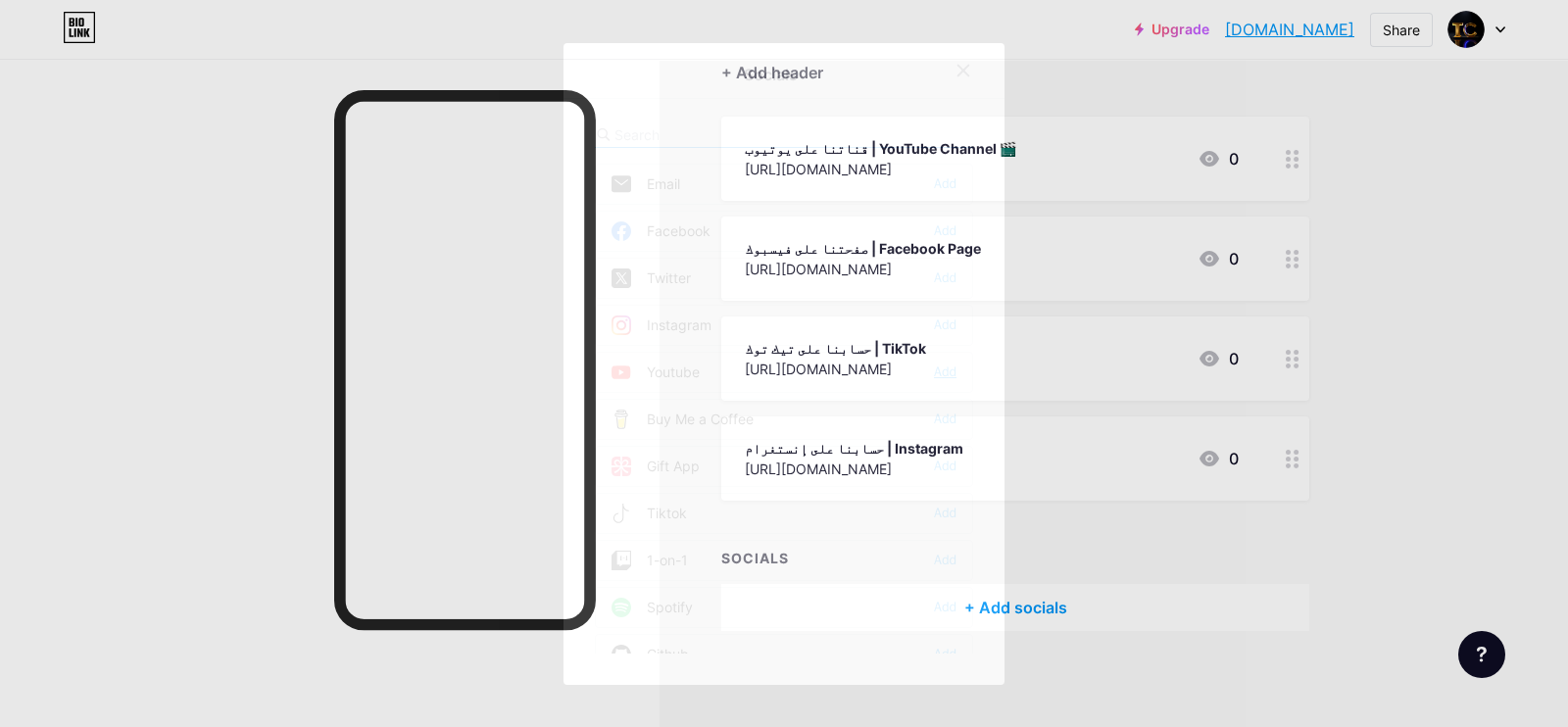 click on "Add" at bounding box center (945, 372) 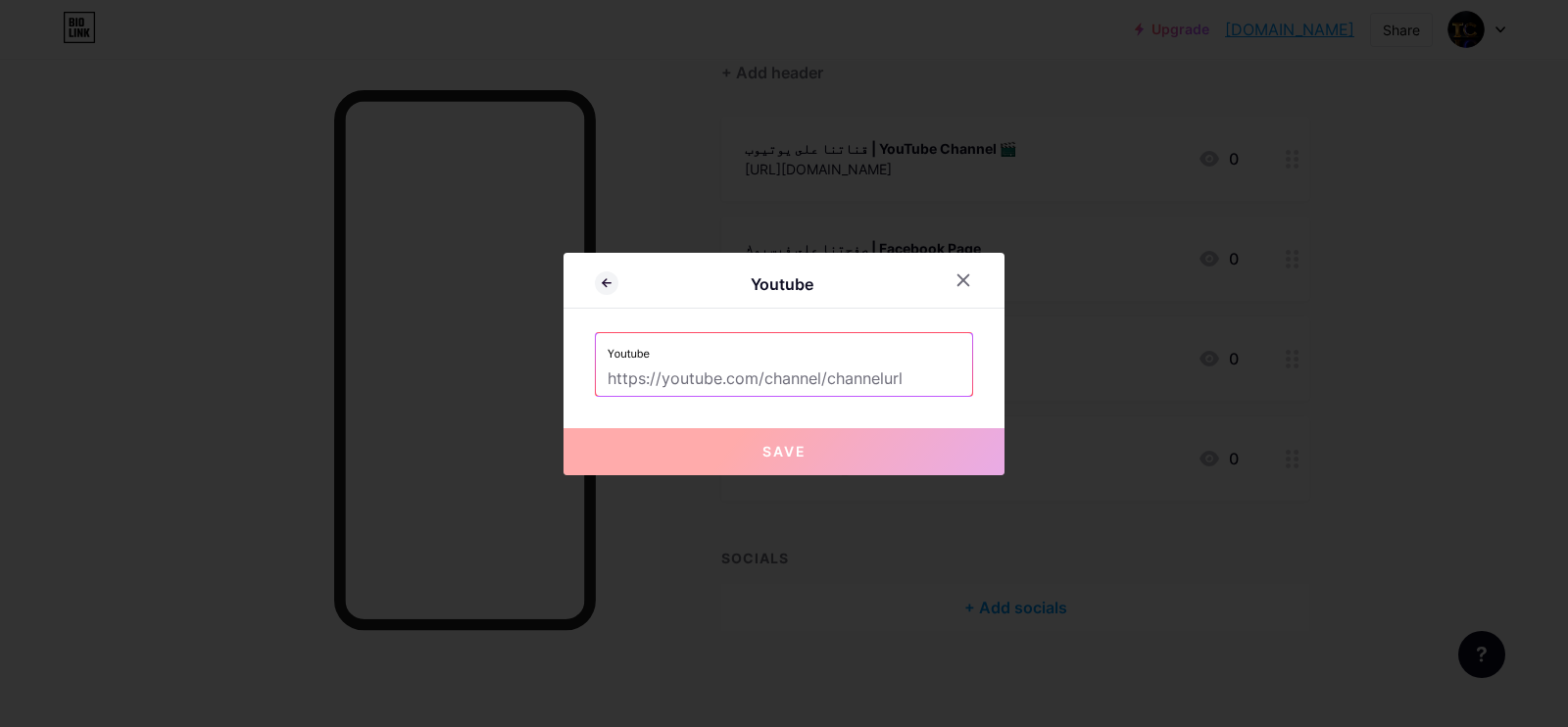 click at bounding box center (784, 379) 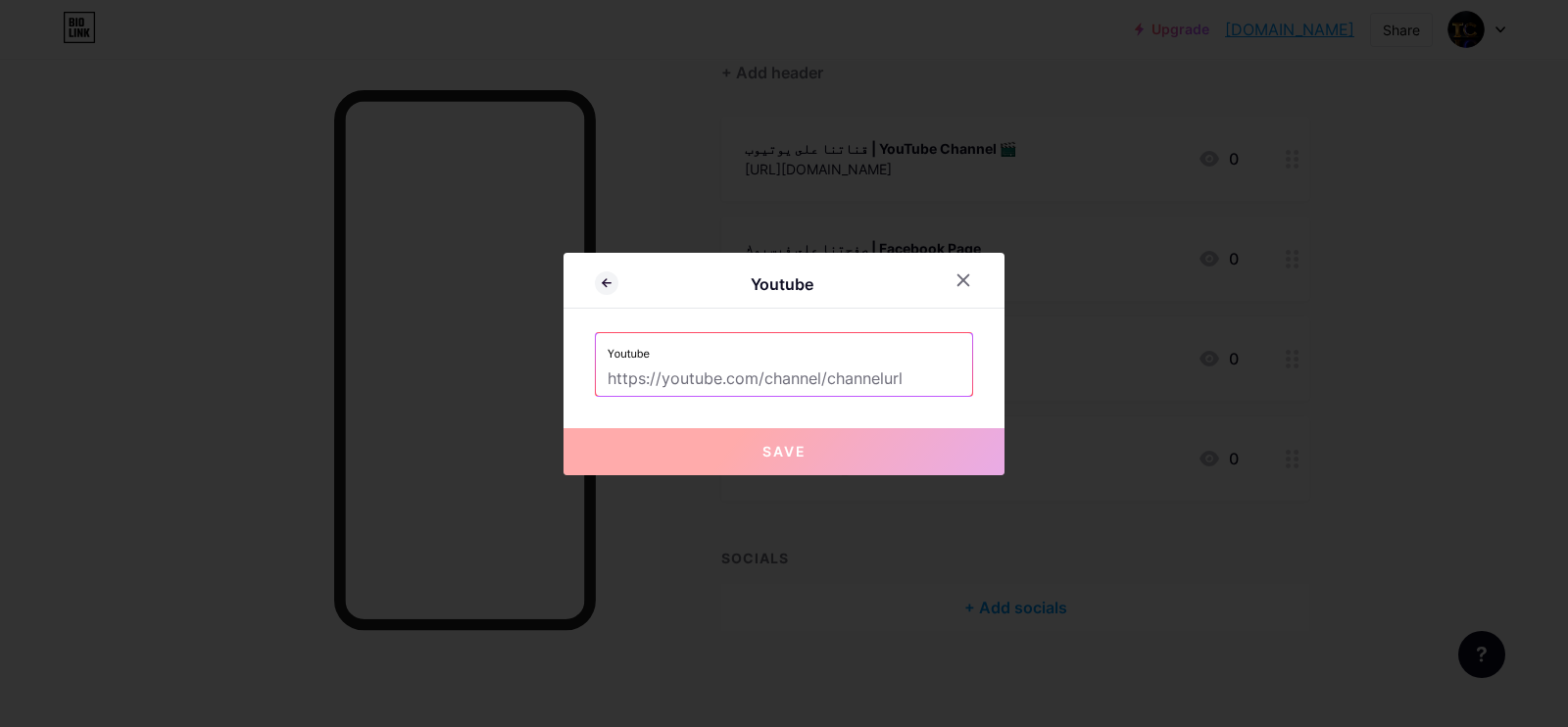 paste on "[URL][DOMAIN_NAME]" 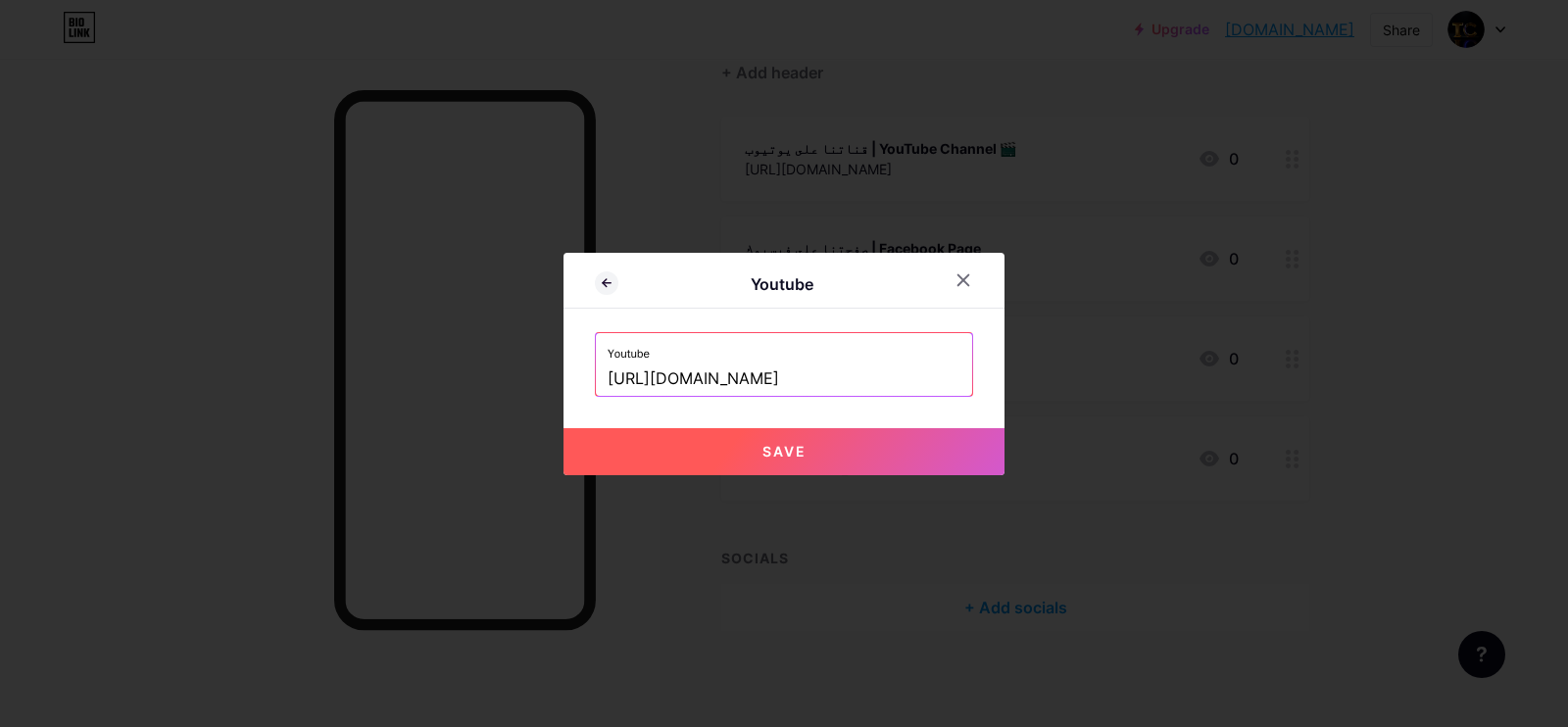 type on "[URL][DOMAIN_NAME]" 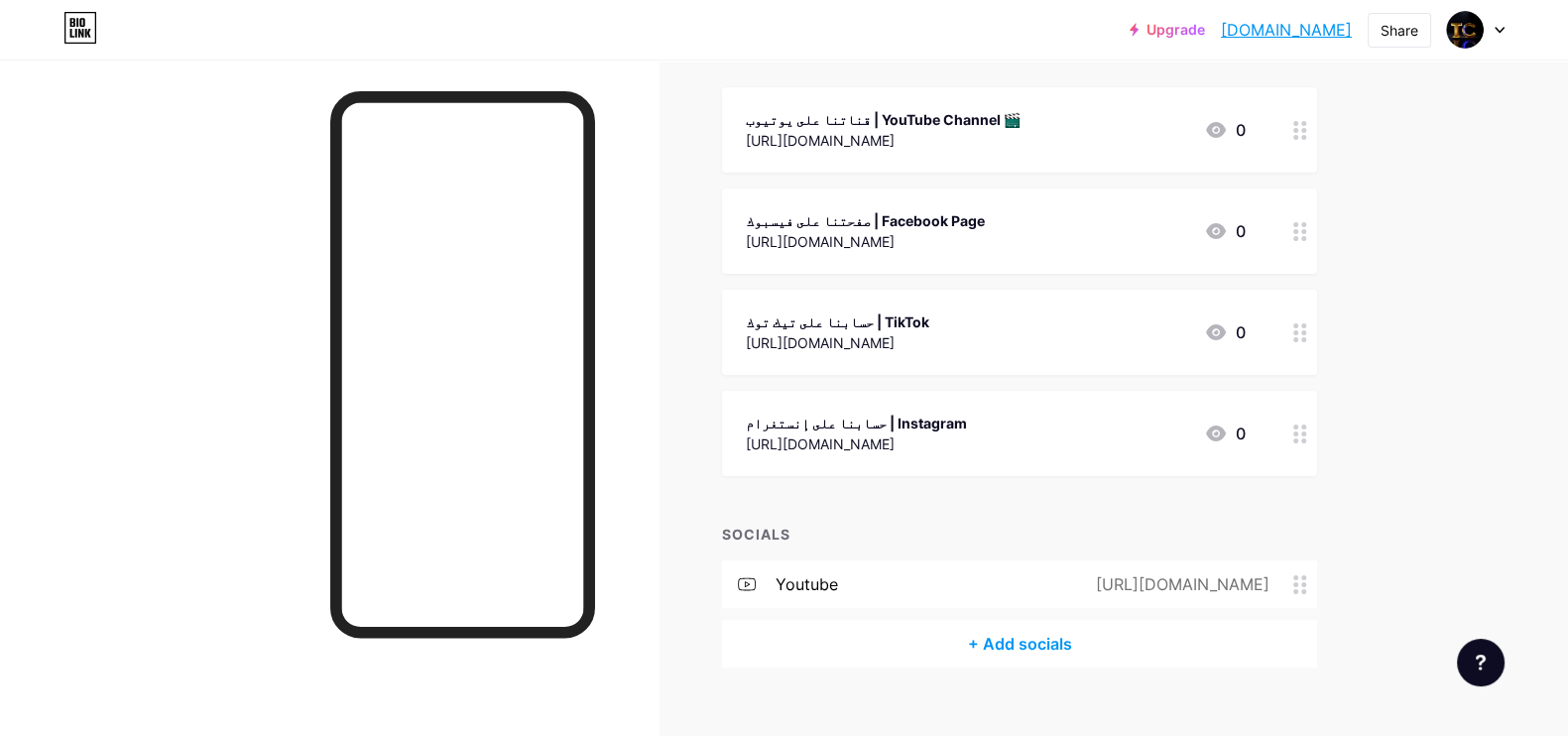 scroll, scrollTop: 254, scrollLeft: 0, axis: vertical 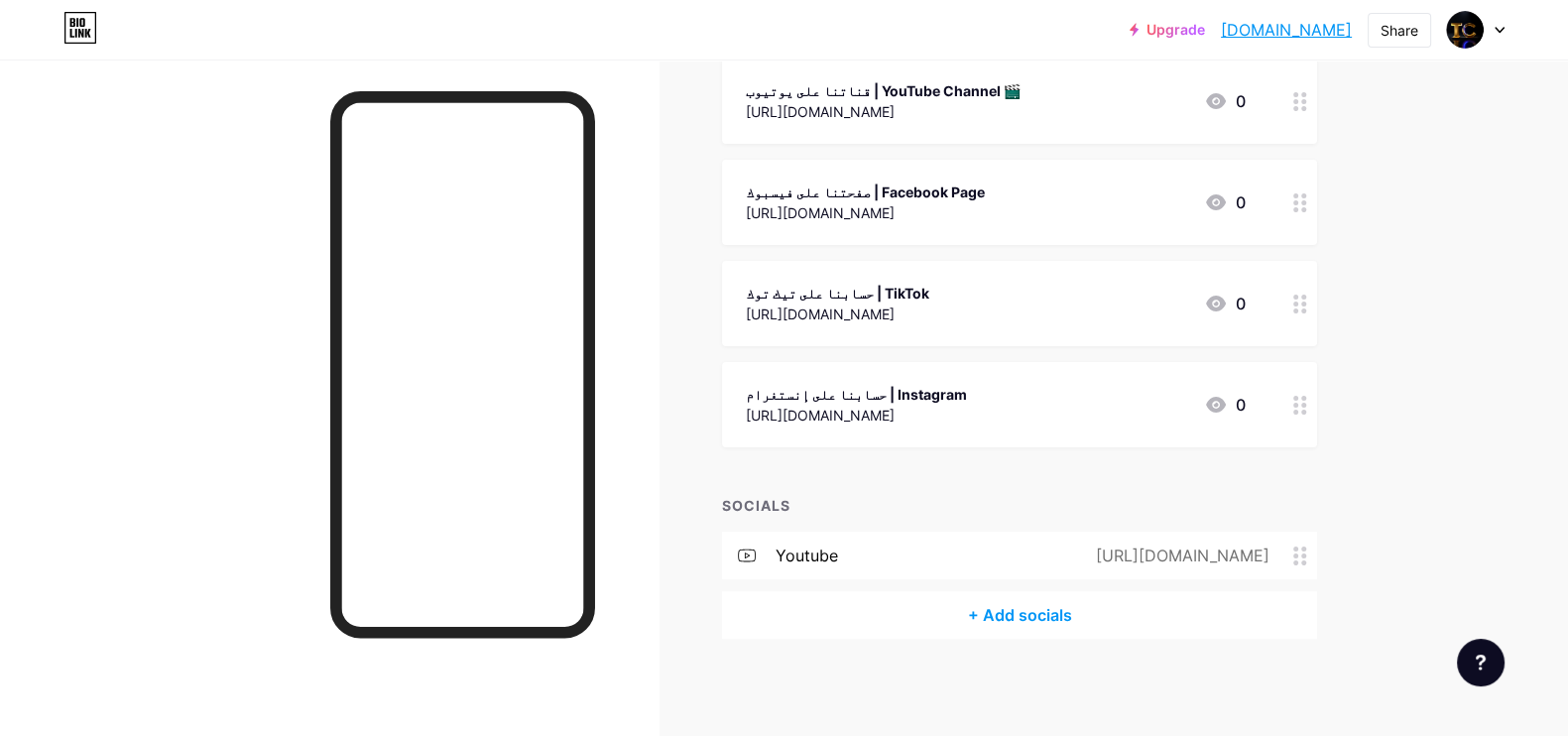 click on "+ Add socials" at bounding box center [1020, 615] 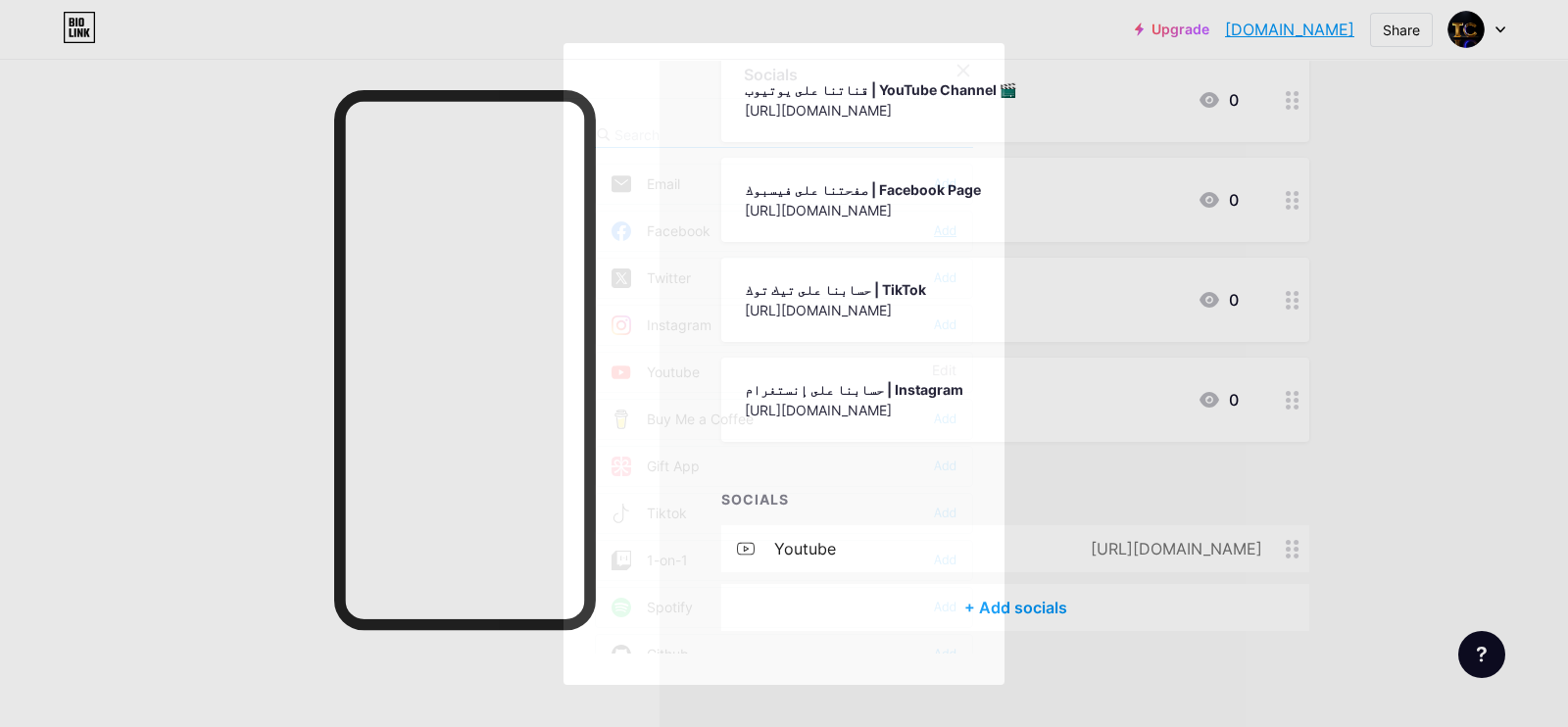 click on "Add" at bounding box center [945, 231] 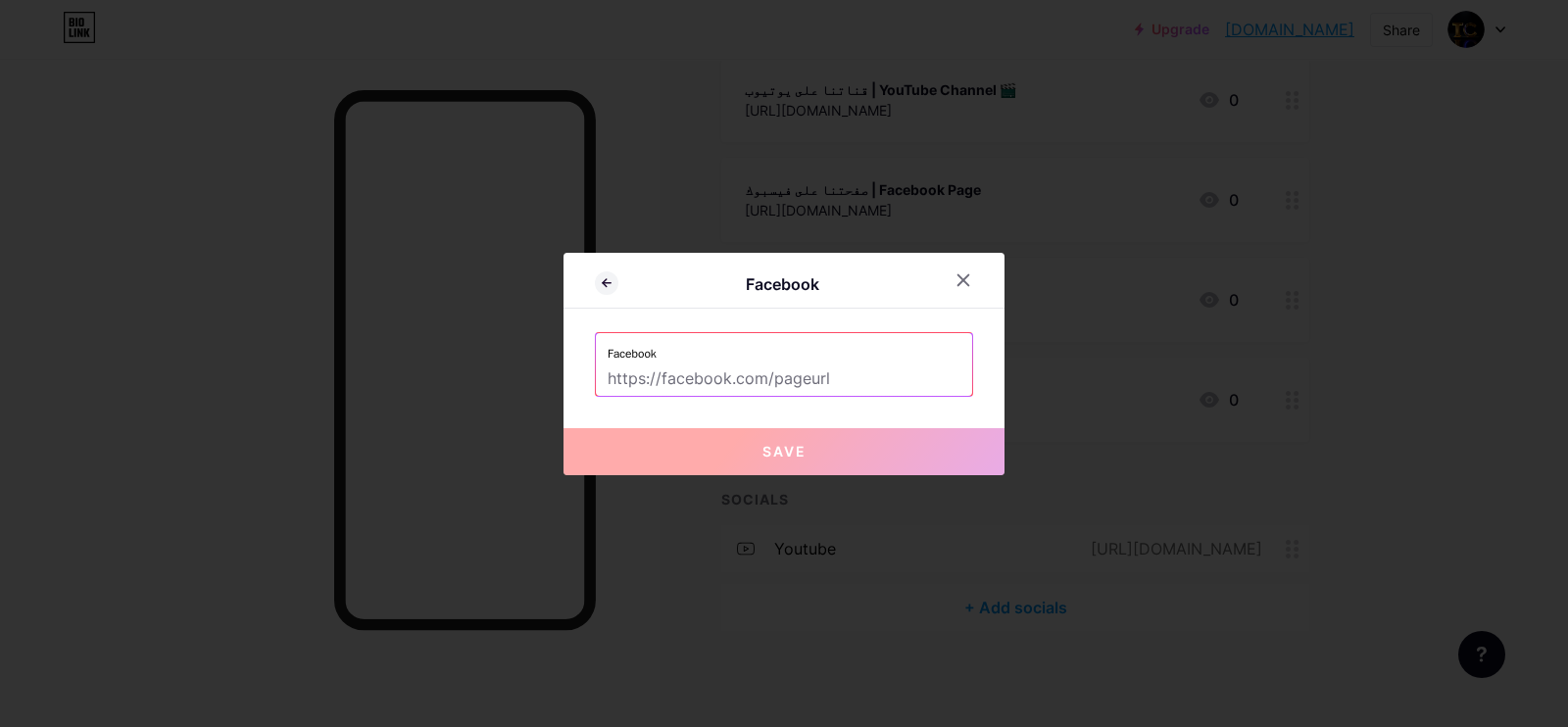 click at bounding box center (784, 379) 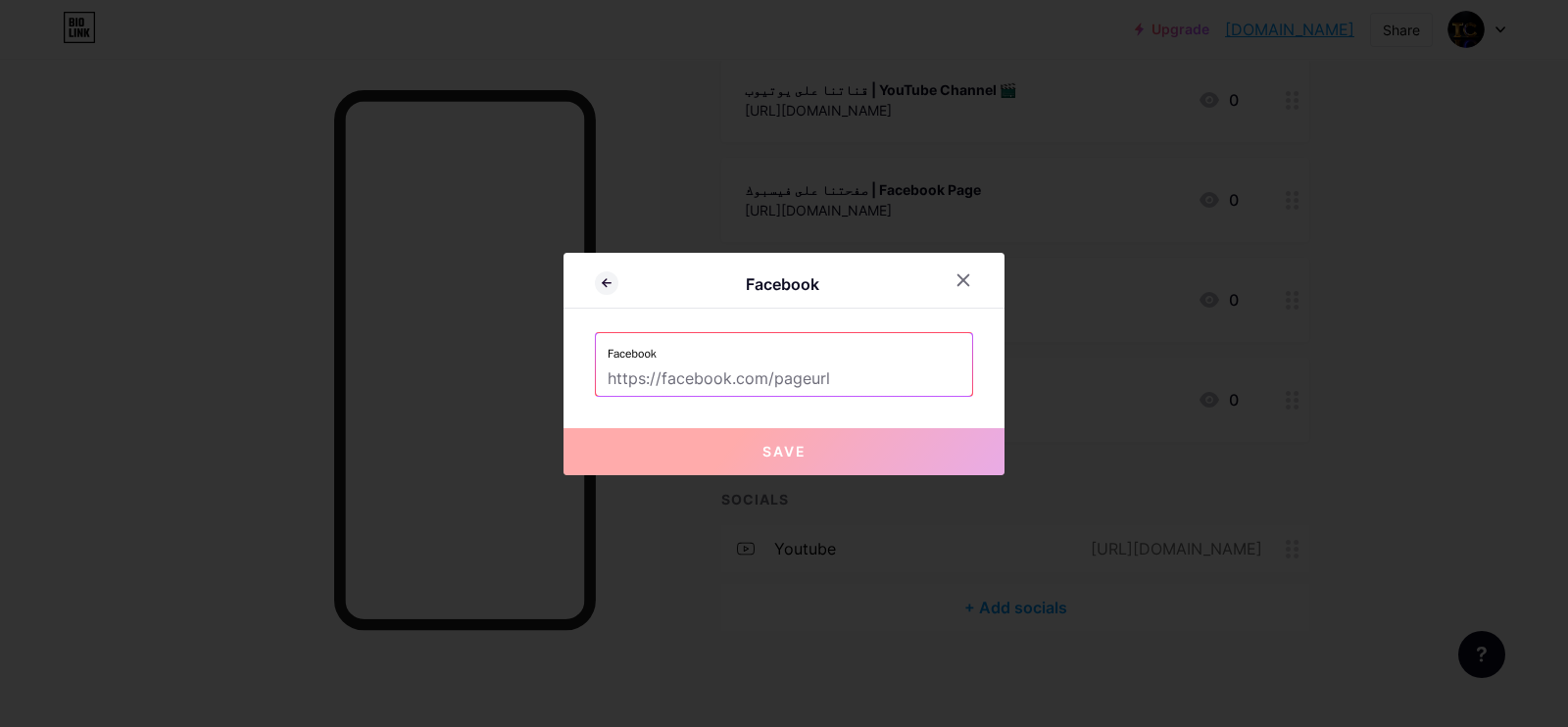 paste on "[URL][DOMAIN_NAME]" 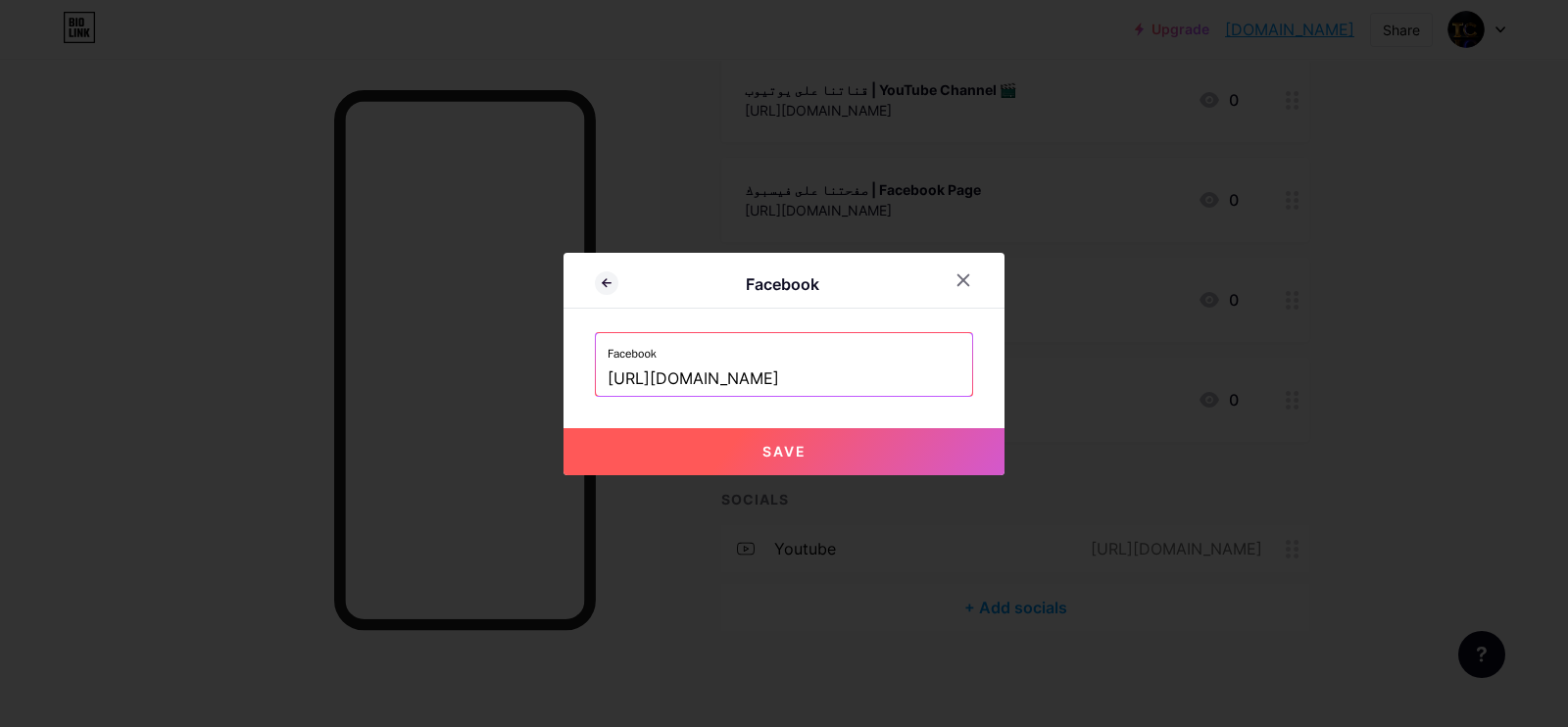 type on "[URL][DOMAIN_NAME]" 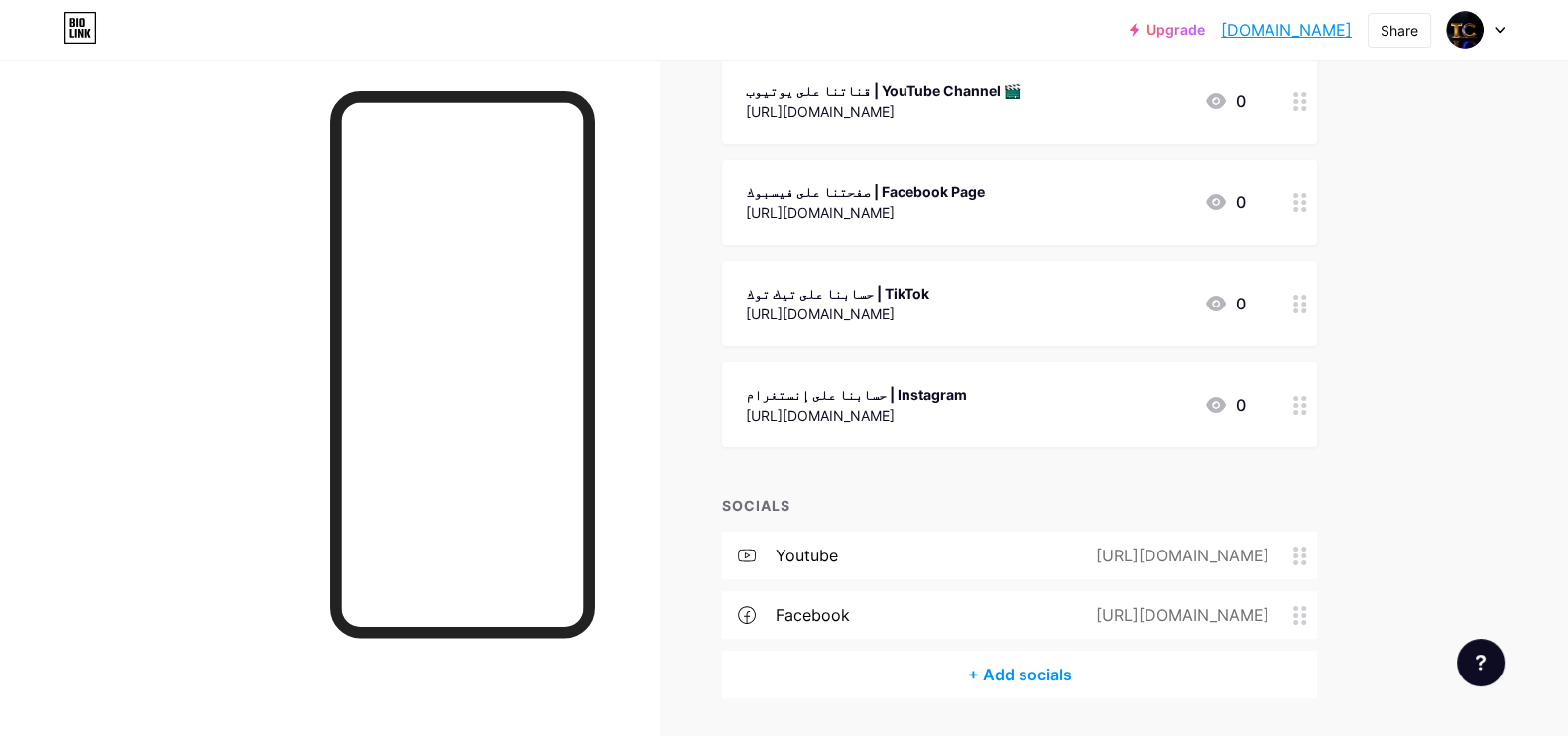 click on "+ Add socials" at bounding box center (1020, 675) 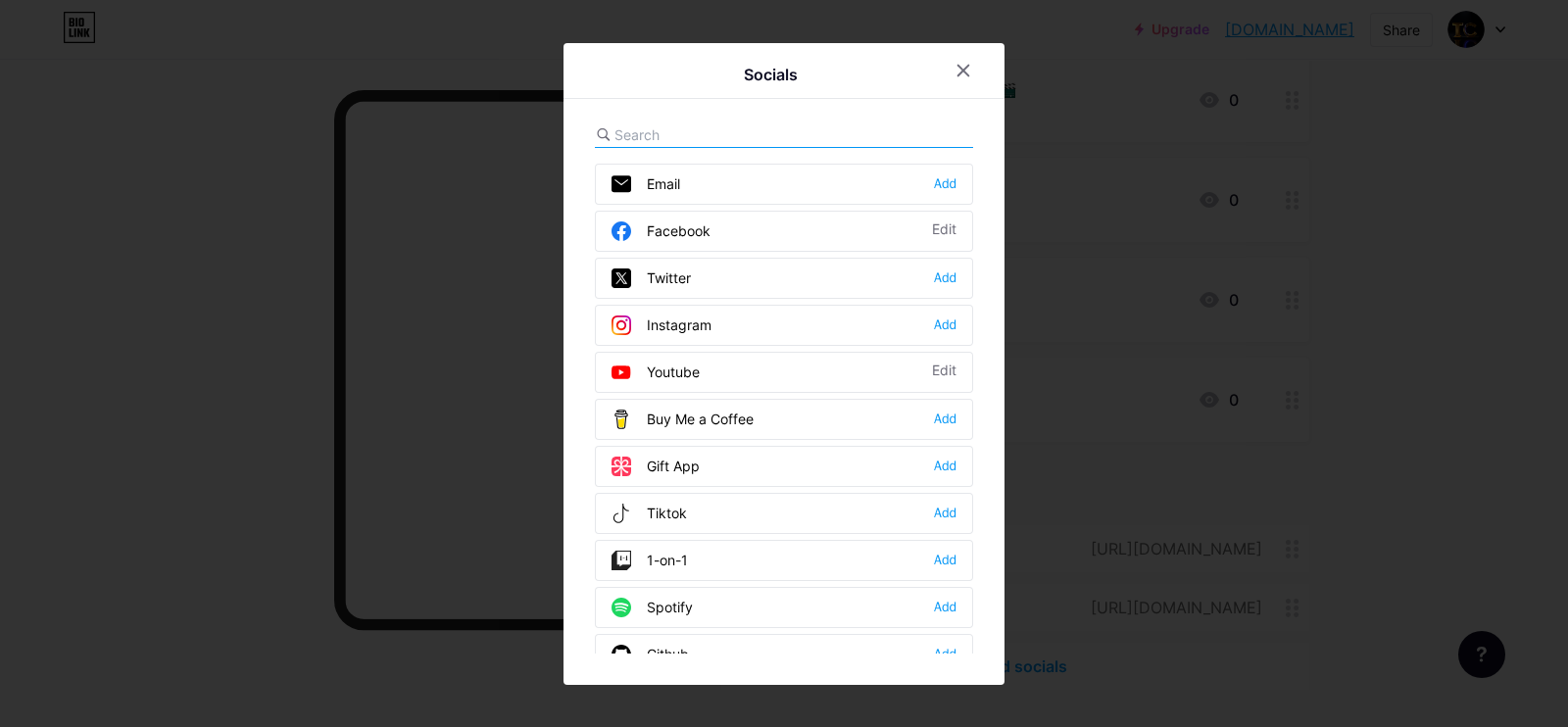 click on "Tiktok
Add" at bounding box center [784, 513] 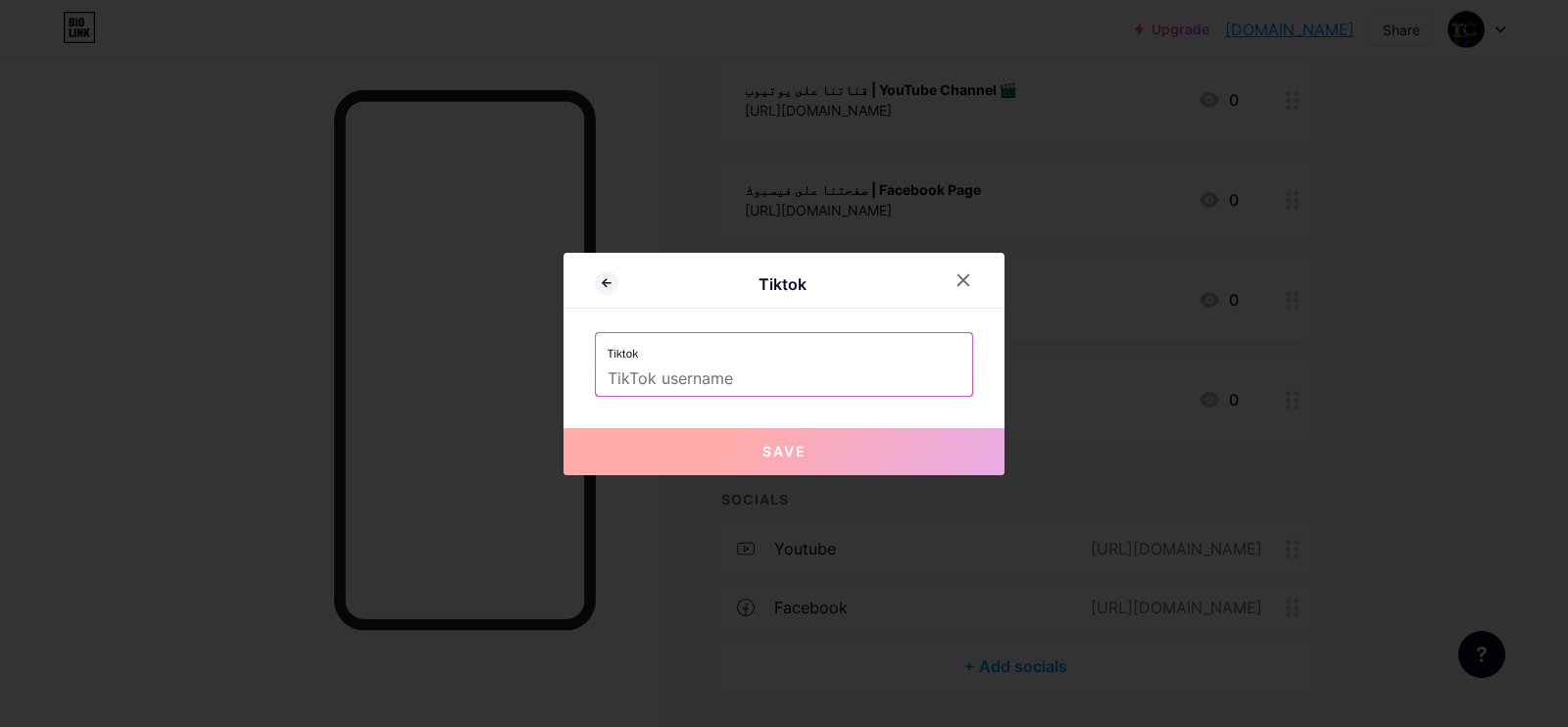 click at bounding box center (784, 379) 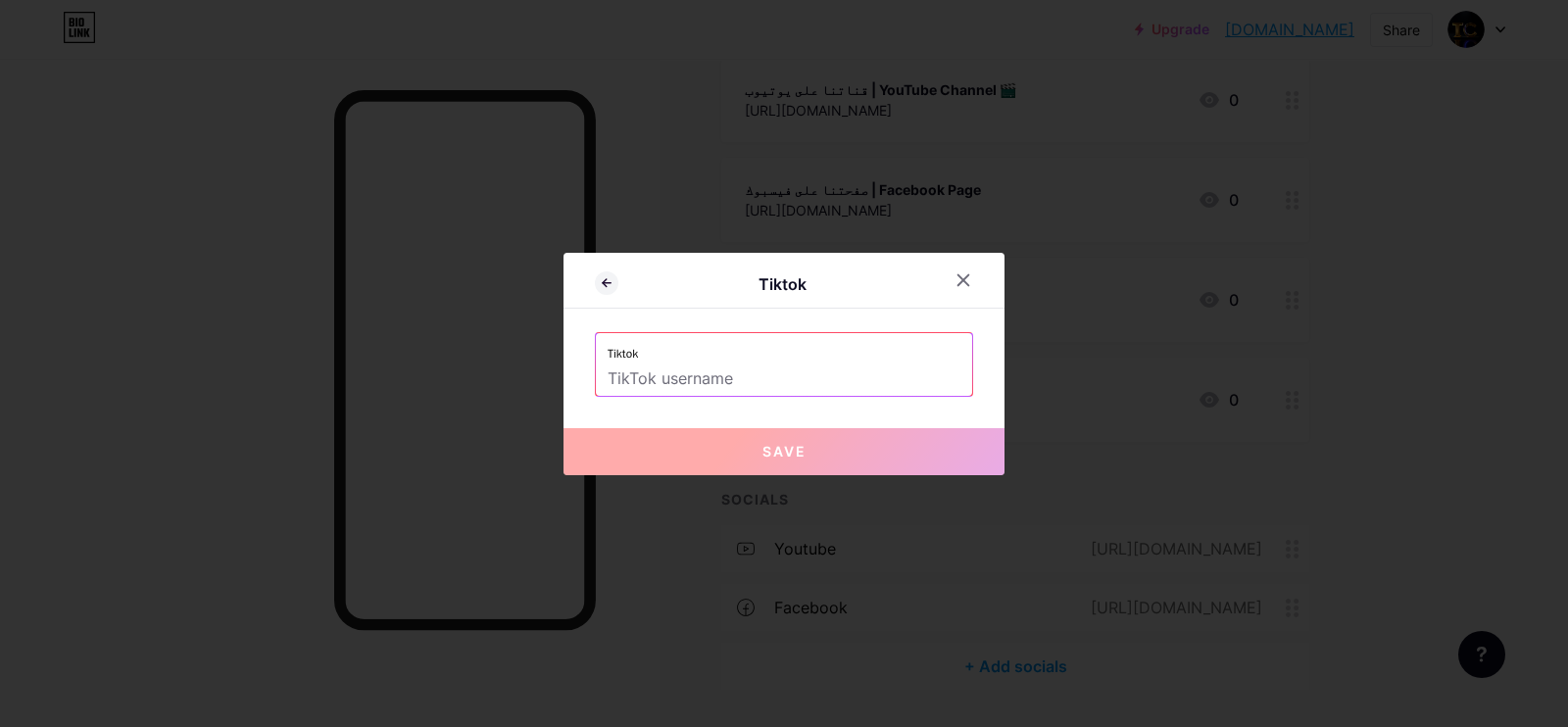 paste on "[URL][DOMAIN_NAME]" 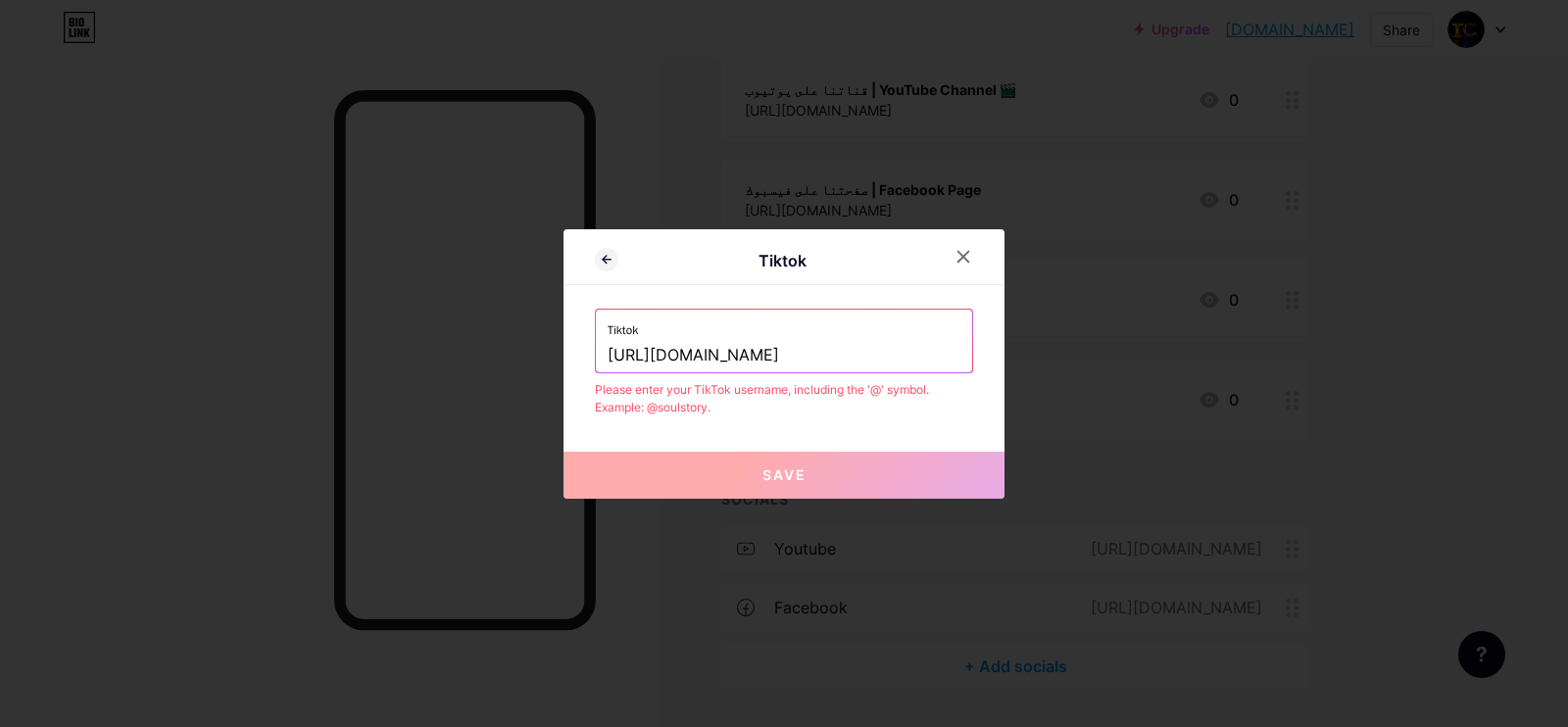 drag, startPoint x: 777, startPoint y: 356, endPoint x: 480, endPoint y: 318, distance: 299.42111 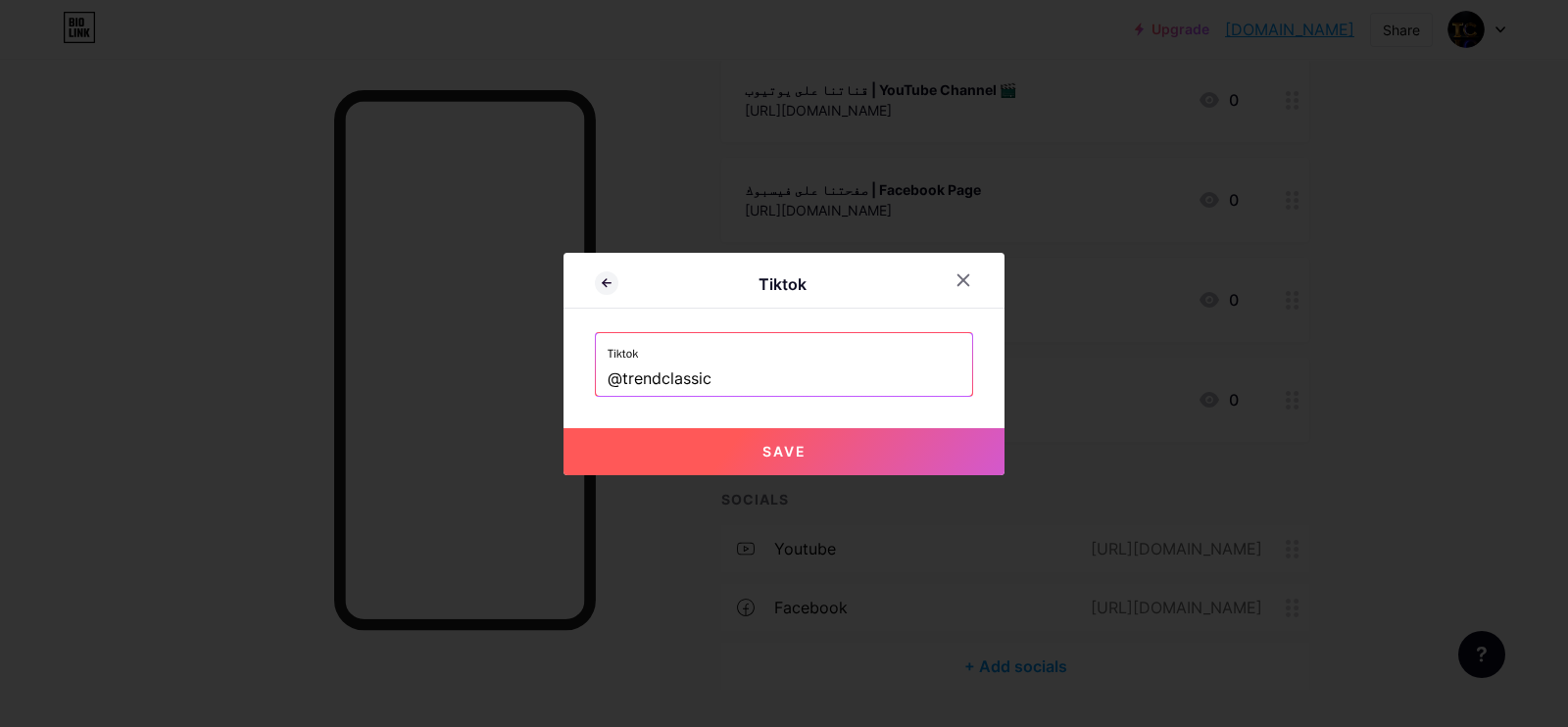 click on "Save" at bounding box center [784, 452] 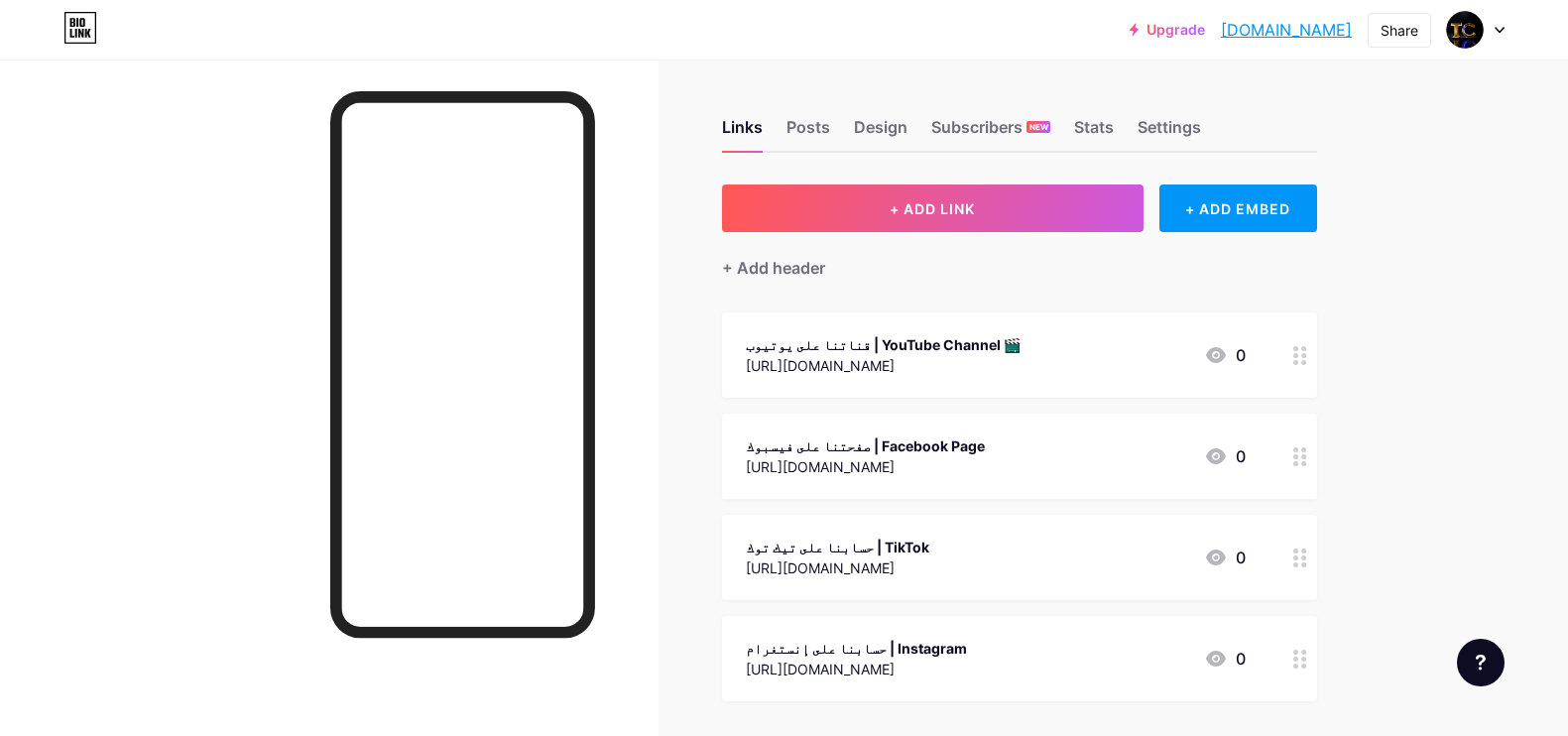 scroll, scrollTop: 0, scrollLeft: 0, axis: both 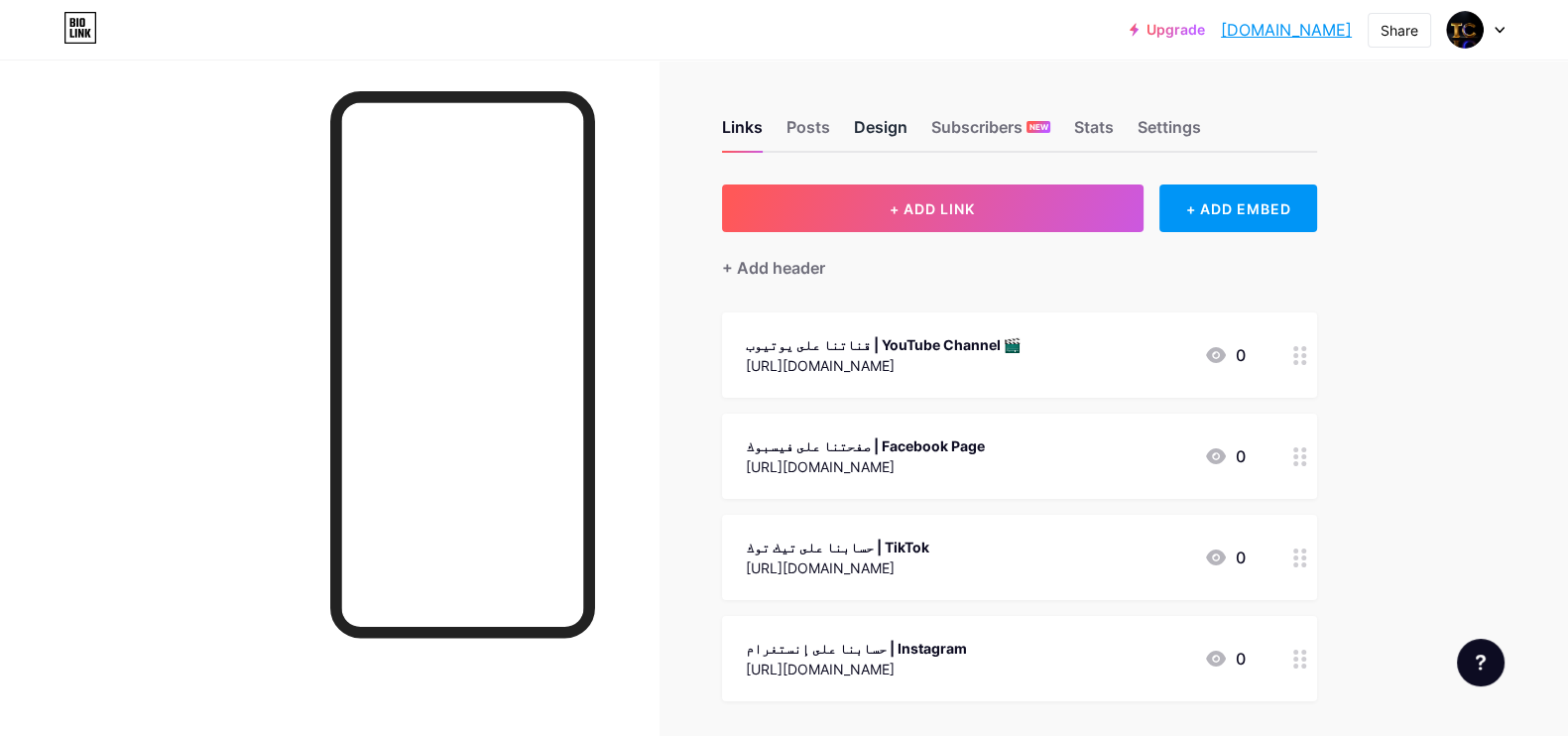 click on "Design" at bounding box center [881, 133] 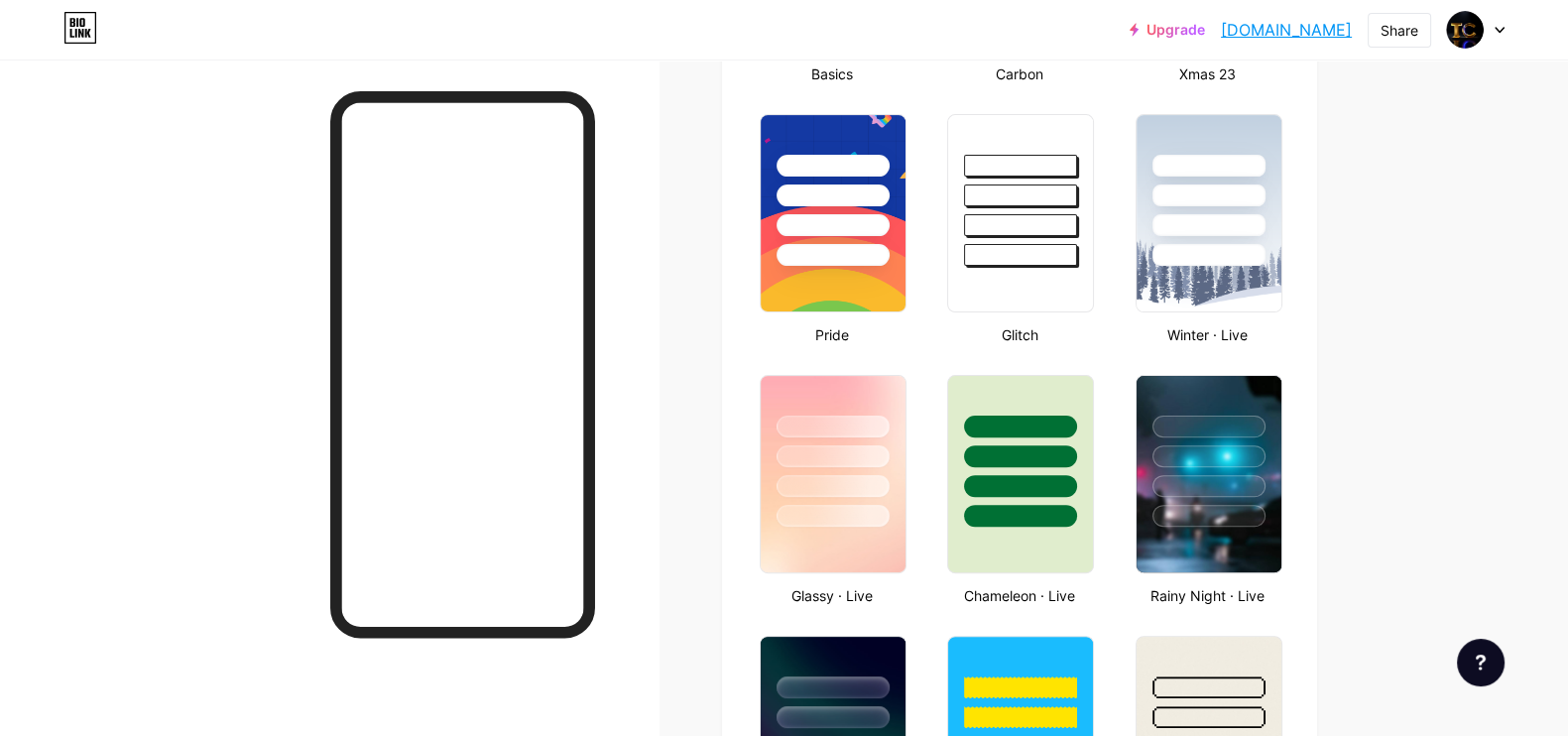 scroll, scrollTop: 826, scrollLeft: 0, axis: vertical 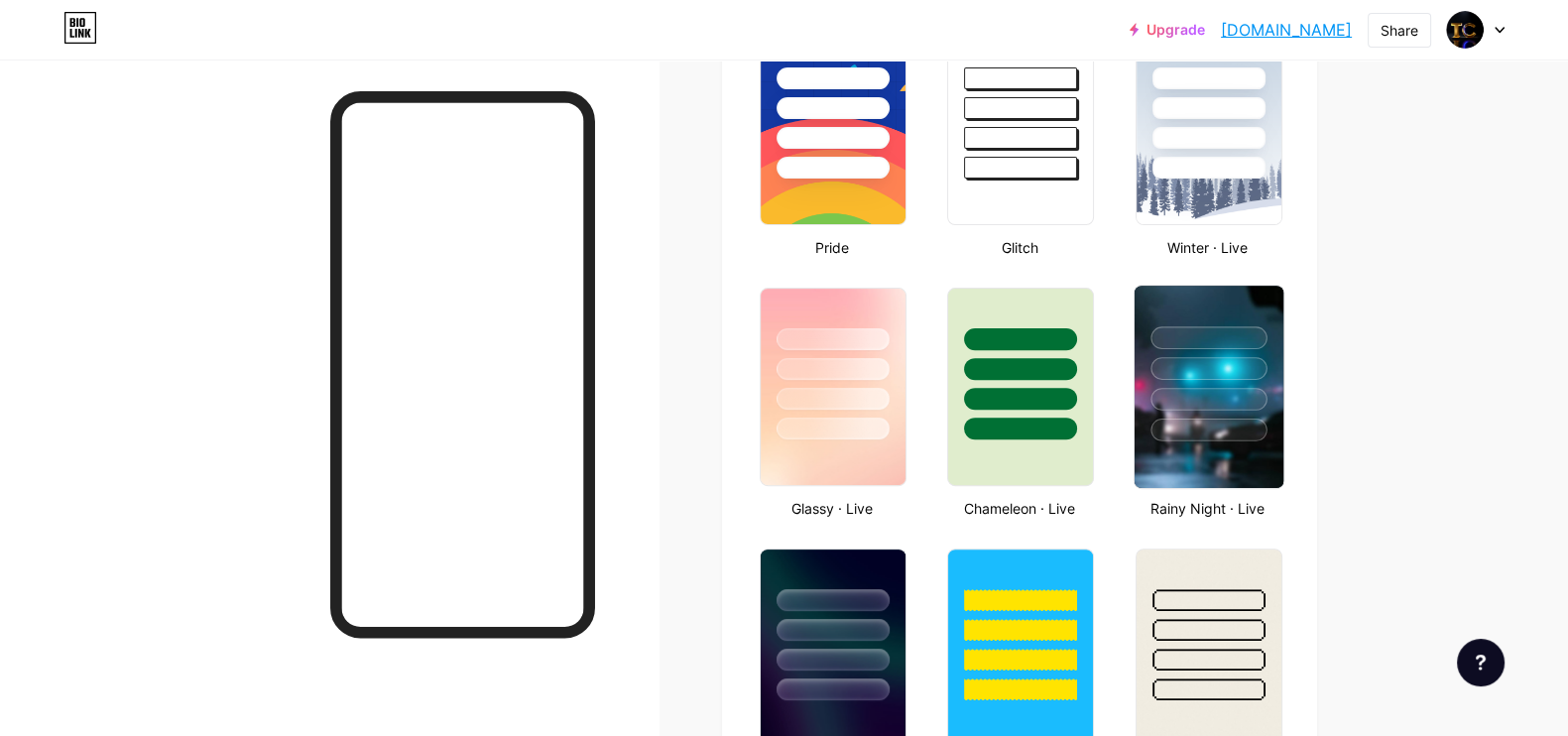 click at bounding box center [1208, 399] 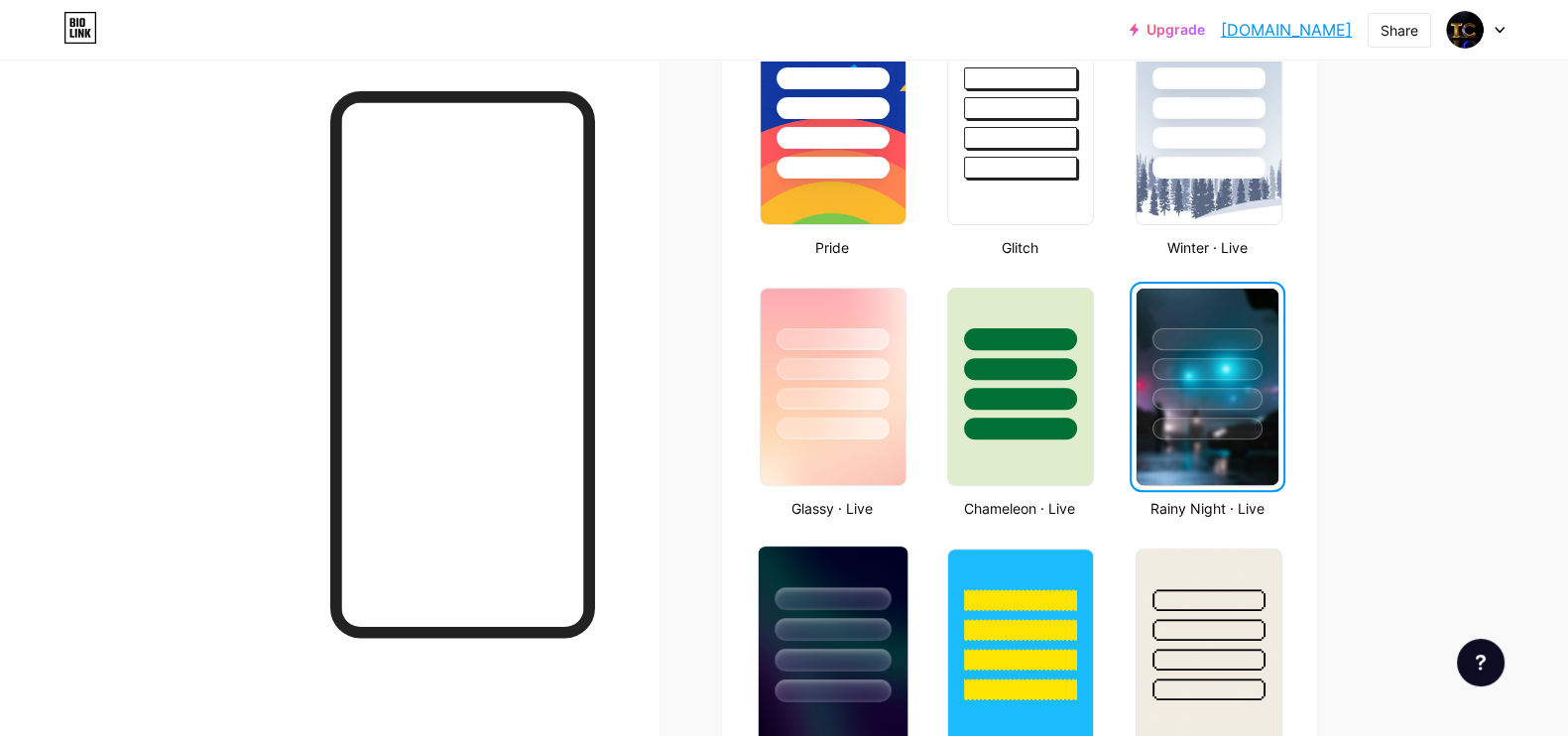 drag, startPoint x: 878, startPoint y: 642, endPoint x: 873, endPoint y: 632, distance: 11.18034 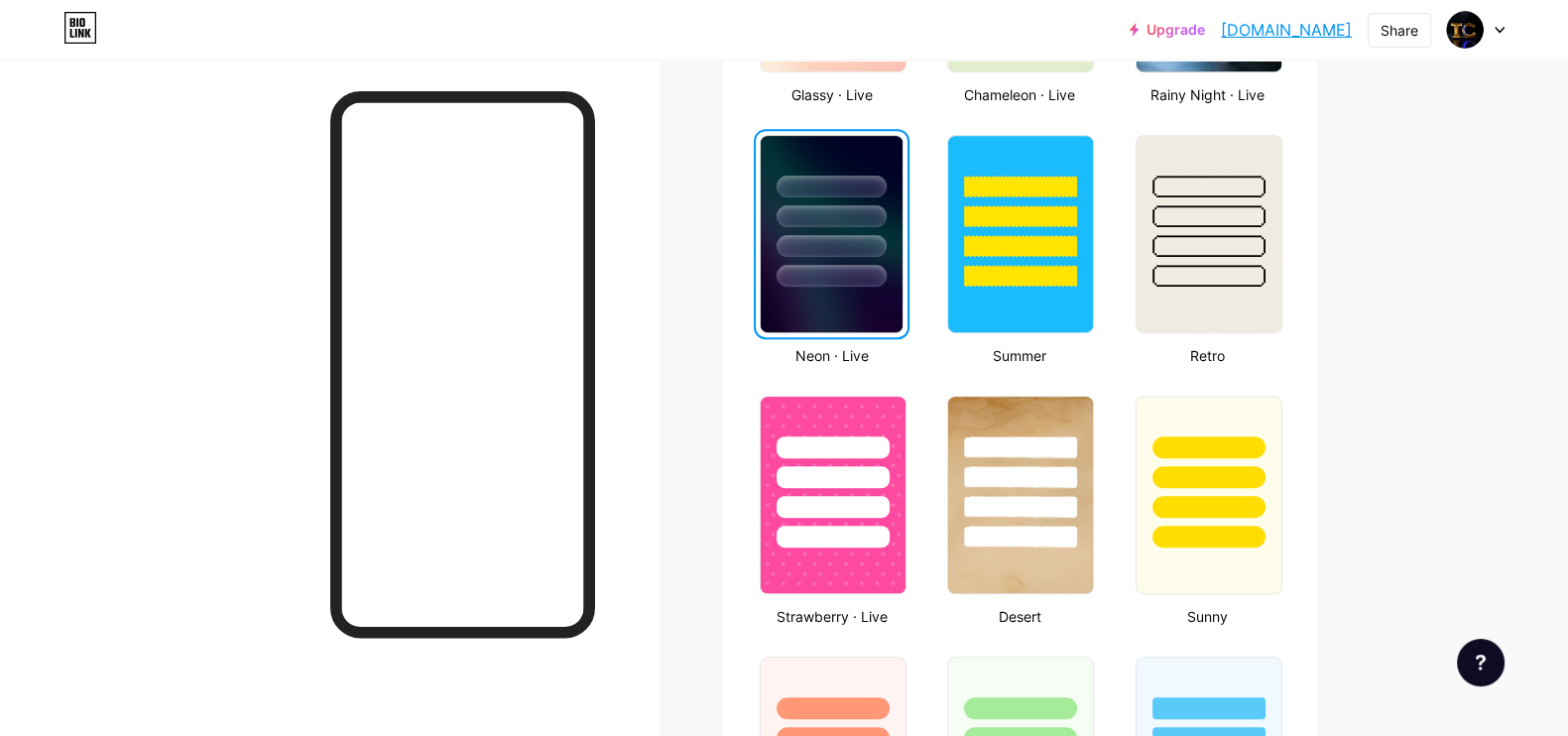 scroll, scrollTop: 991, scrollLeft: 0, axis: vertical 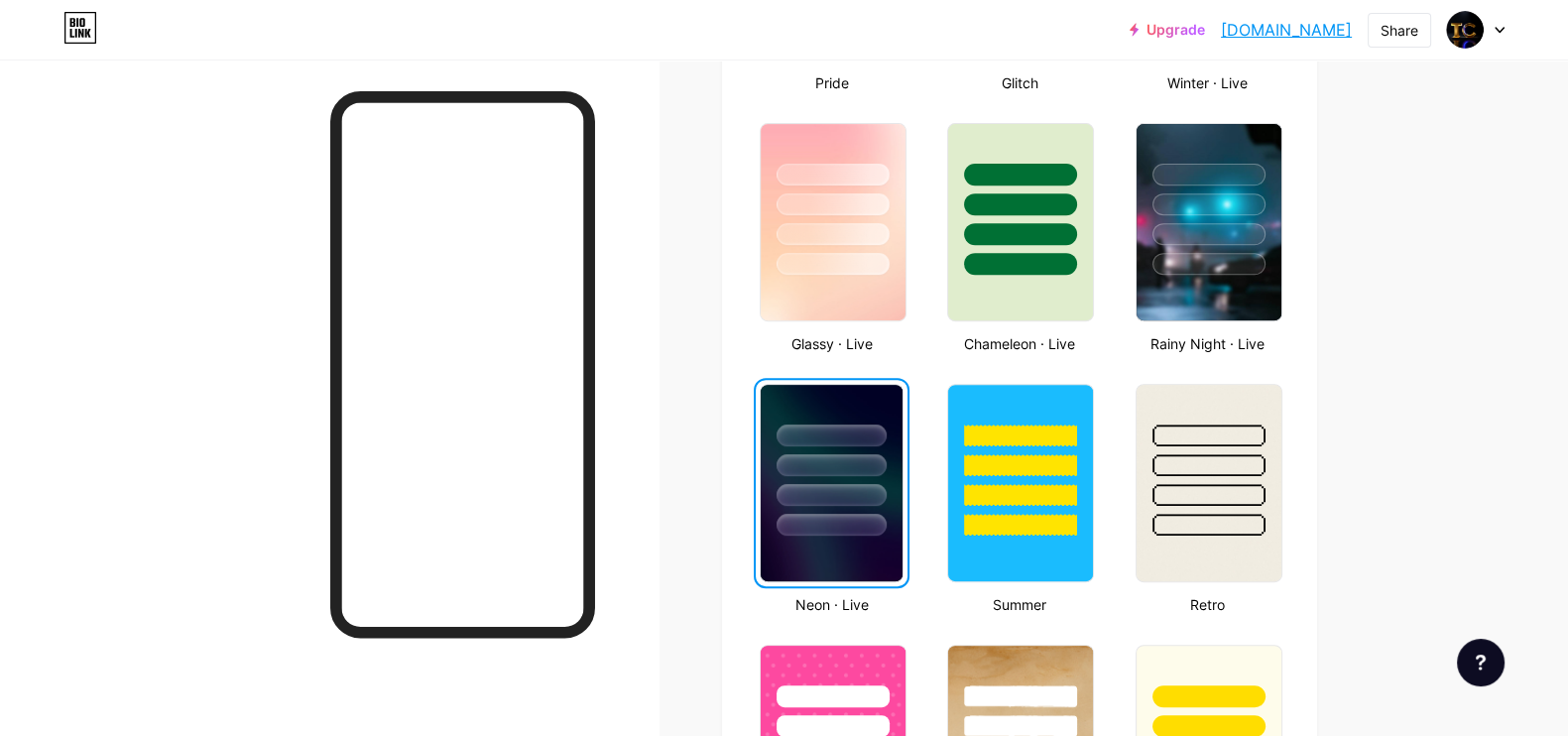 click at bounding box center [831, 460] 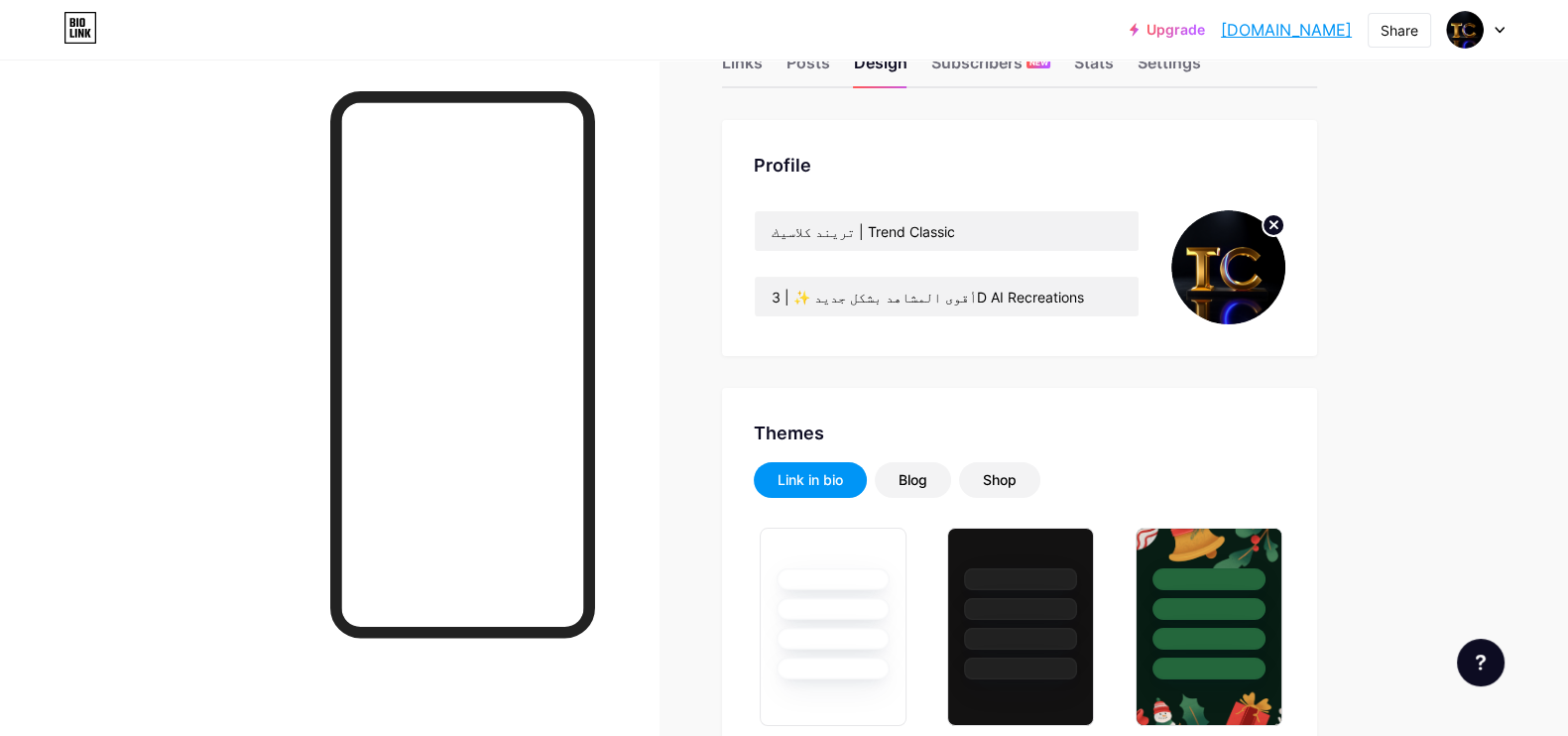 scroll, scrollTop: 0, scrollLeft: 0, axis: both 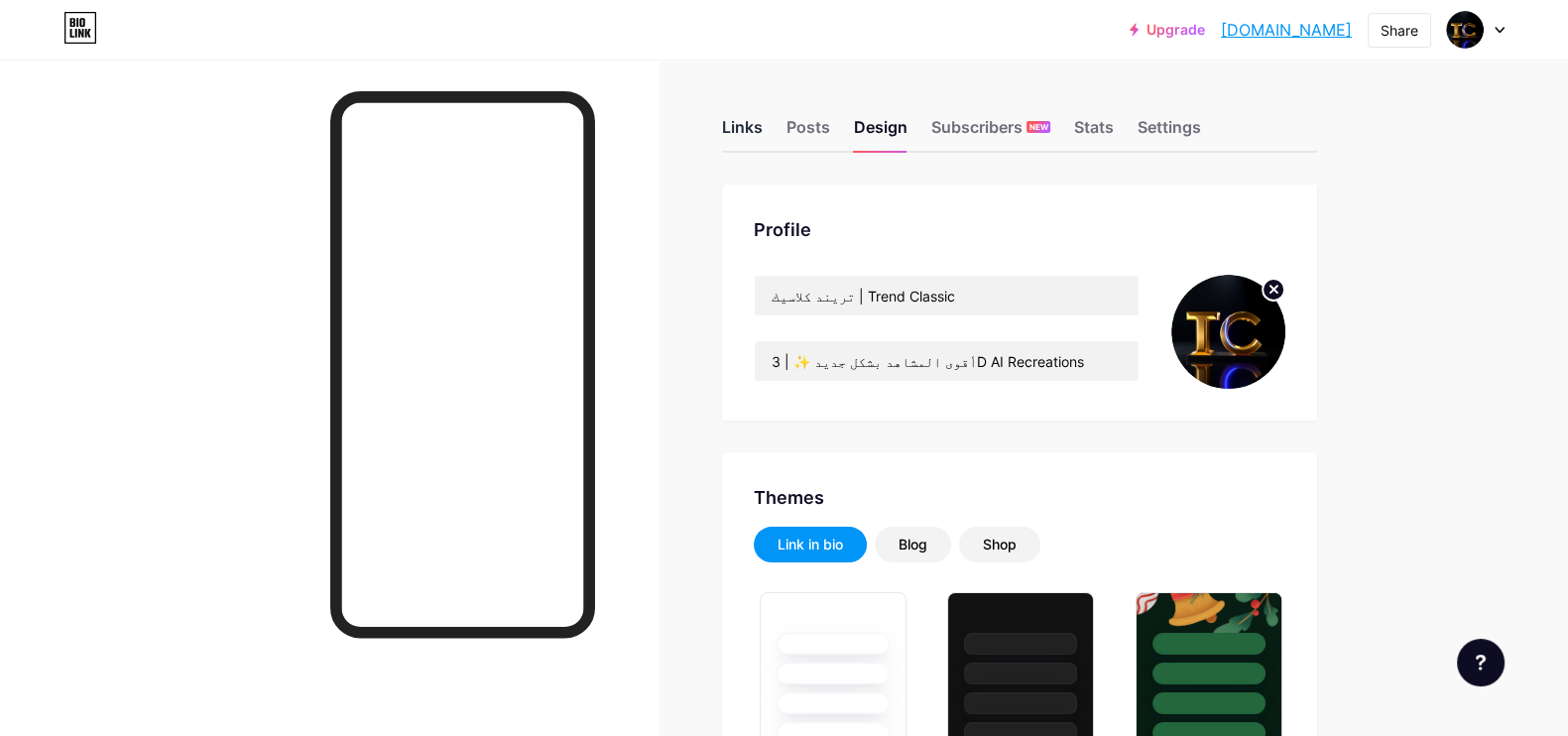 click on "Links" at bounding box center (742, 133) 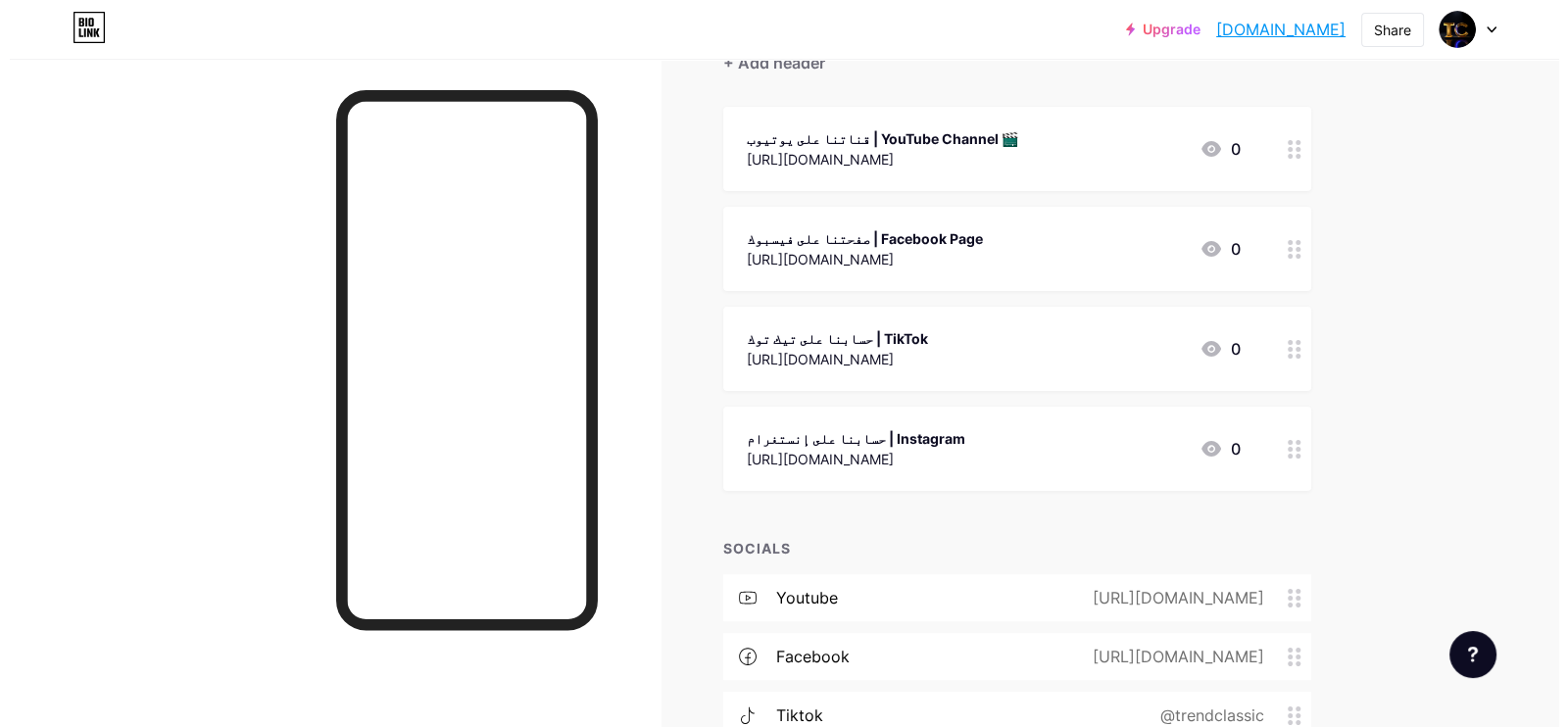 scroll, scrollTop: 204, scrollLeft: 0, axis: vertical 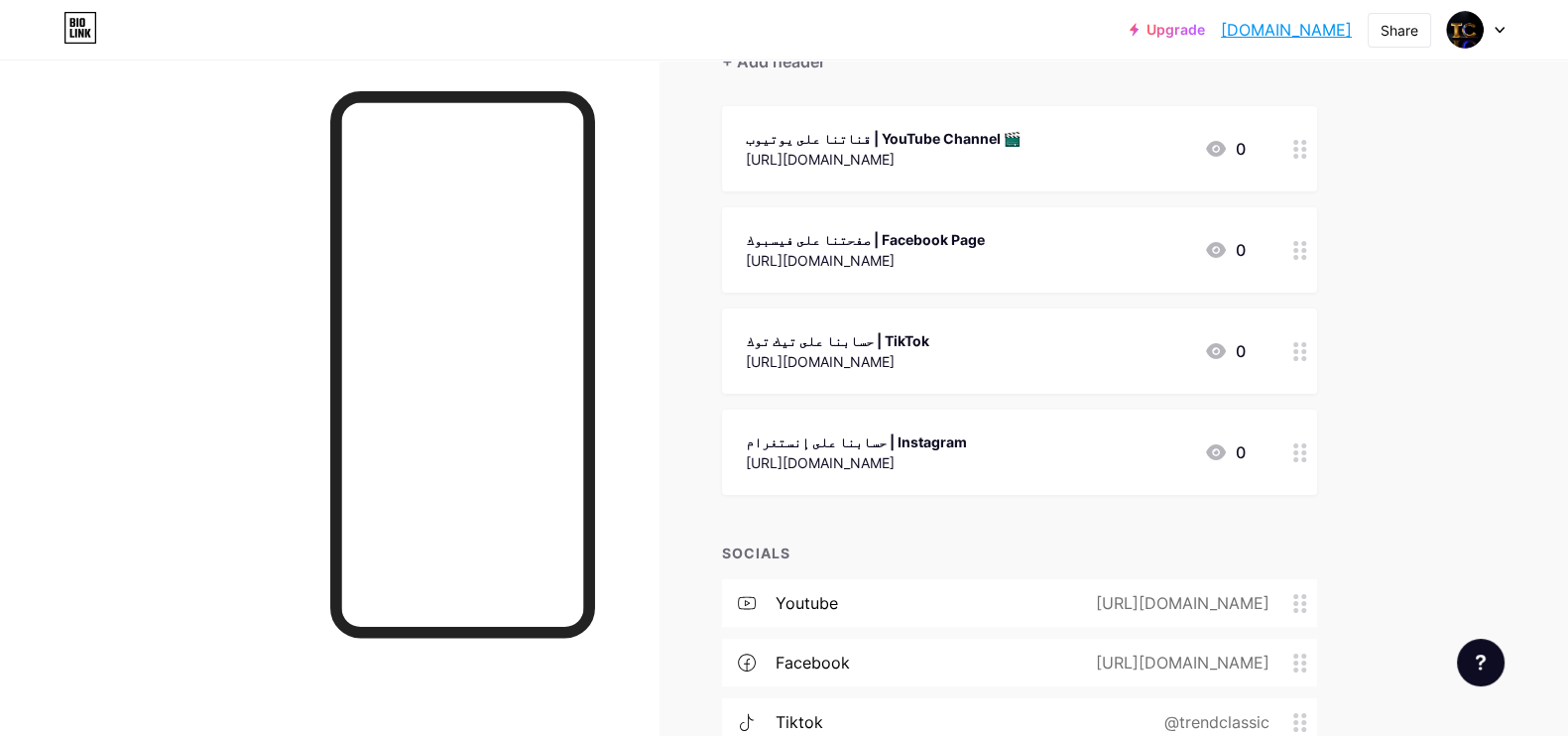 click 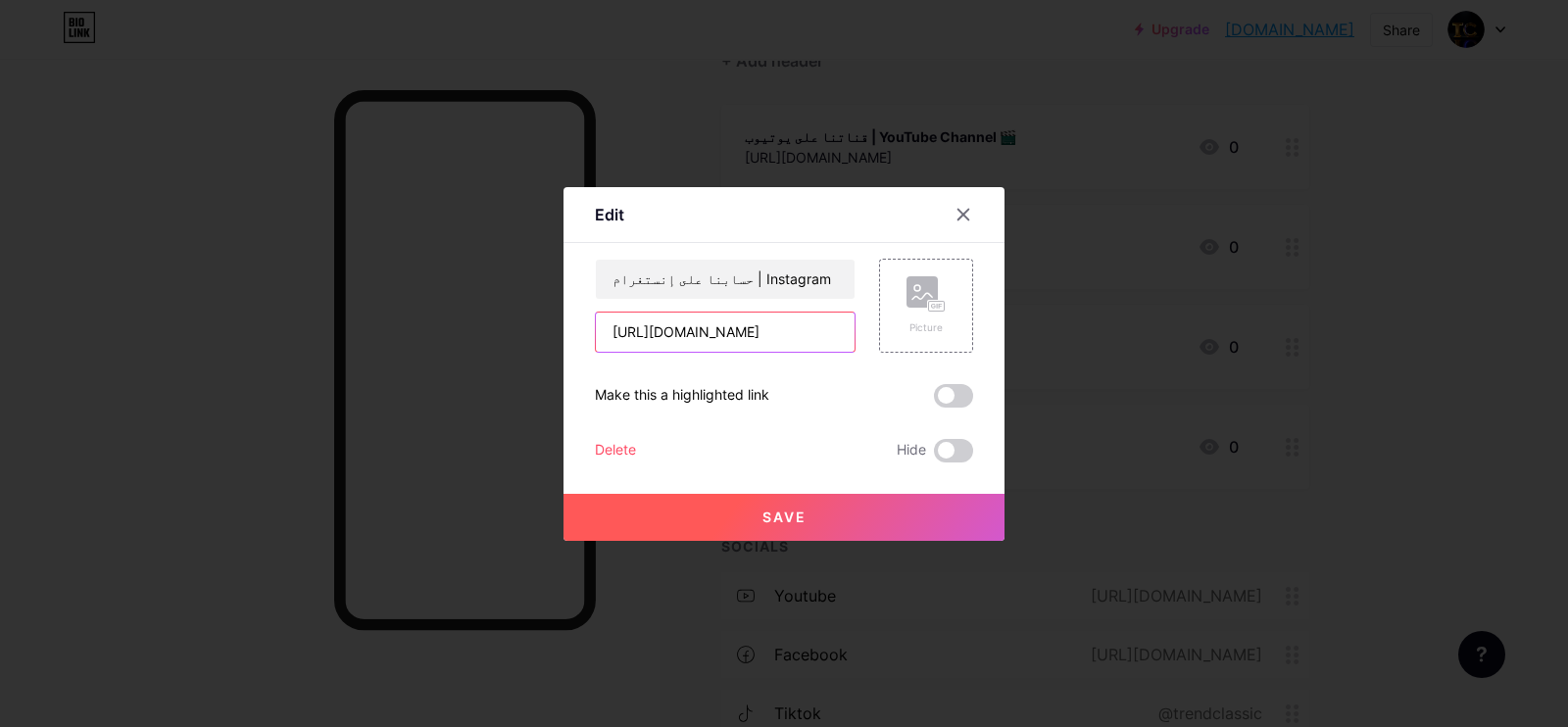 click on "[URL][DOMAIN_NAME]" at bounding box center [725, 332] 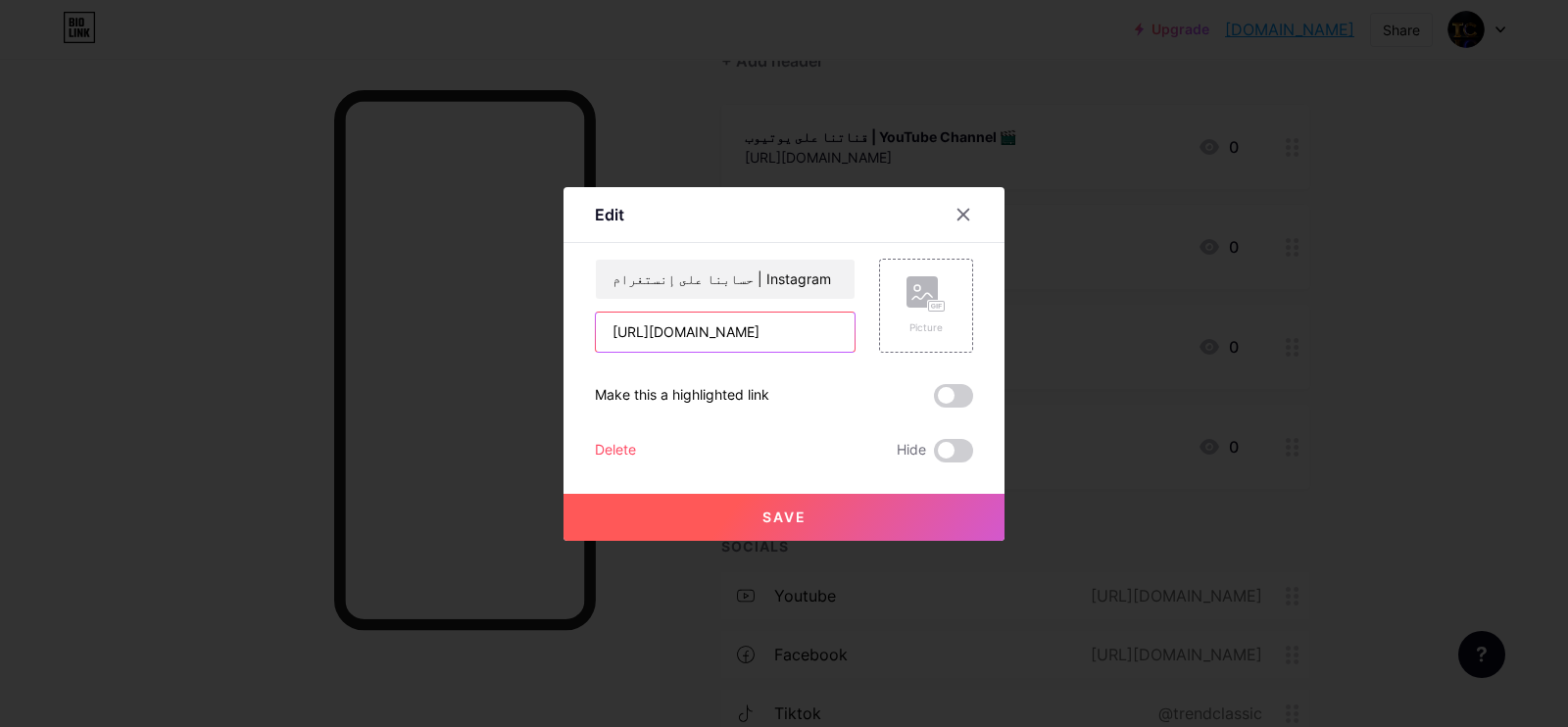 paste on "[DOMAIN_NAME][URL]" 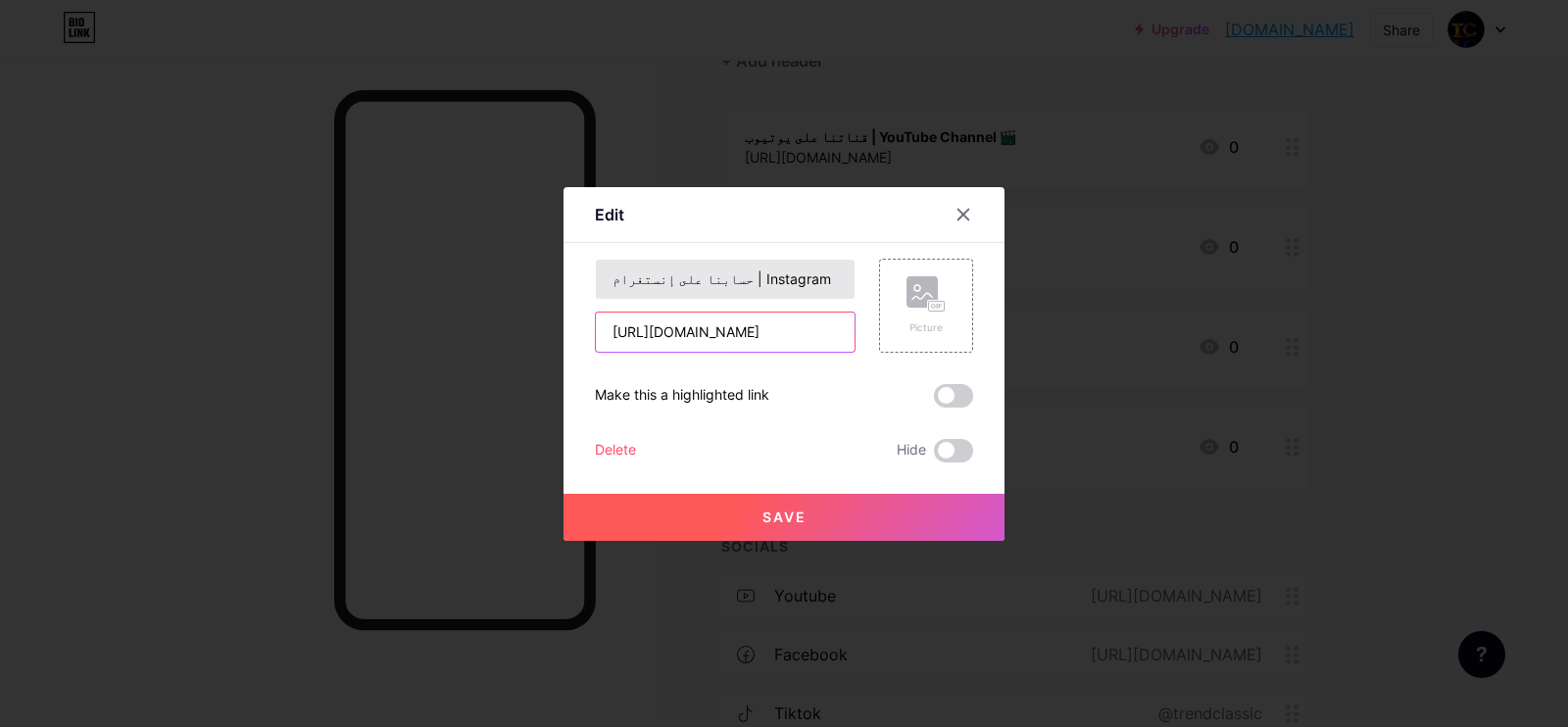 scroll, scrollTop: 0, scrollLeft: 286, axis: horizontal 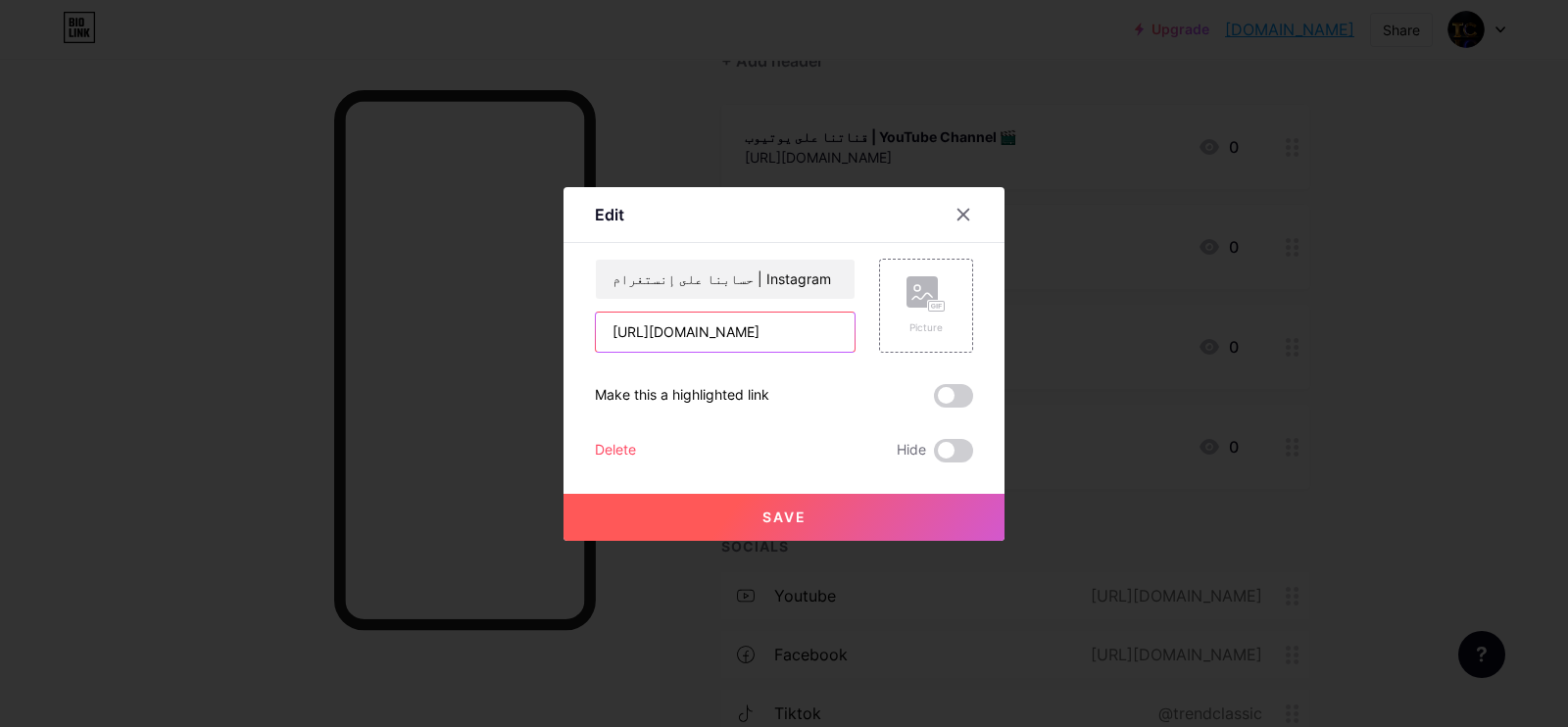 type on "[URL][DOMAIN_NAME]" 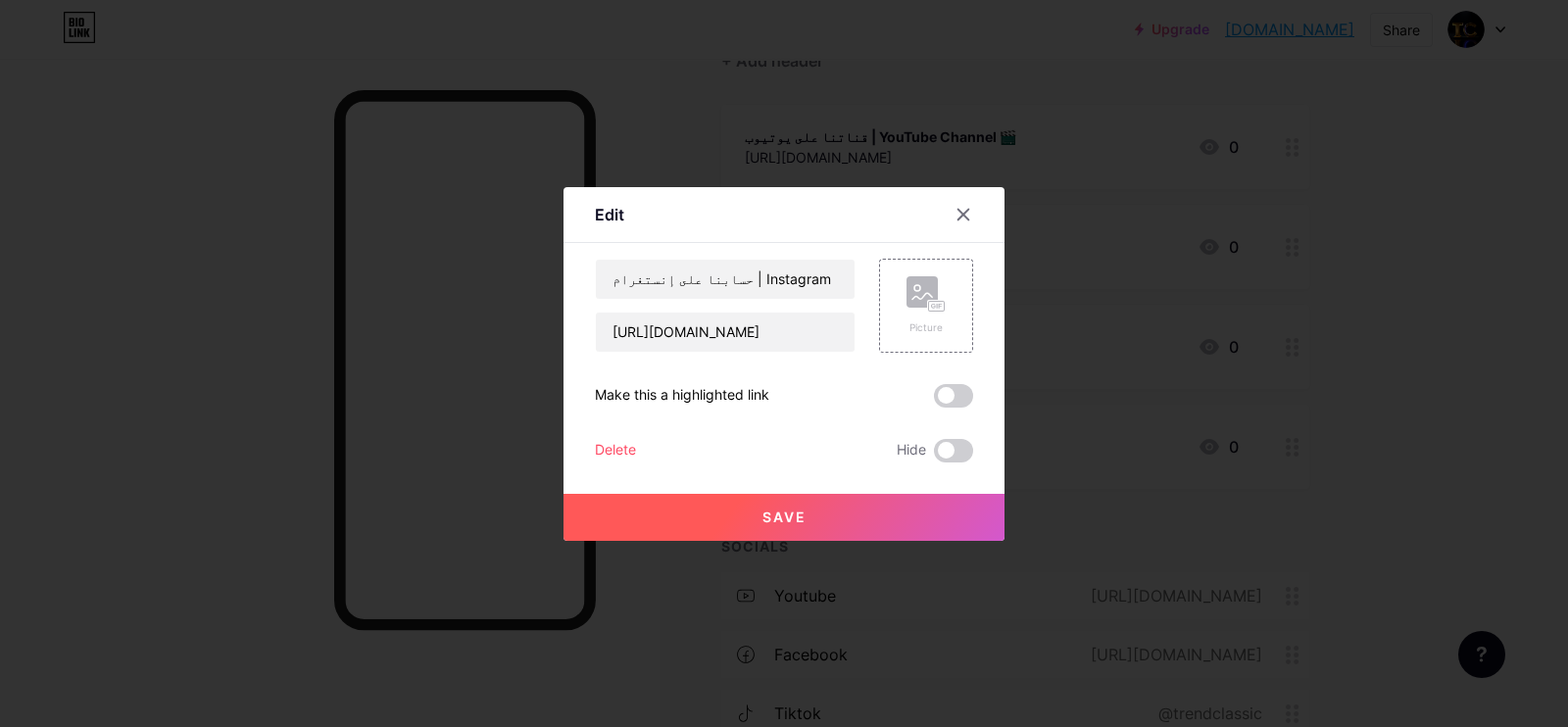 click on "Save" at bounding box center [784, 517] 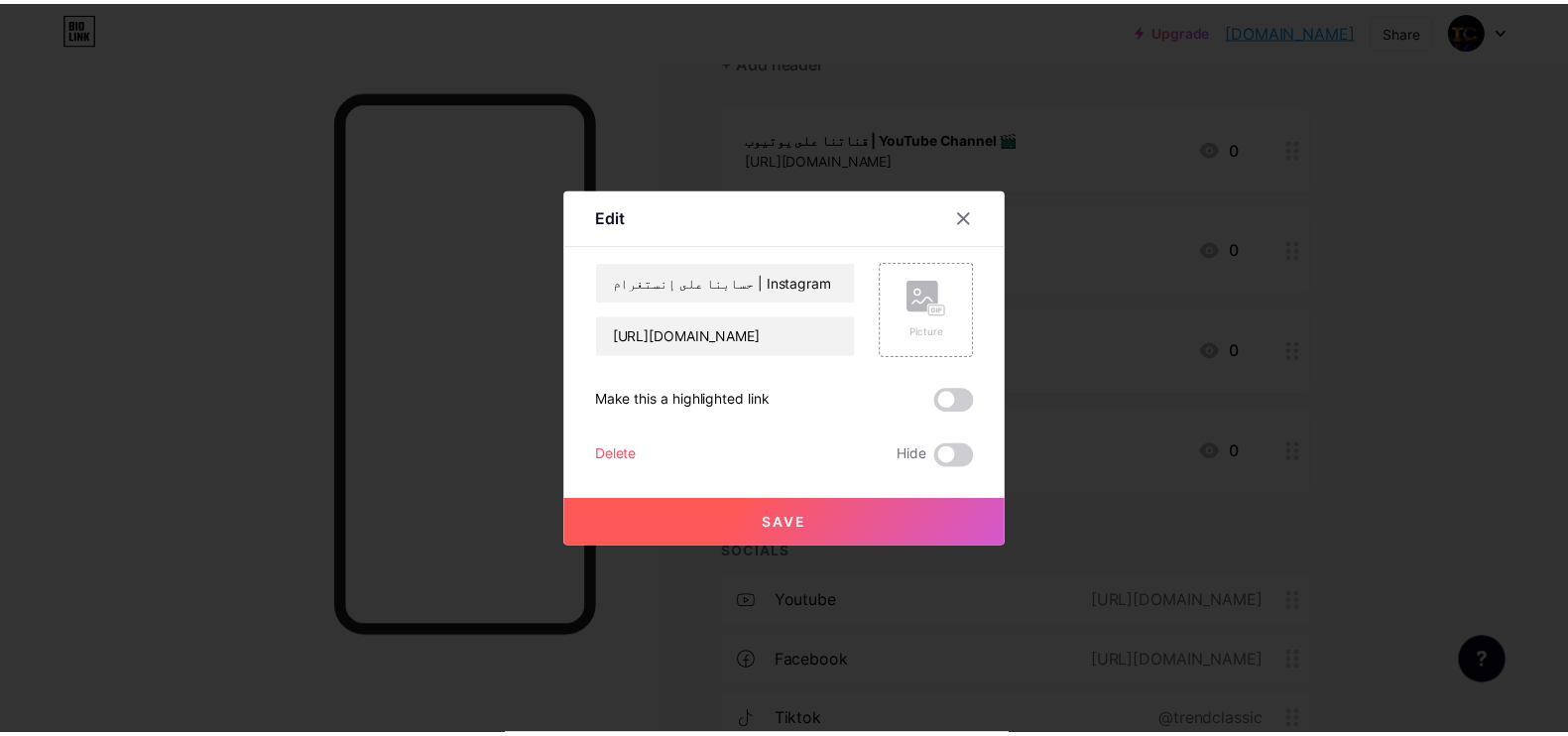scroll, scrollTop: 0, scrollLeft: 0, axis: both 